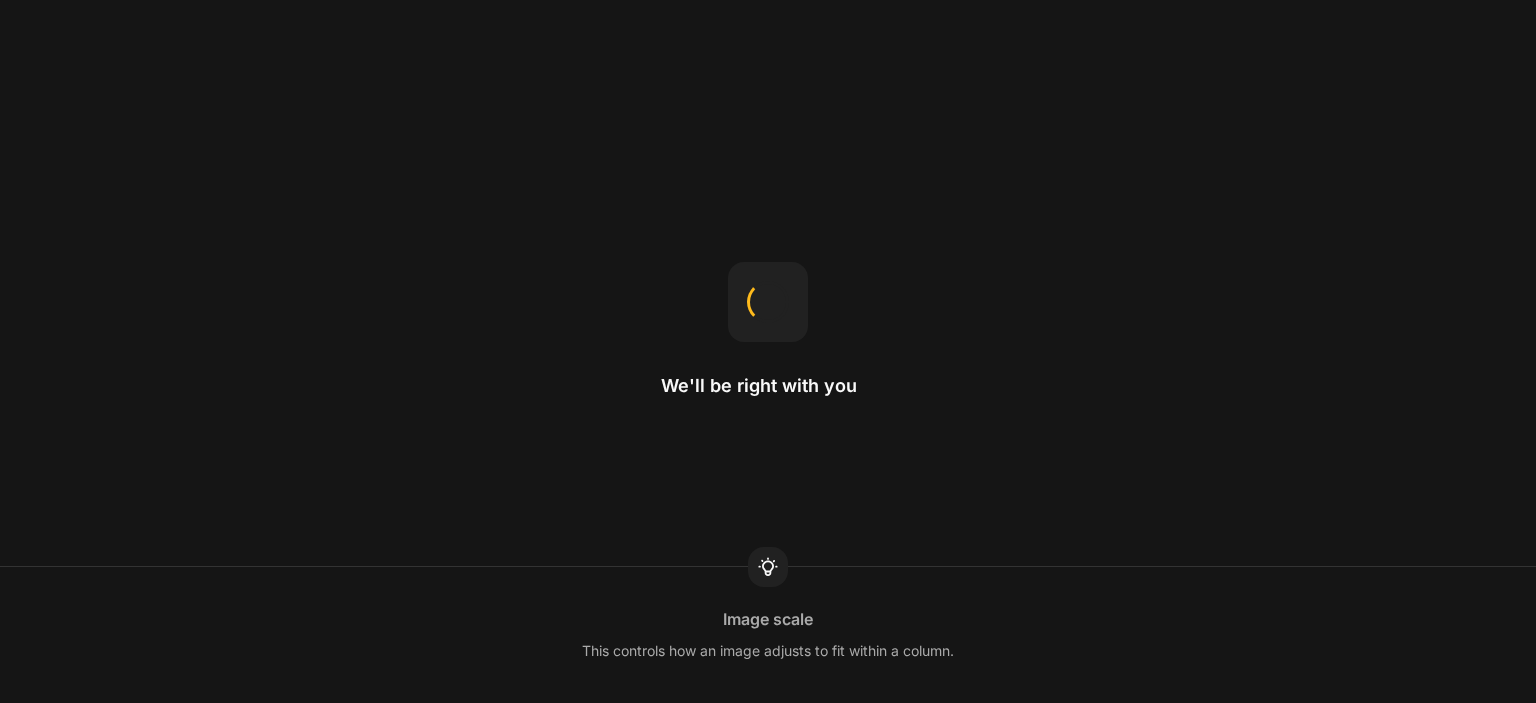 scroll, scrollTop: 0, scrollLeft: 0, axis: both 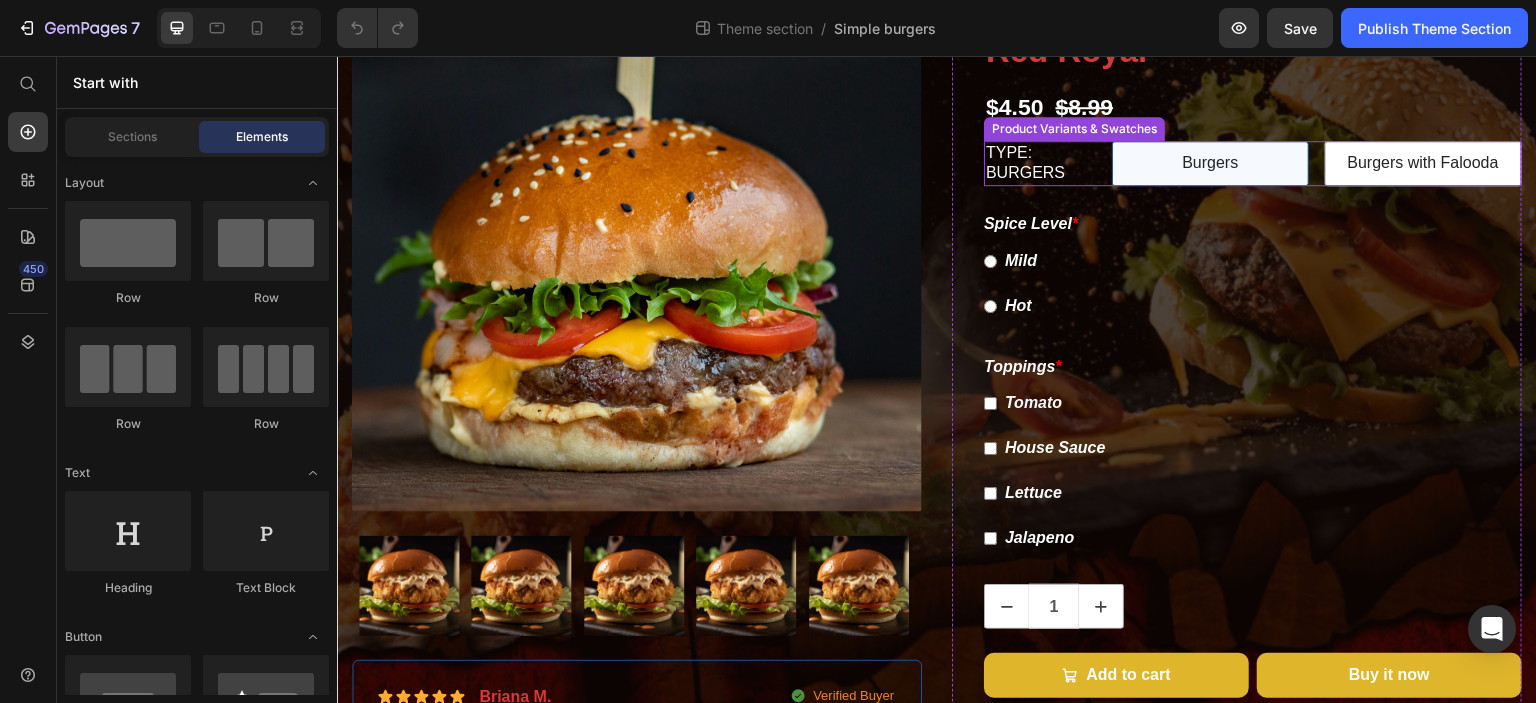 click on "Type: Burgers" at bounding box center (1044, 164) 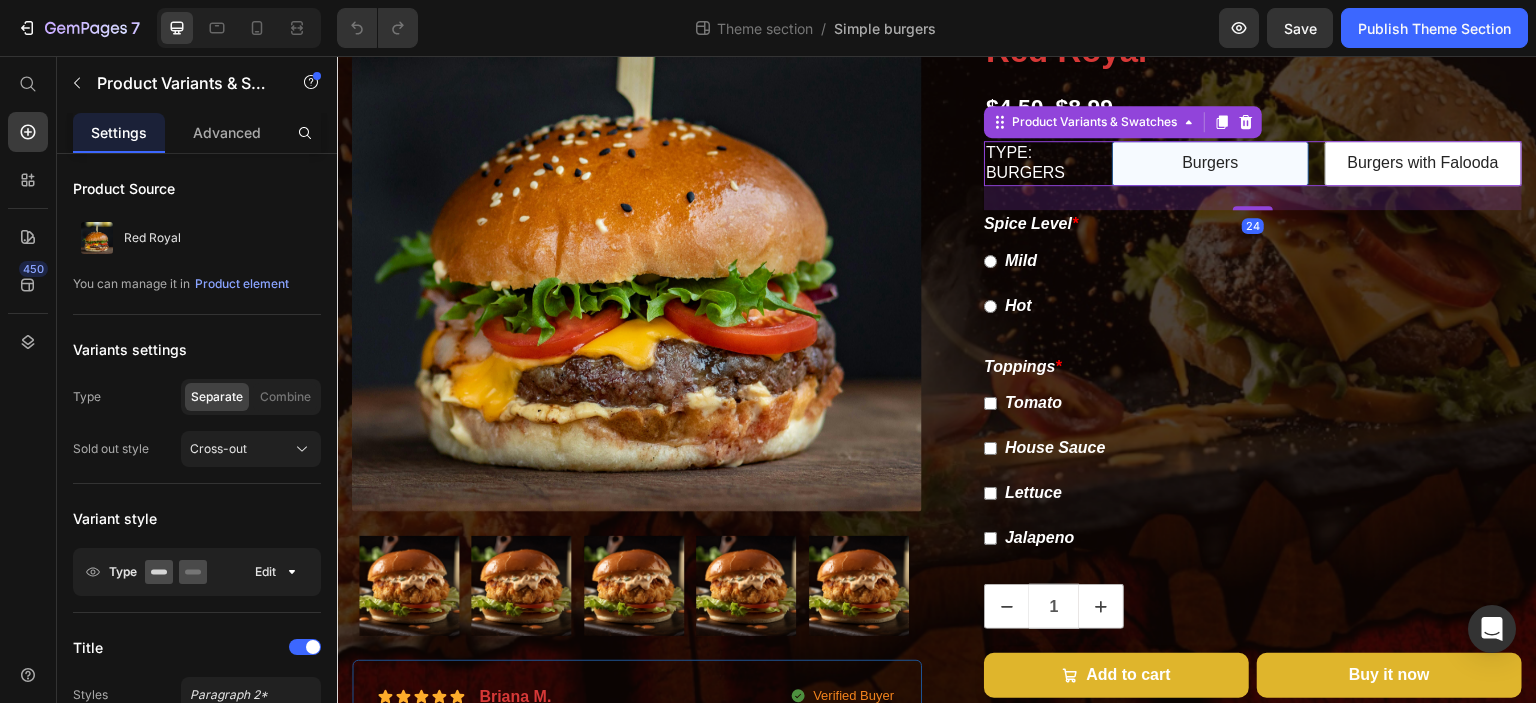 click on "Type: Burgers" at bounding box center (1044, 164) 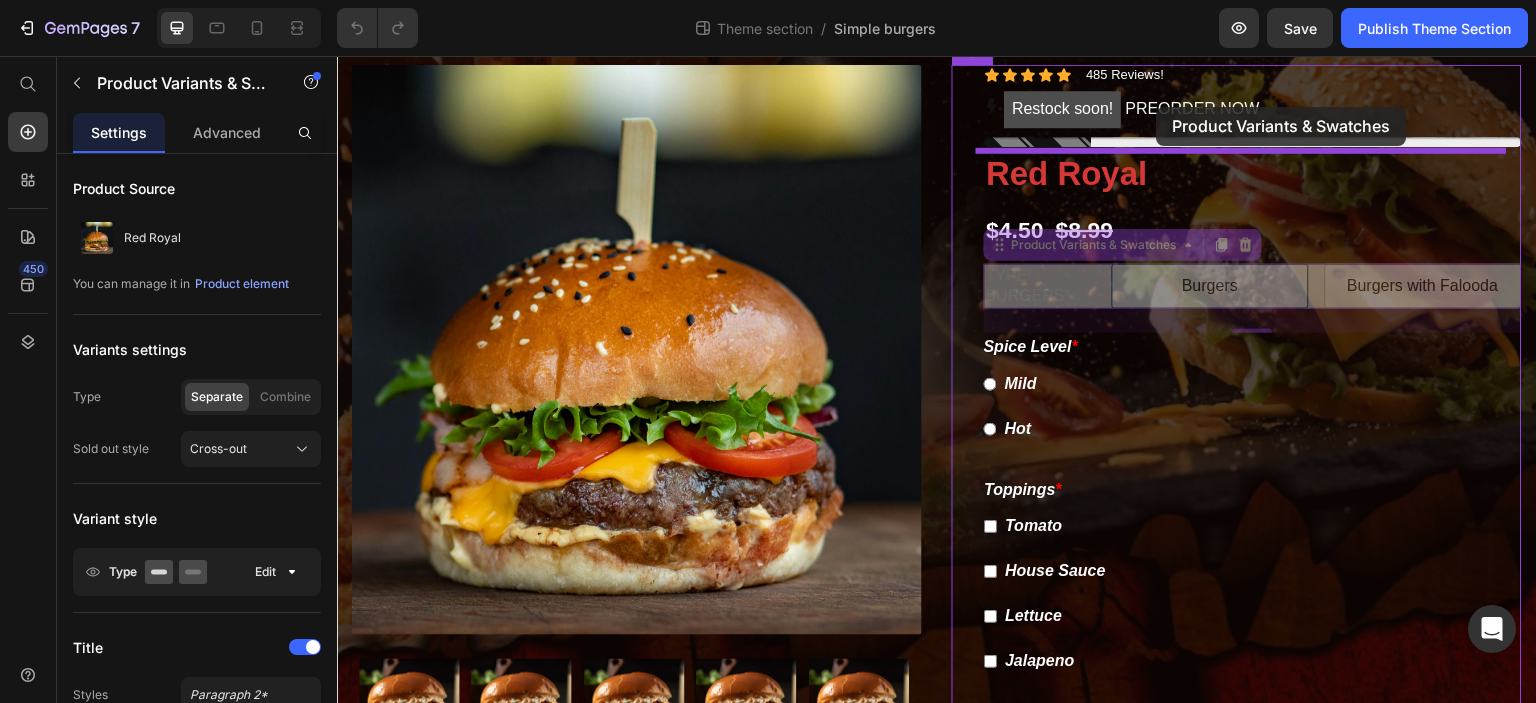 scroll, scrollTop: 140, scrollLeft: 0, axis: vertical 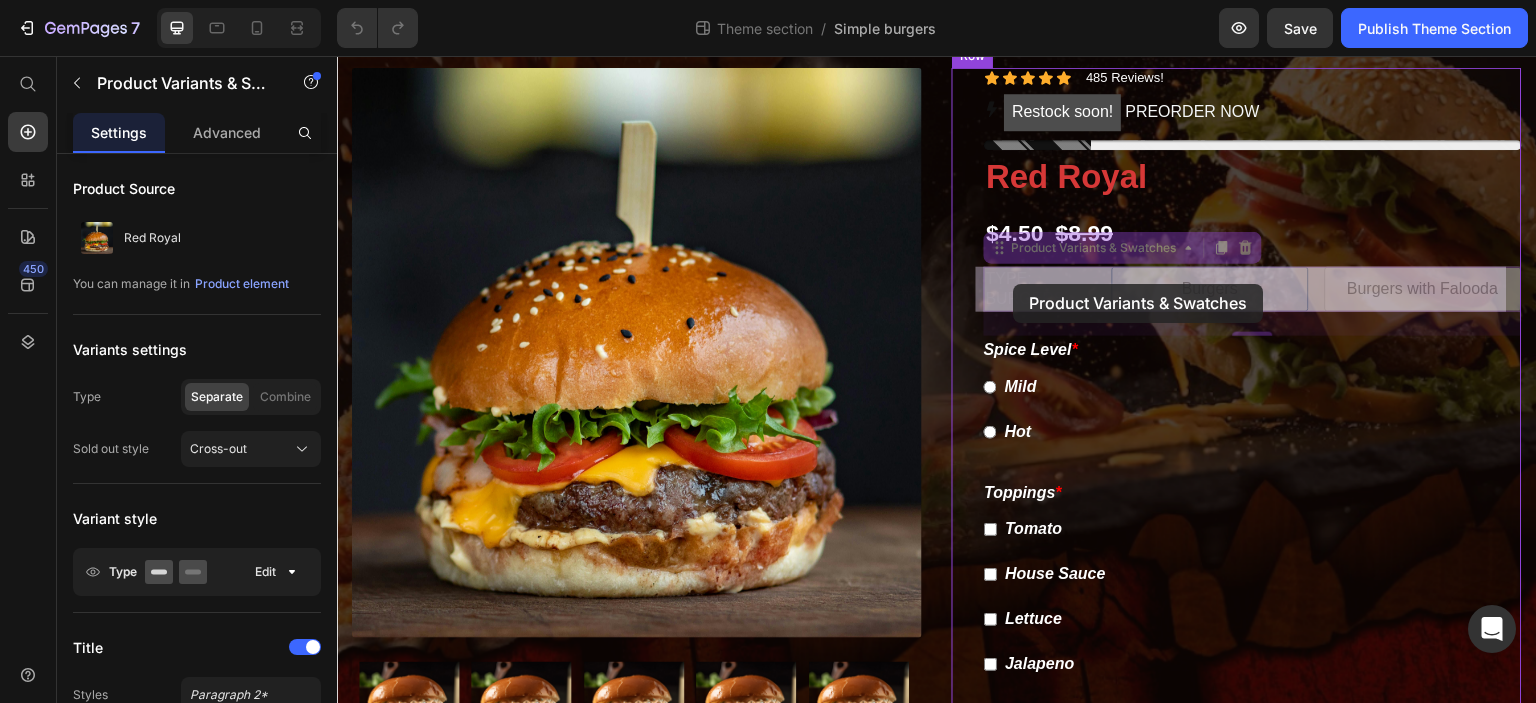 drag, startPoint x: 993, startPoint y: 119, endPoint x: 999, endPoint y: 289, distance: 170.10585 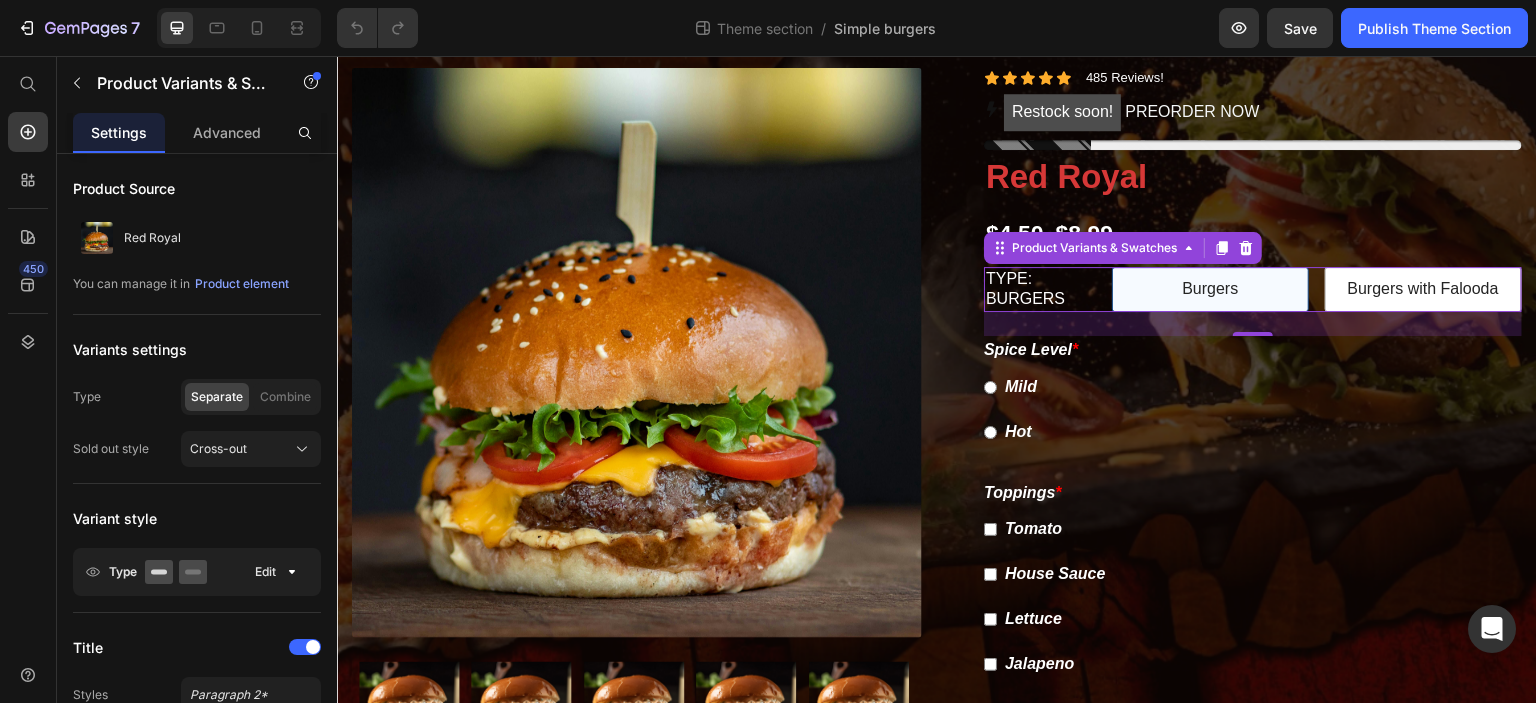 click on "Burgers" at bounding box center (1210, 289) 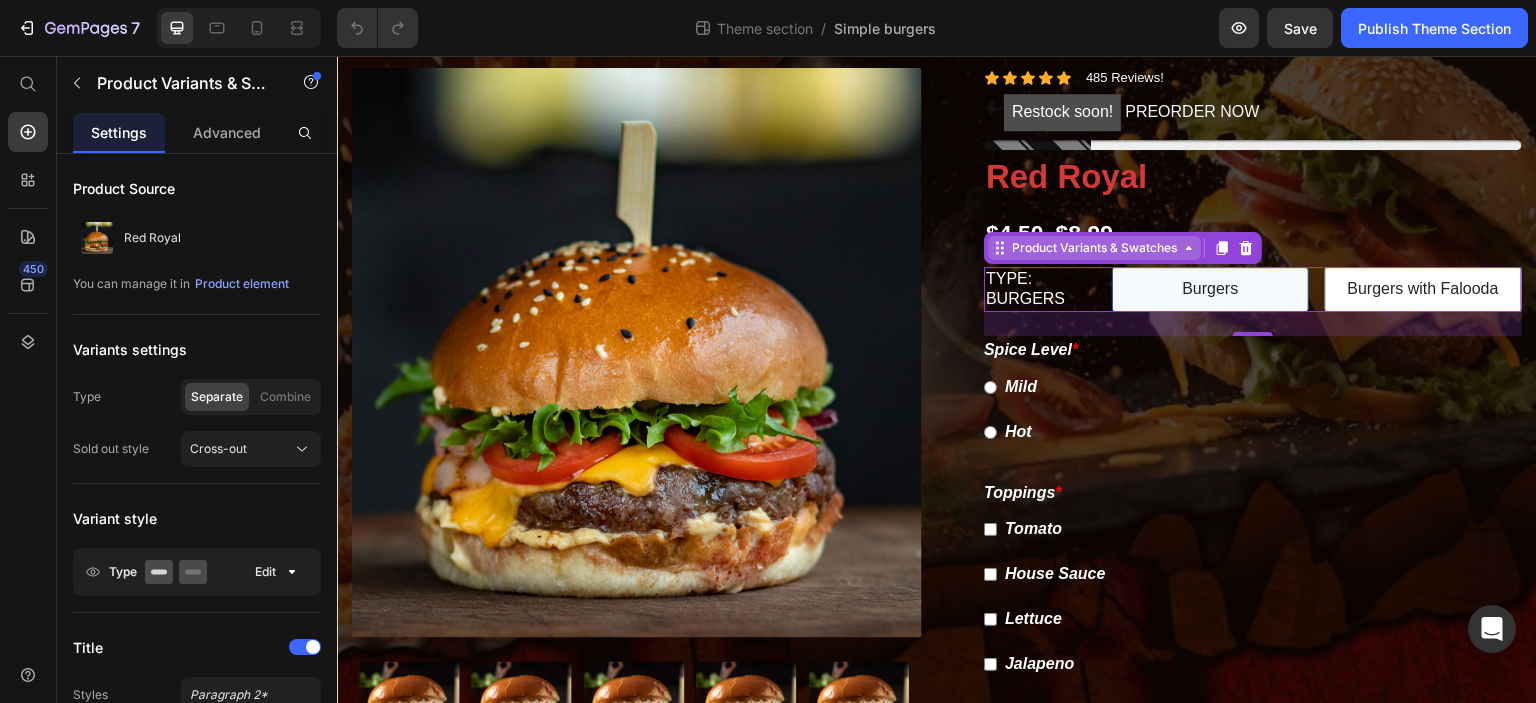 click on "Product Variants & Swatches" at bounding box center [1094, 248] 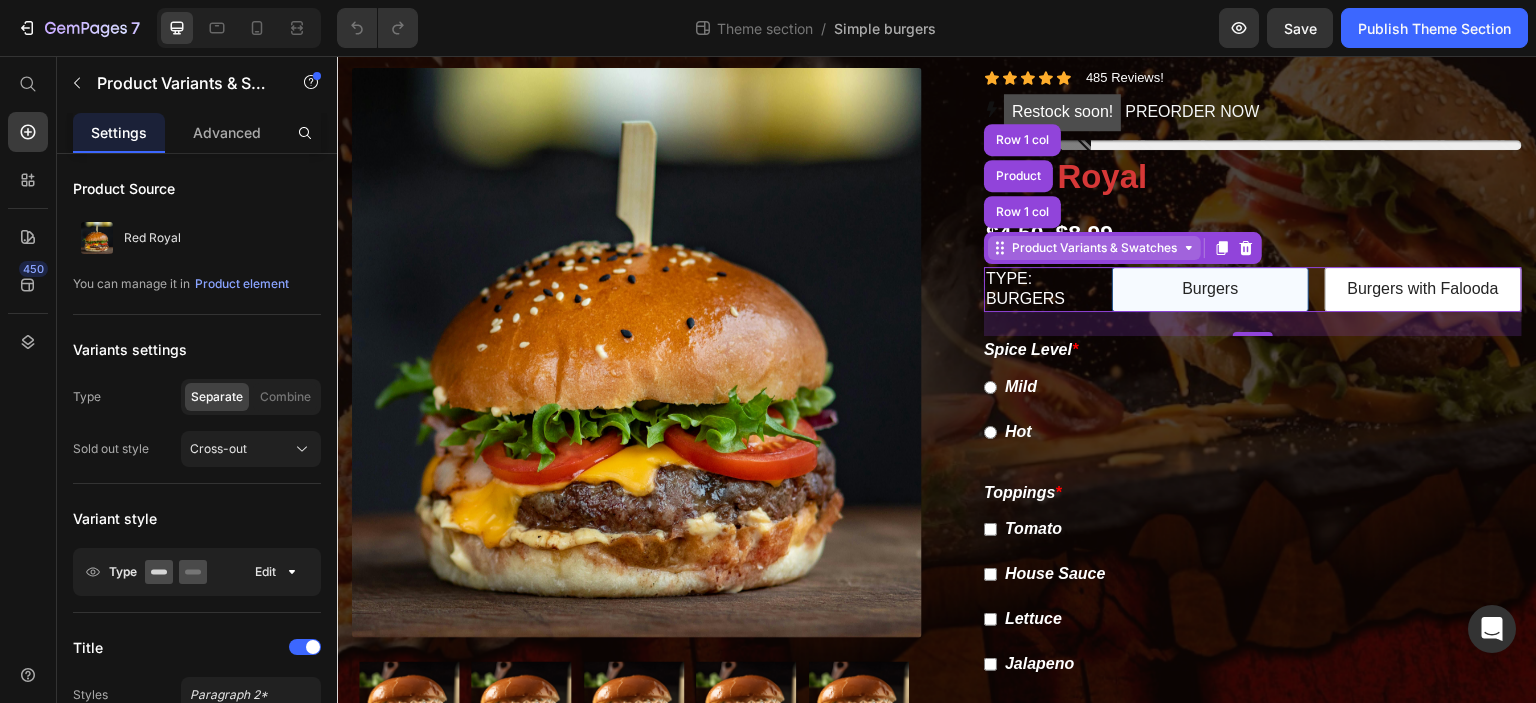 click on "Product Variants & Swatches" at bounding box center (1094, 248) 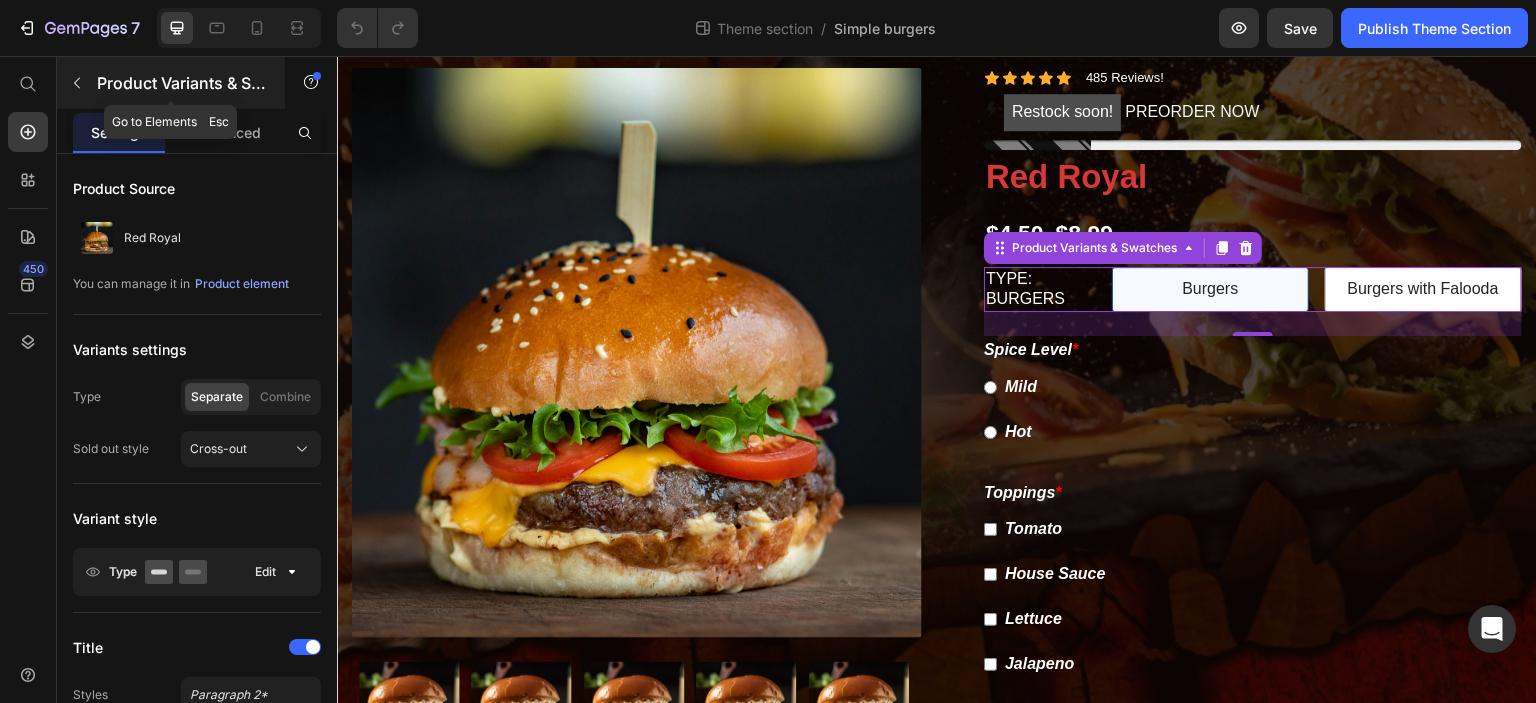 click on "Product Variants & Swatches" at bounding box center (171, 83) 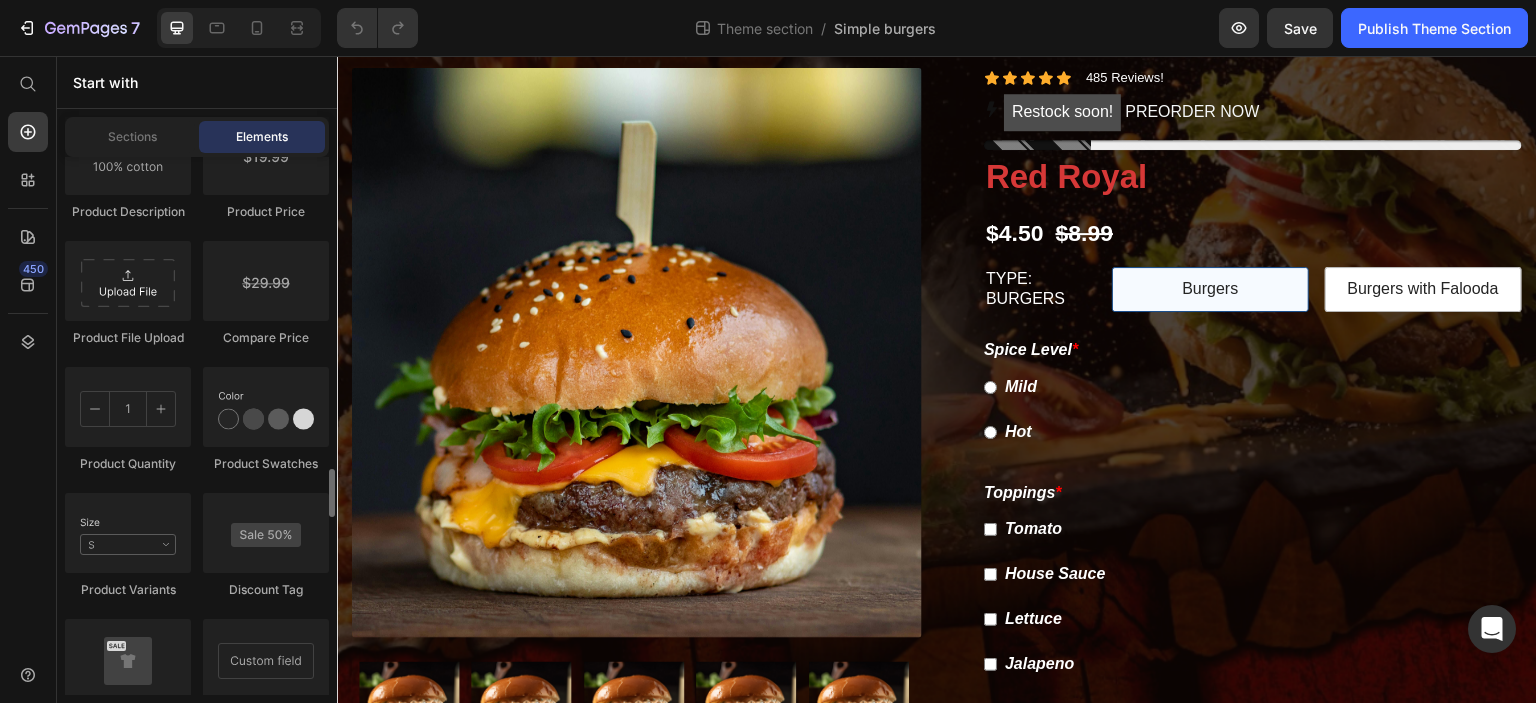 scroll, scrollTop: 3283, scrollLeft: 0, axis: vertical 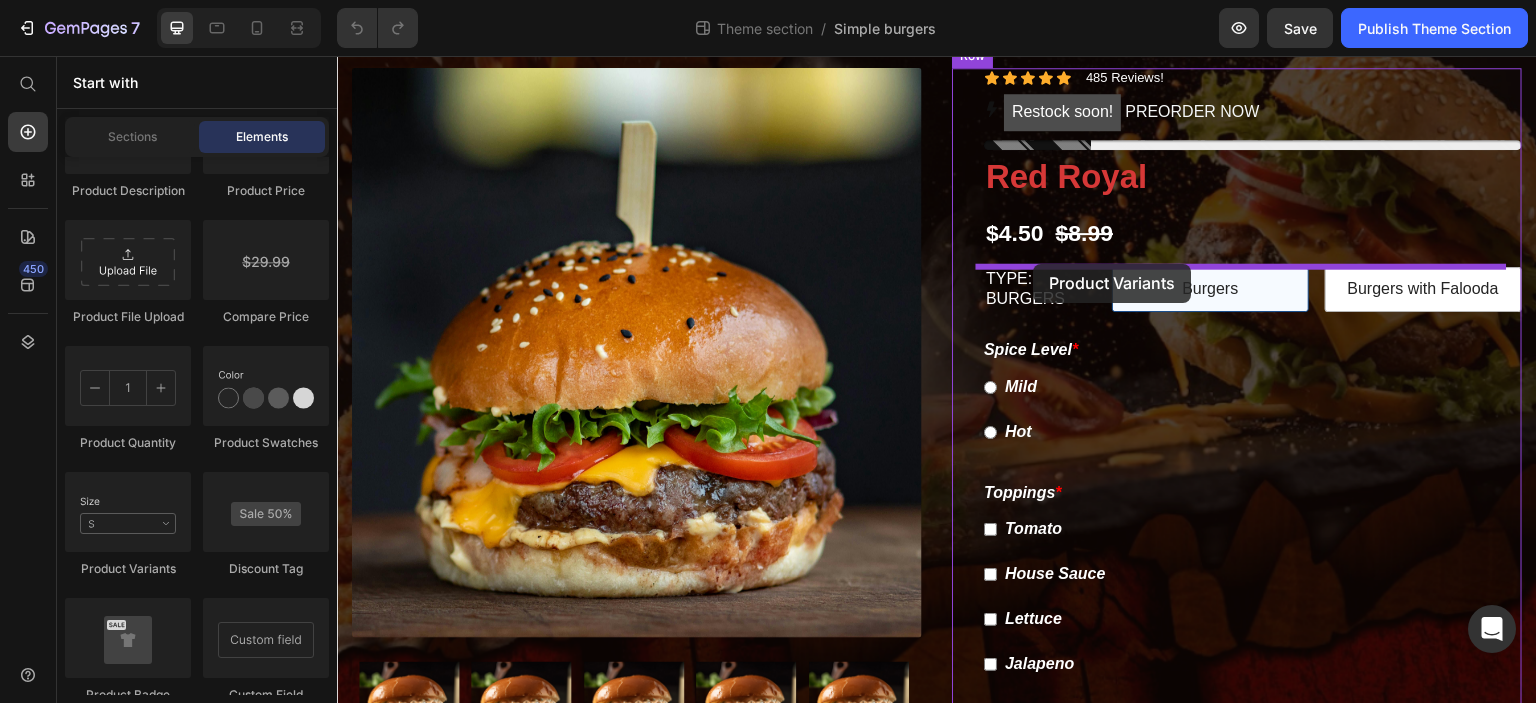 drag, startPoint x: 473, startPoint y: 594, endPoint x: 1034, endPoint y: 264, distance: 650.86176 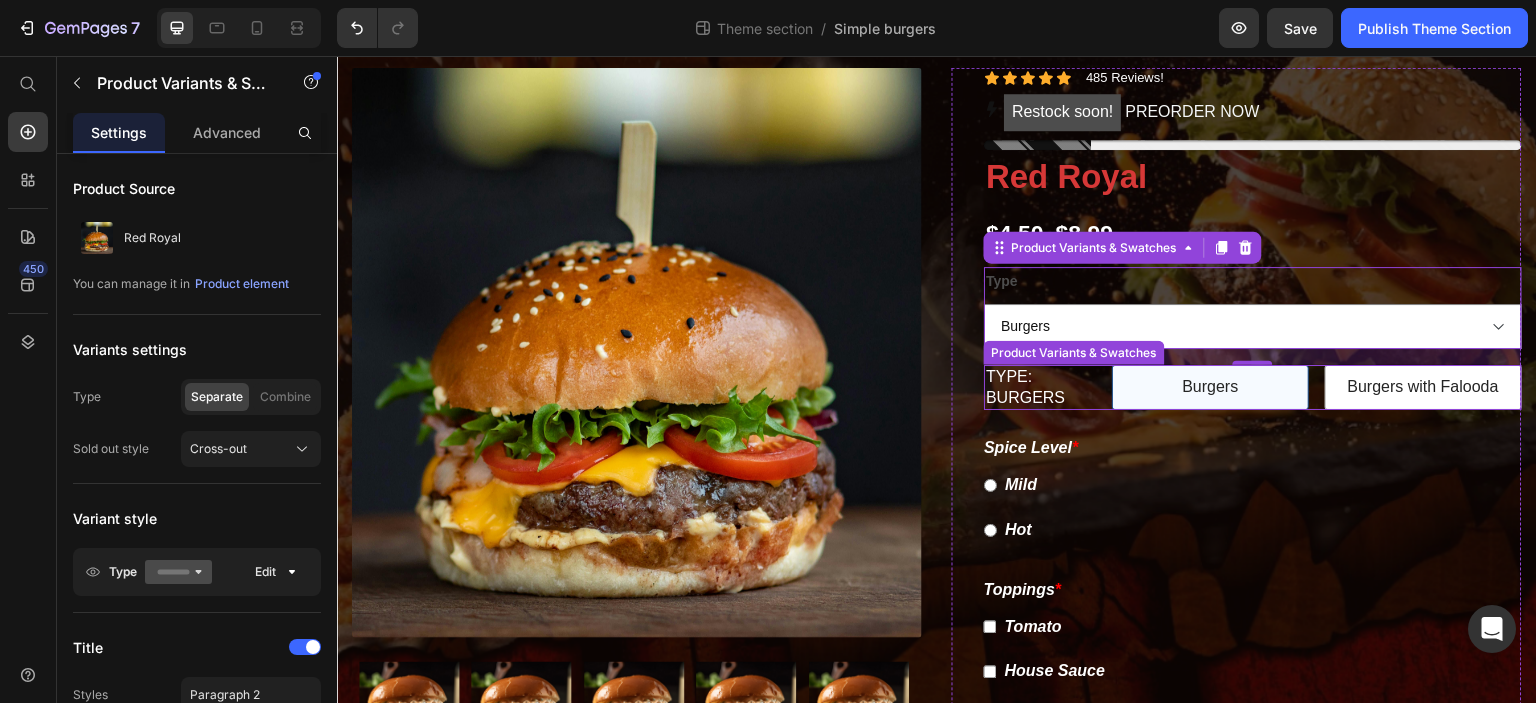 click on "Type: Burgers" at bounding box center (1044, 388) 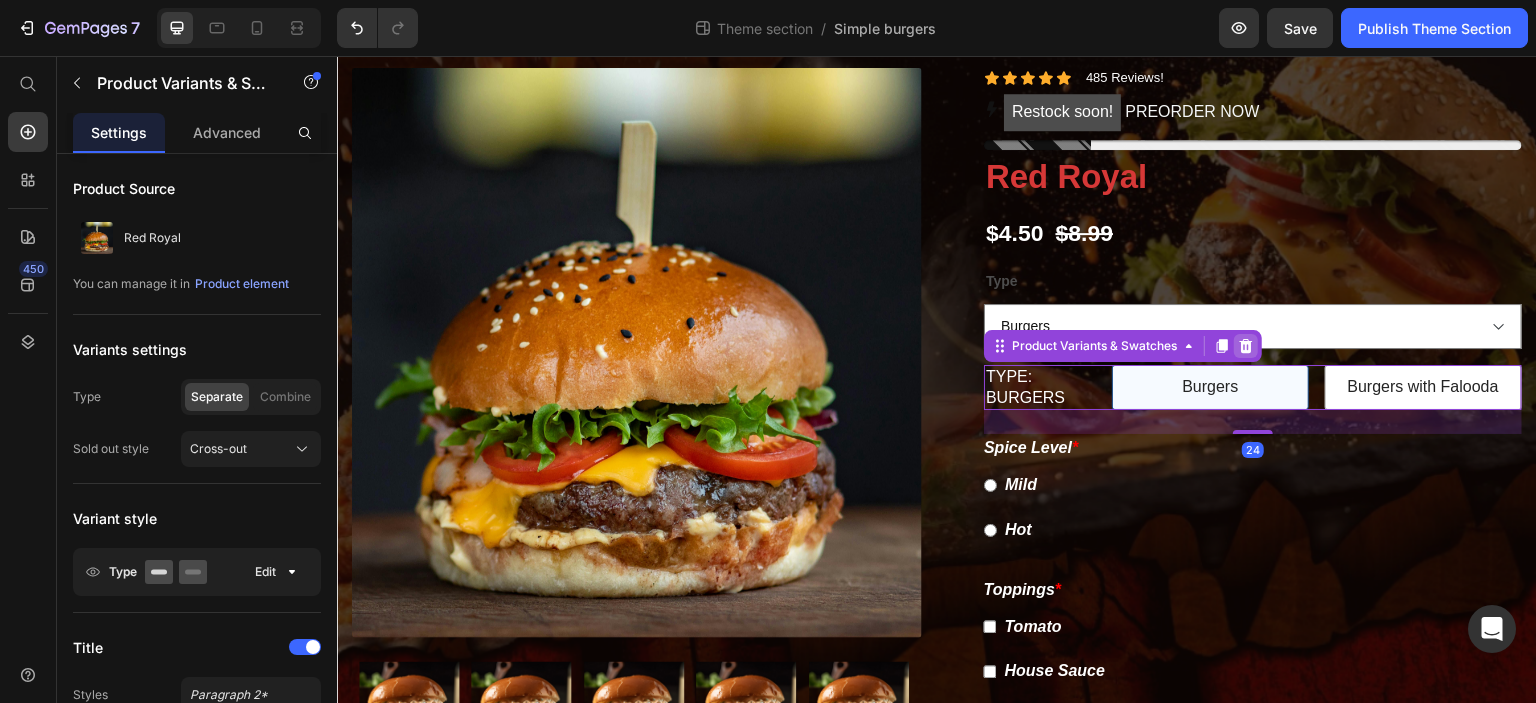 click 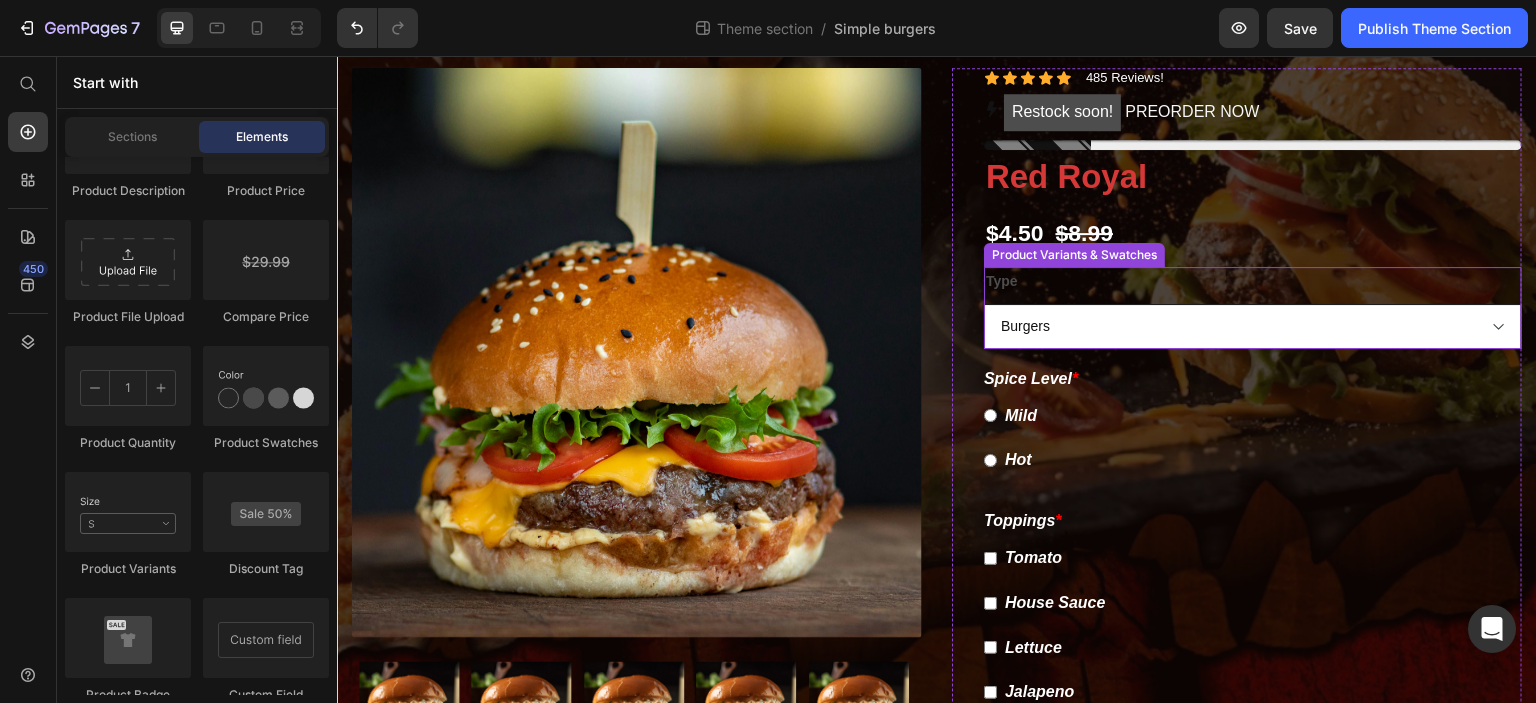 click on "Burgers Burgers with Falooda" at bounding box center (1253, 326) 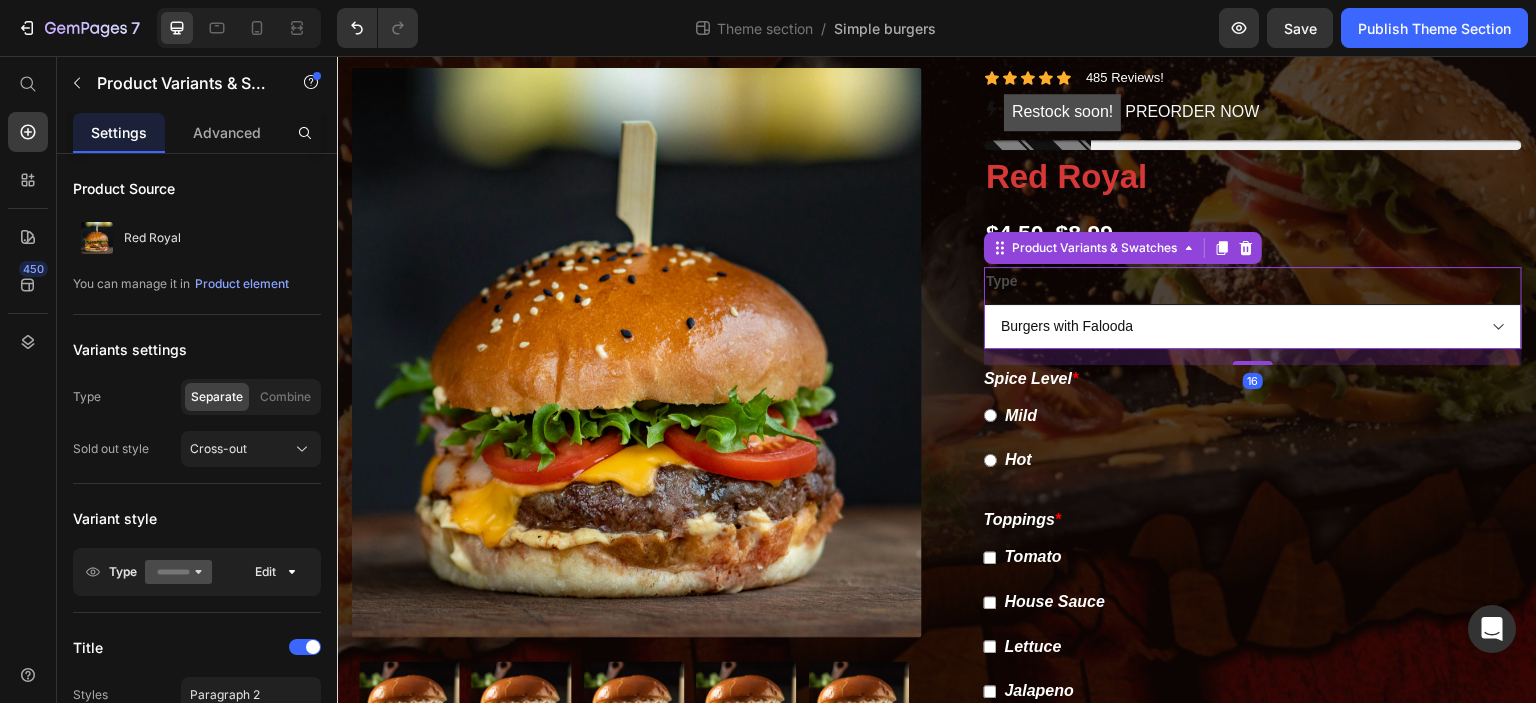 click on "Burgers Burgers with Falooda" at bounding box center (1253, 326) 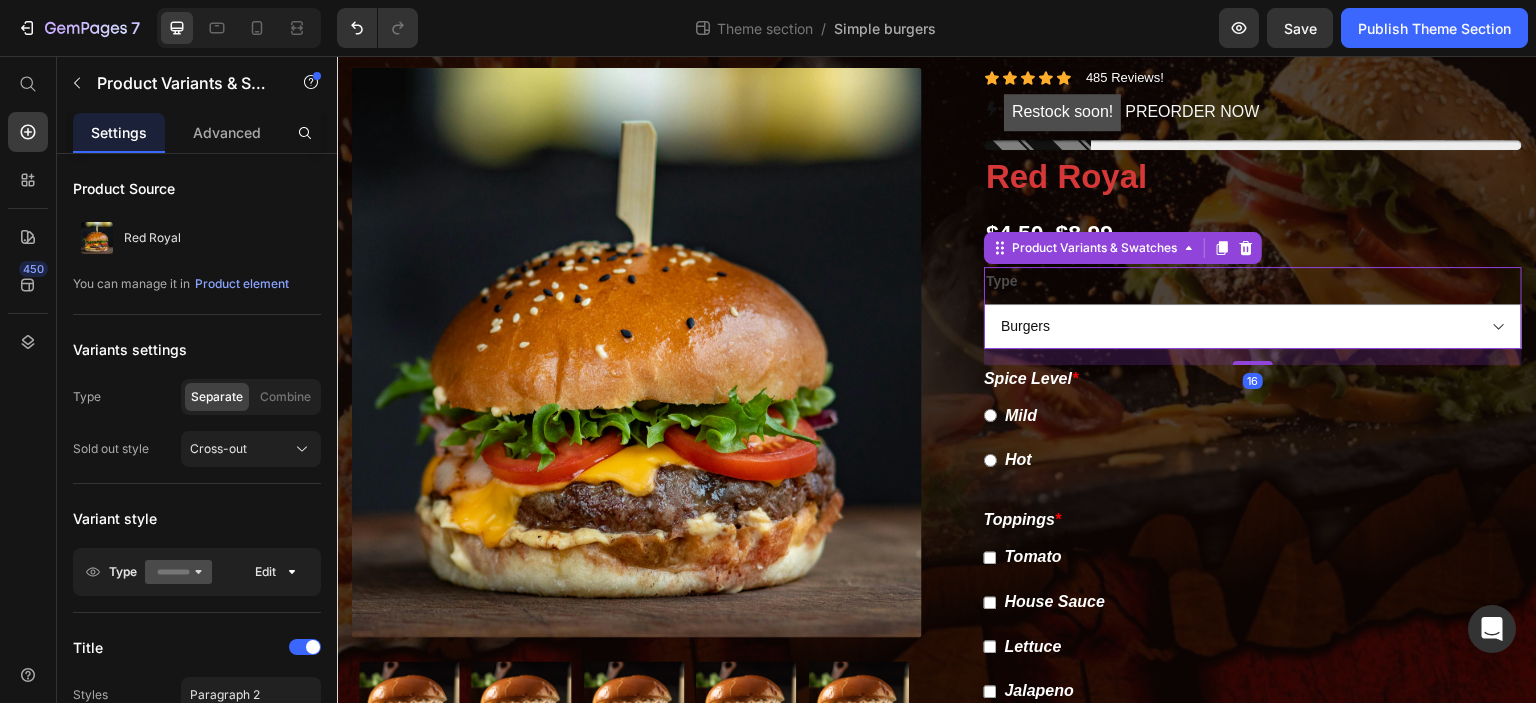 select on "Burgers with Falooda" 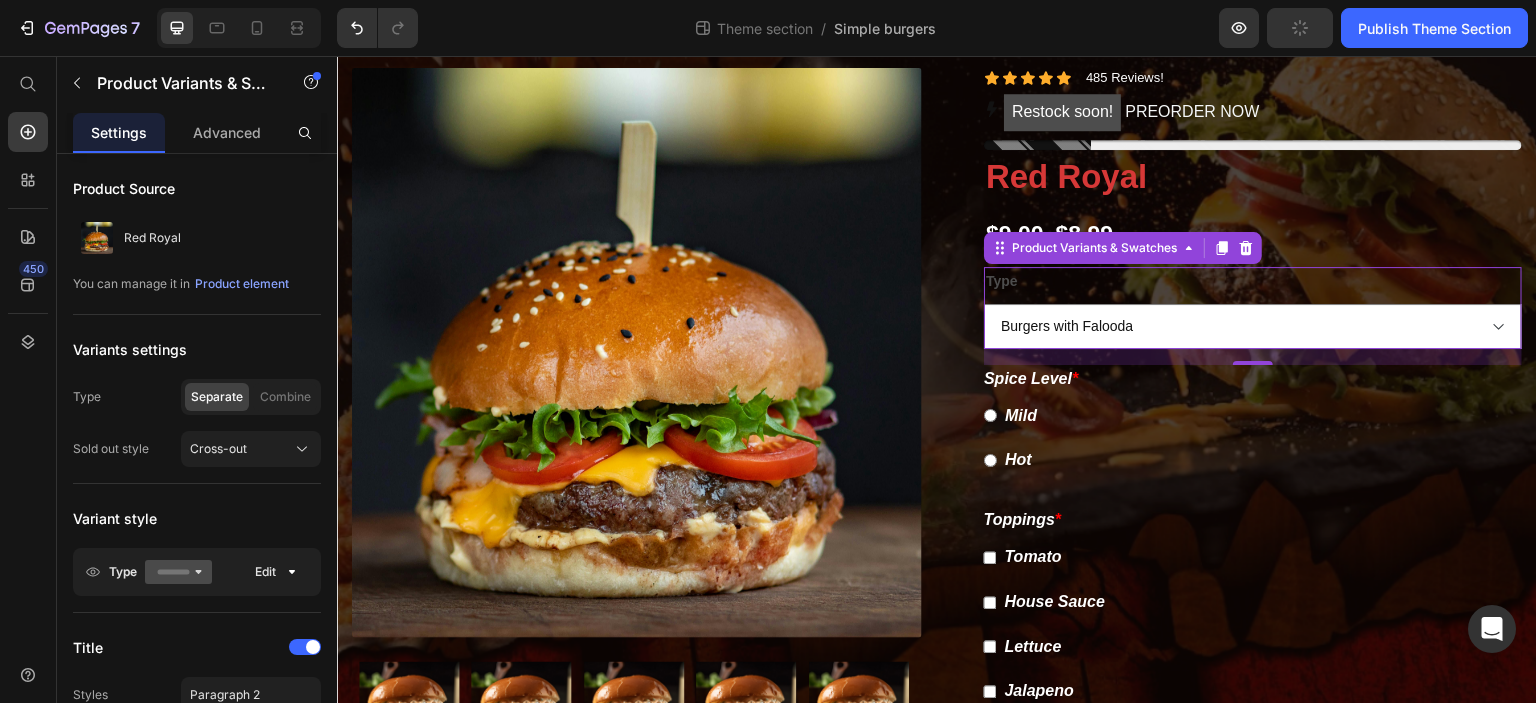 click on "Type Burgers Burgers with Falooda" at bounding box center [1253, 308] 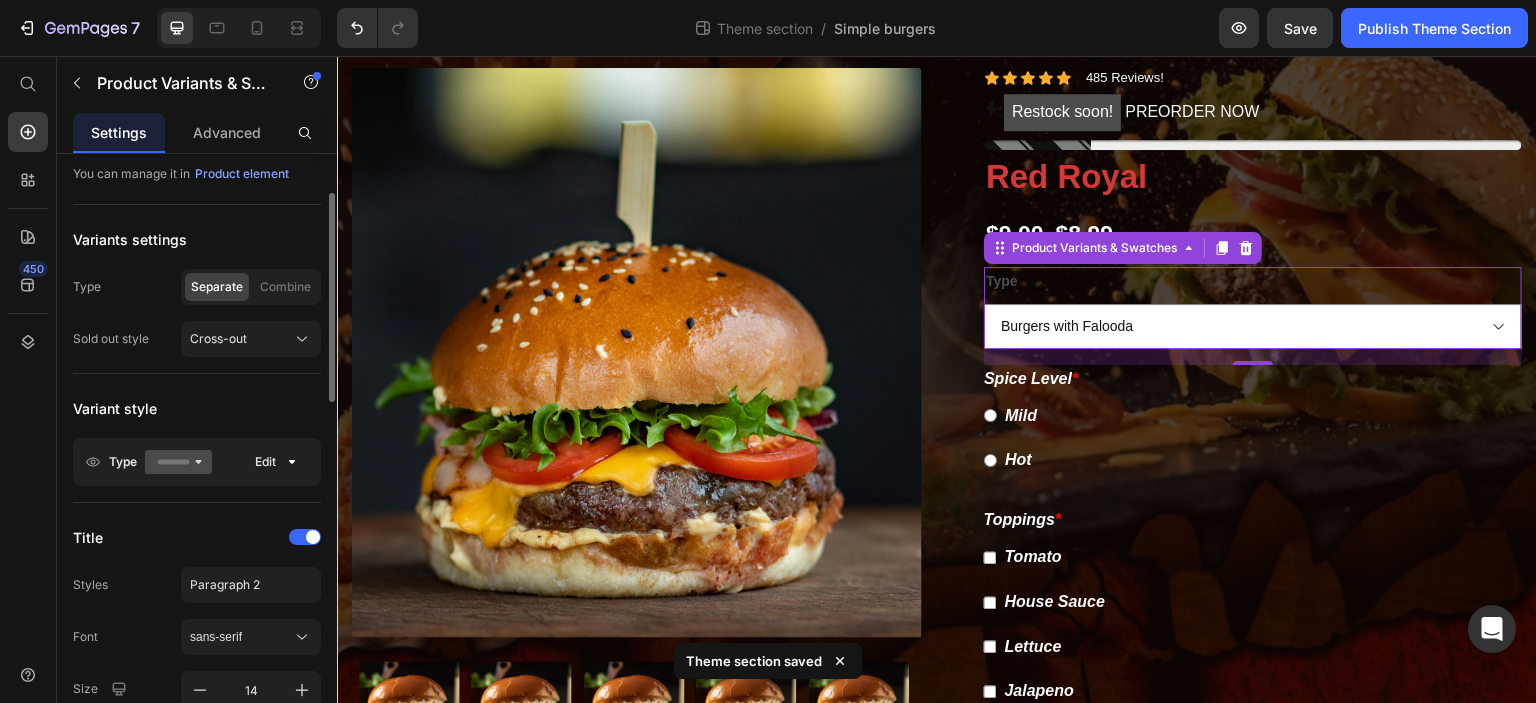 scroll, scrollTop: 115, scrollLeft: 0, axis: vertical 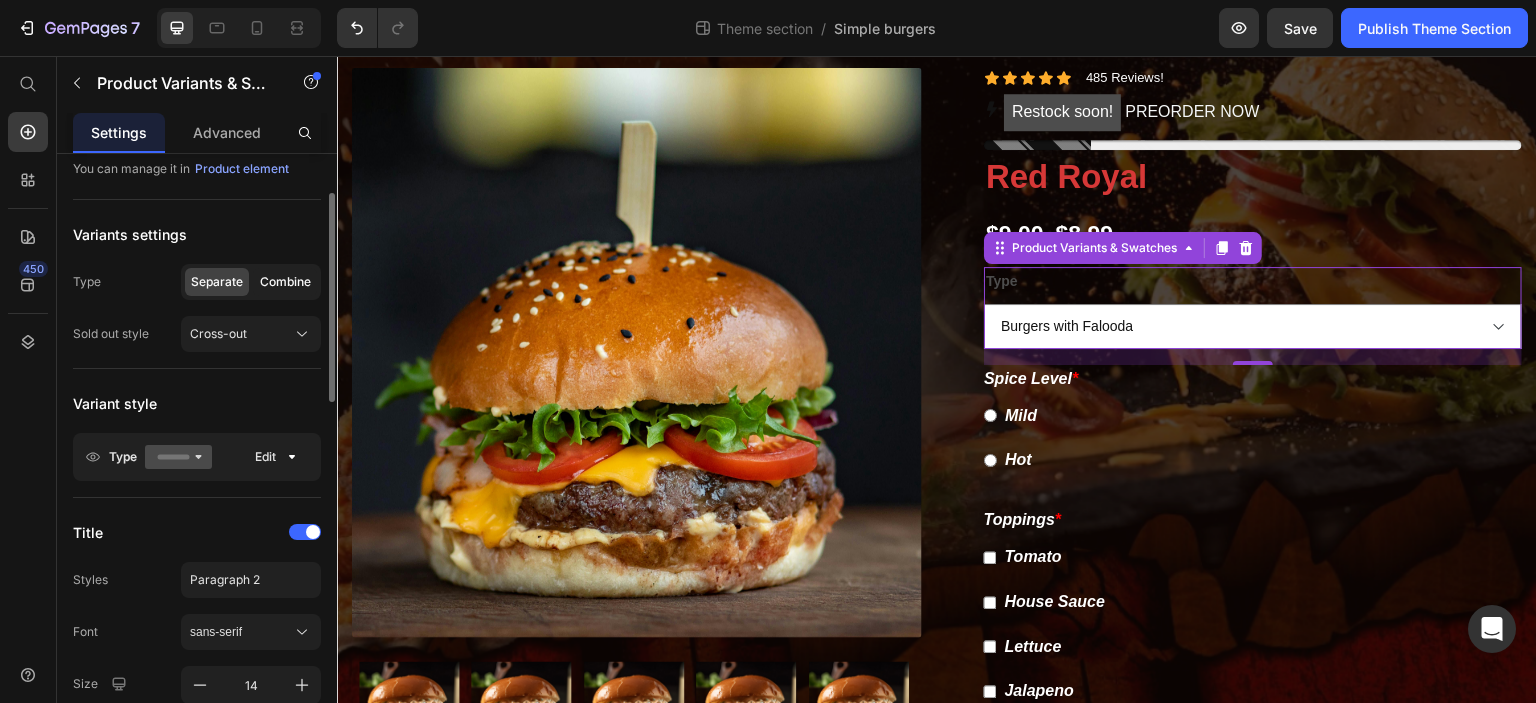 click on "Combine" 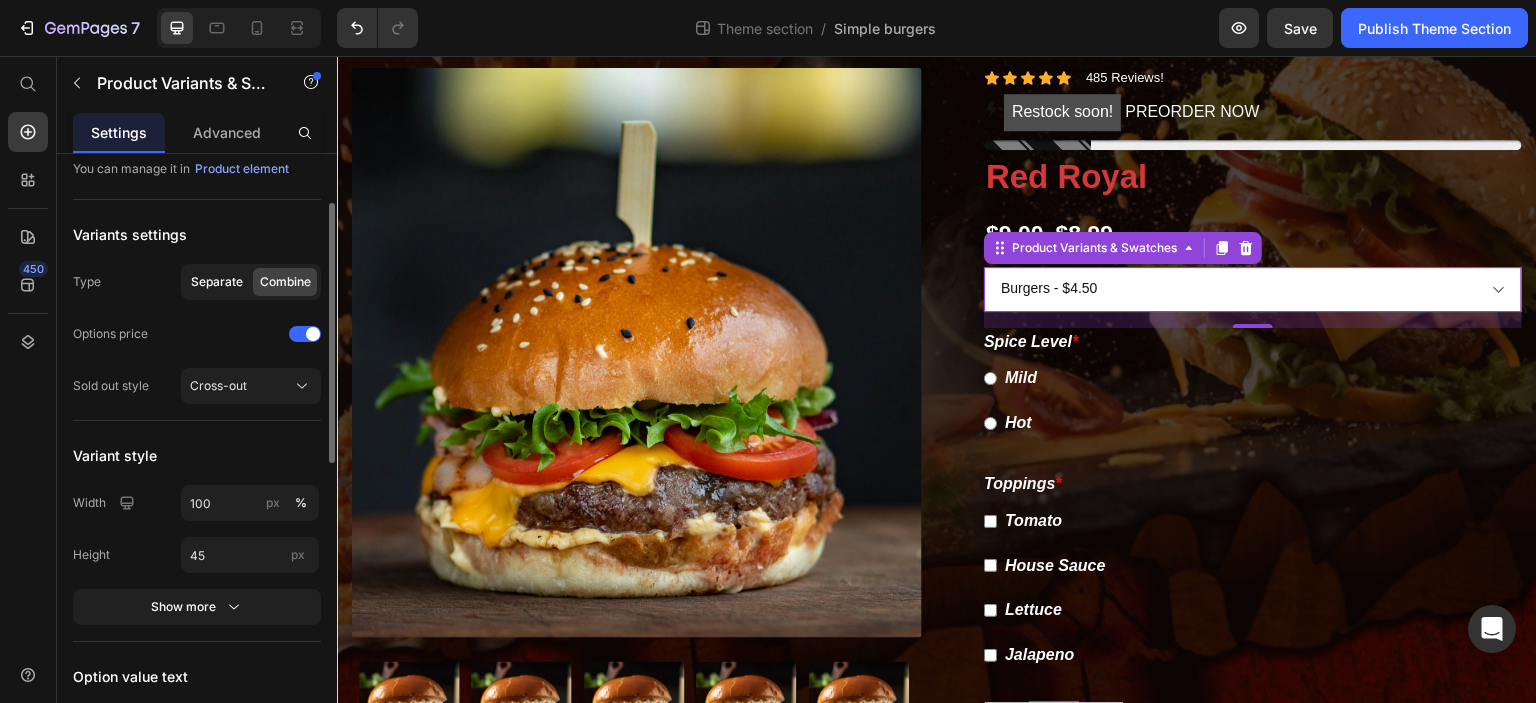 click on "Separate" 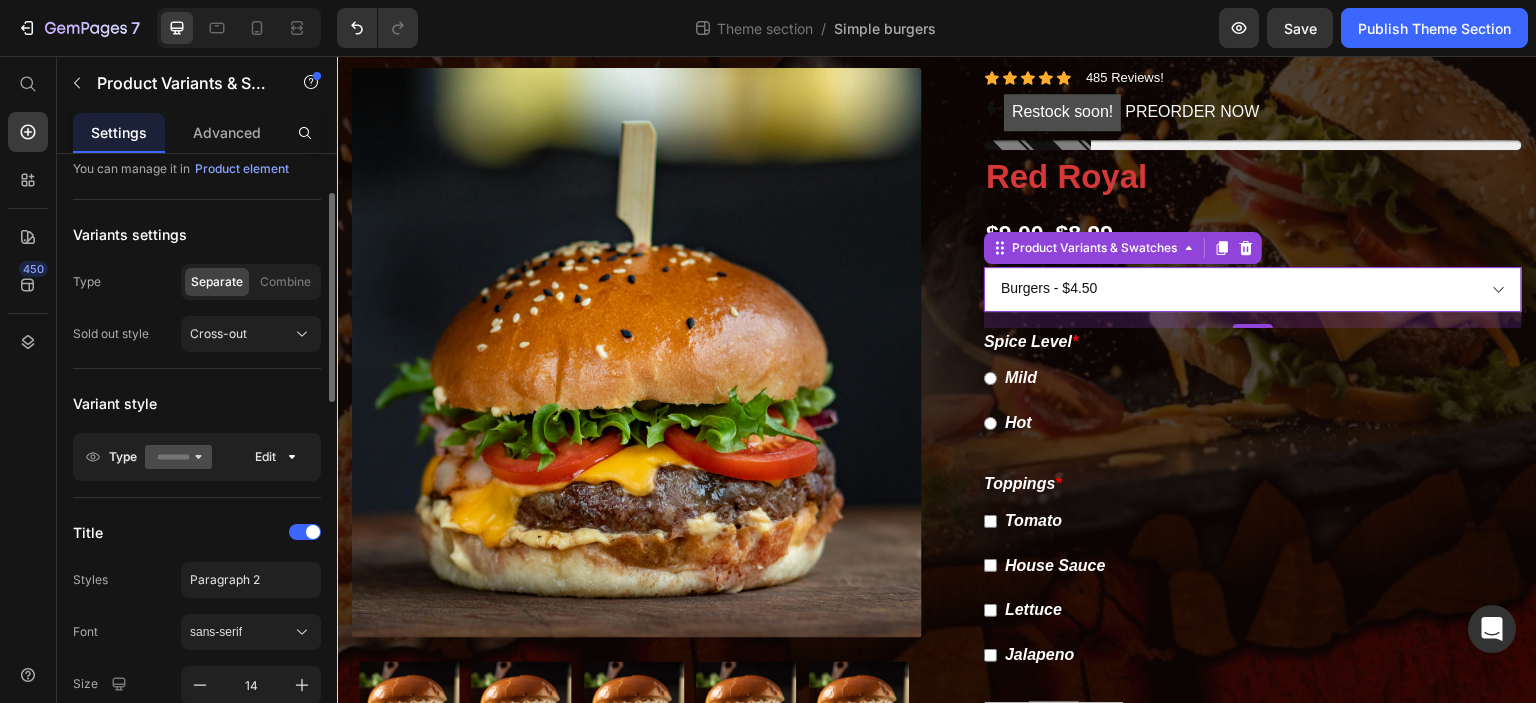 select on "Burgers with Falooda" 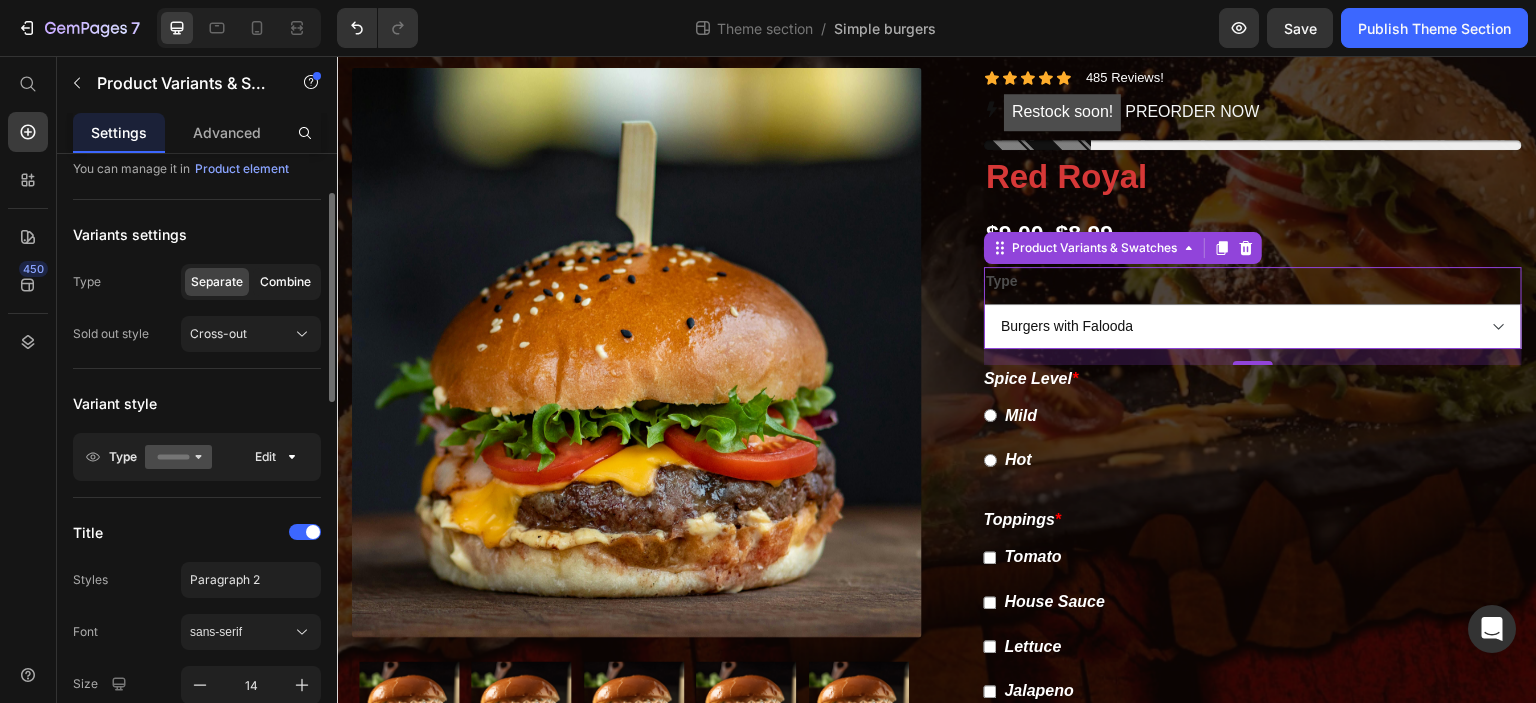 click on "Combine" 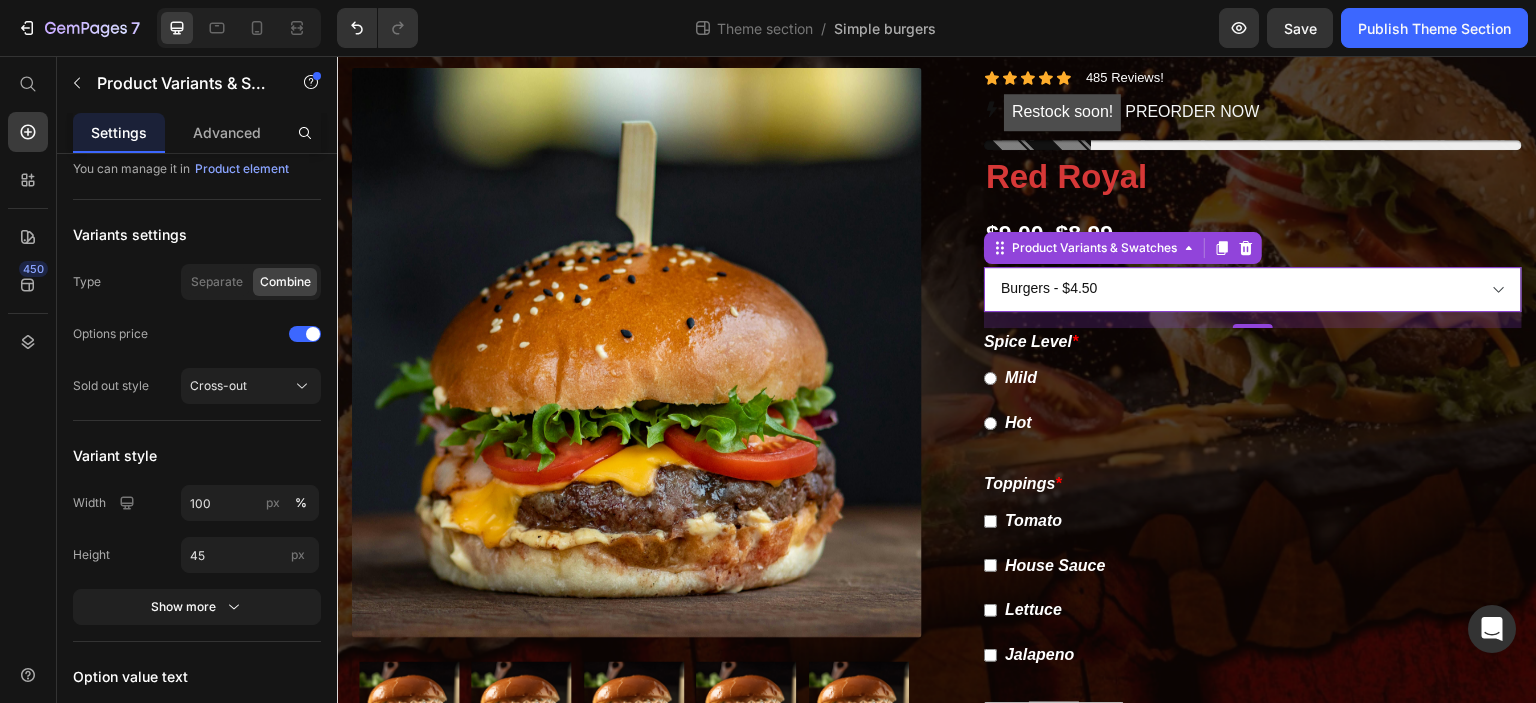 scroll, scrollTop: 74, scrollLeft: 0, axis: vertical 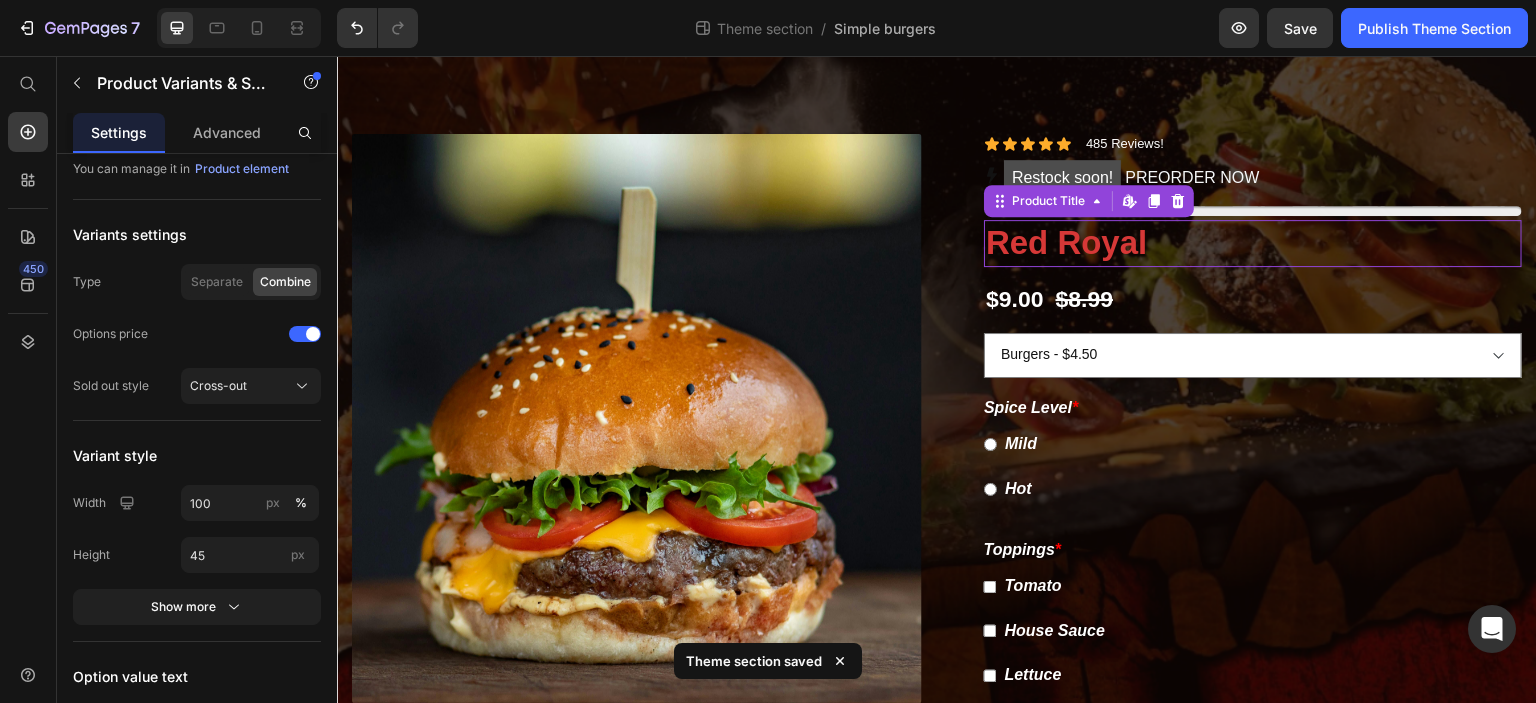 click on "Red Royal" at bounding box center (1253, 243) 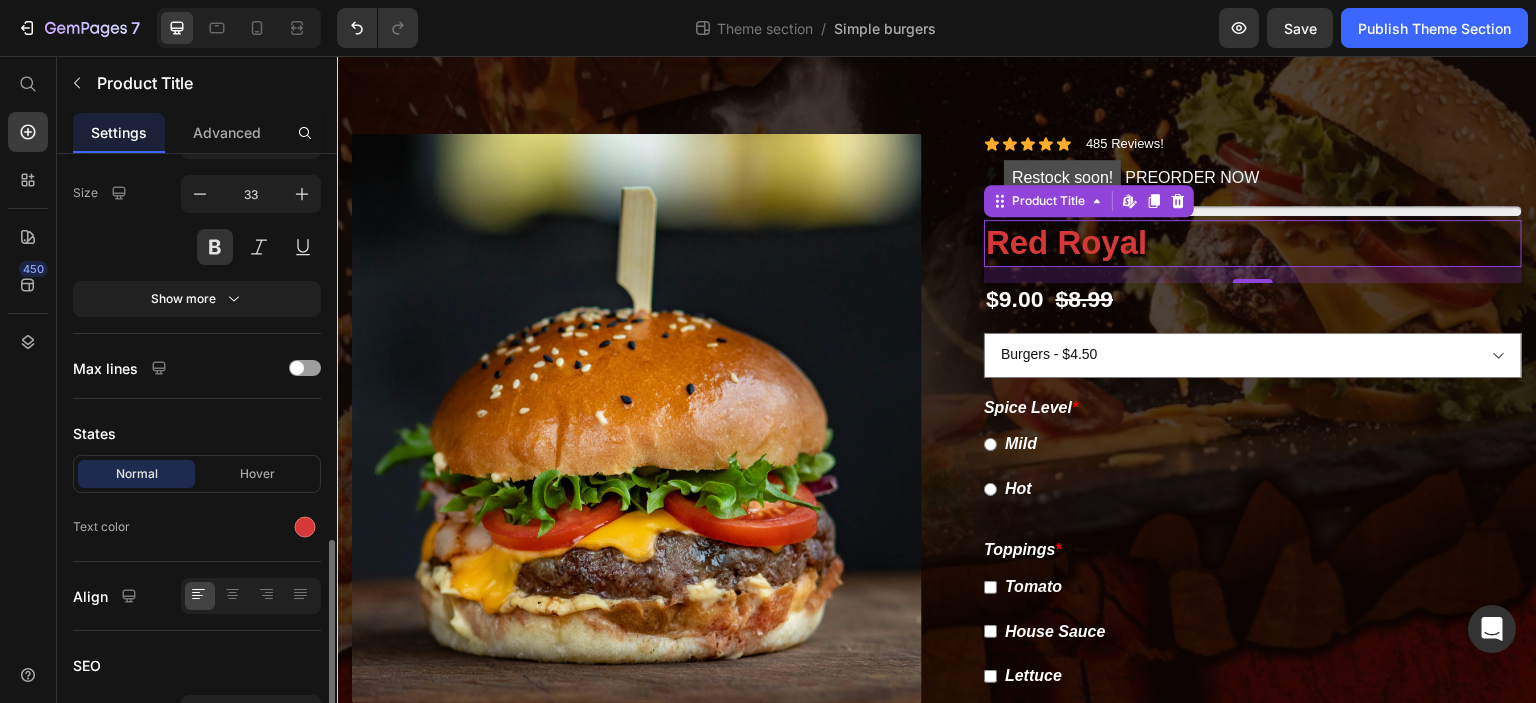 scroll, scrollTop: 489, scrollLeft: 0, axis: vertical 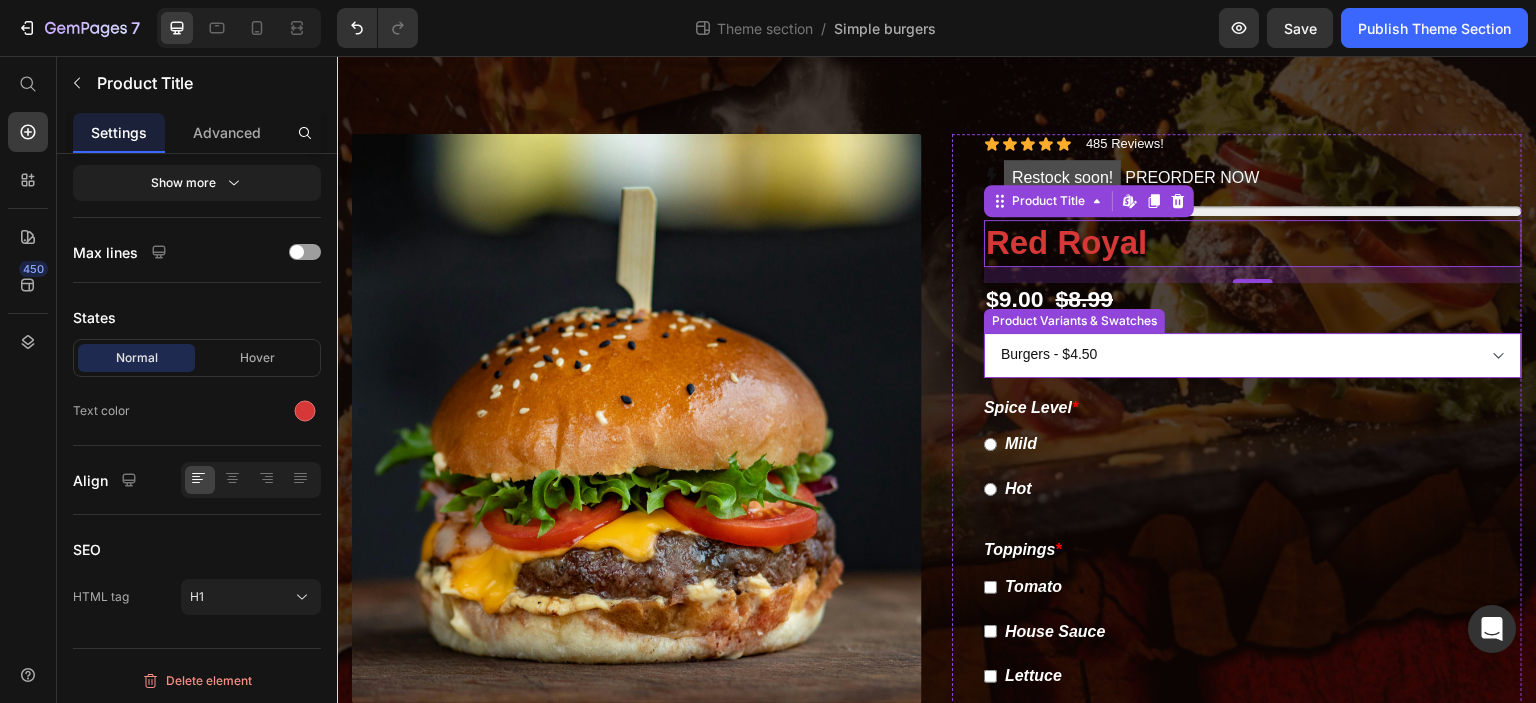 click on "Burgers - $4.50  Burgers with Falooda - $9.00" at bounding box center (1253, 355) 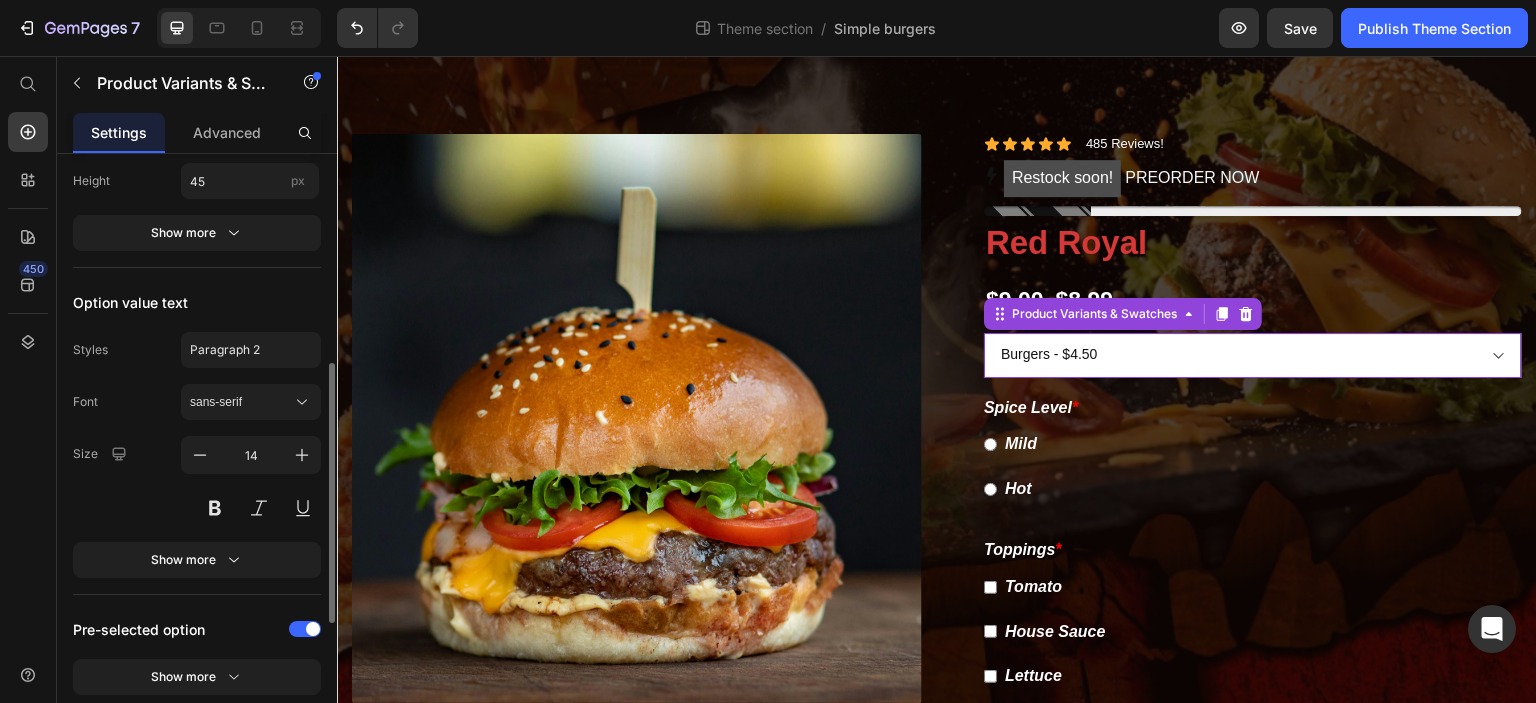 scroll, scrollTop: 0, scrollLeft: 0, axis: both 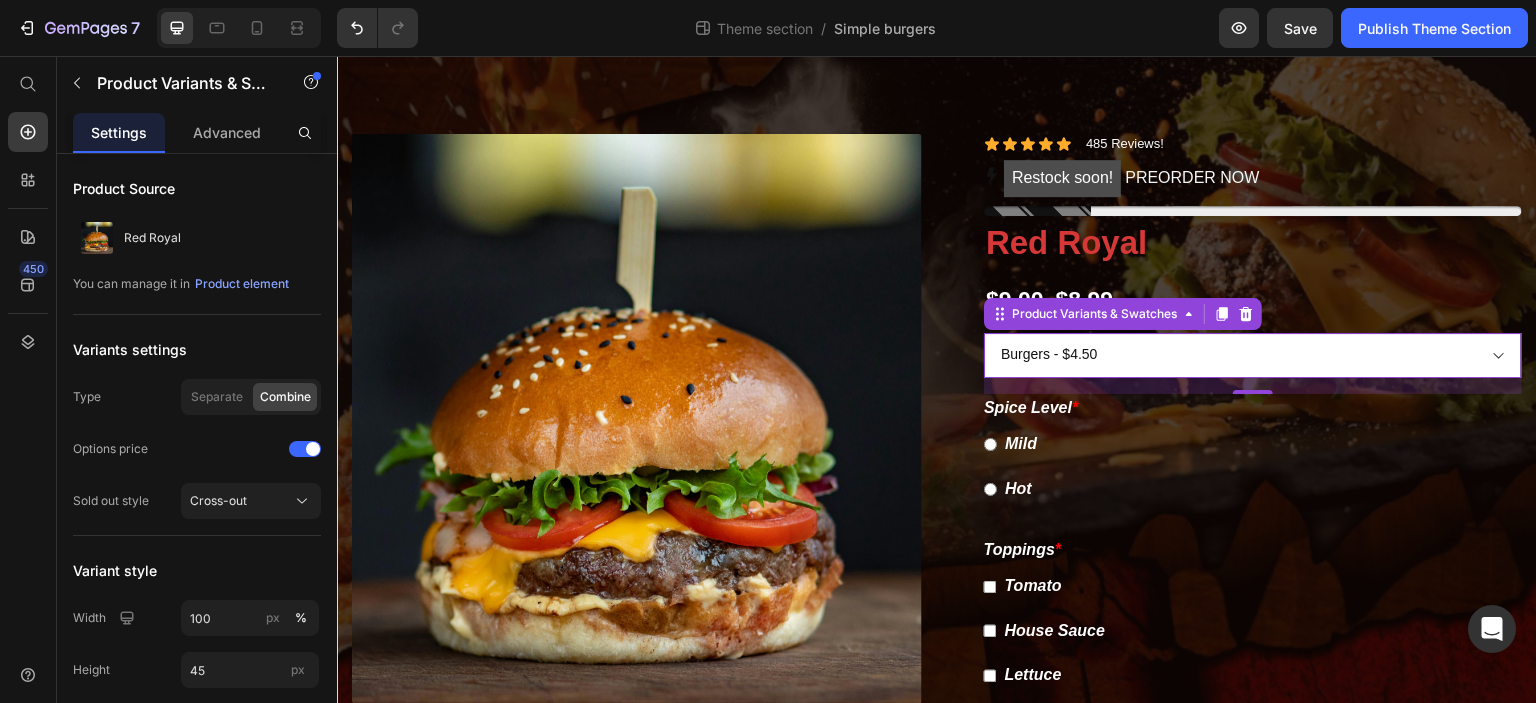 click on "Burgers - $4.50  Burgers with Falooda - $9.00" at bounding box center [1253, 355] 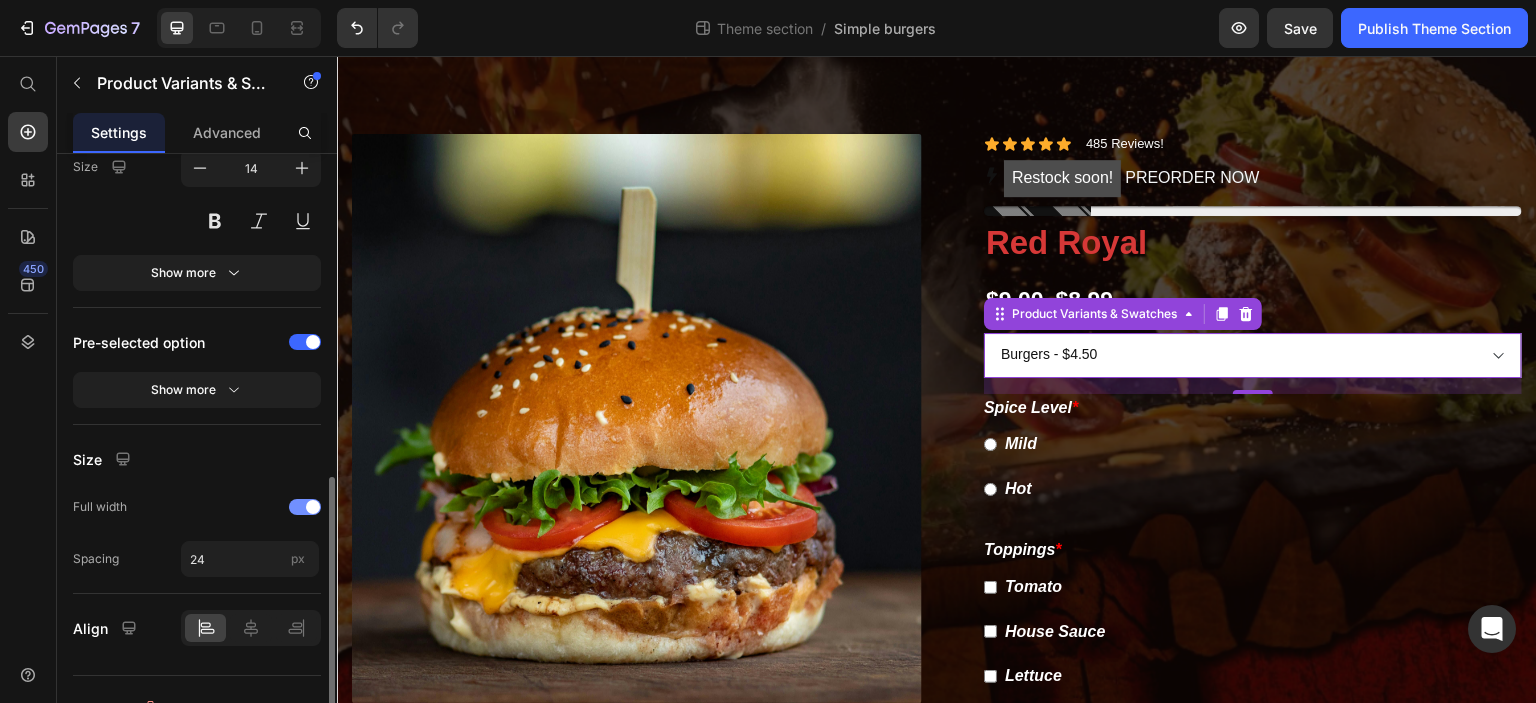 scroll, scrollTop: 768, scrollLeft: 0, axis: vertical 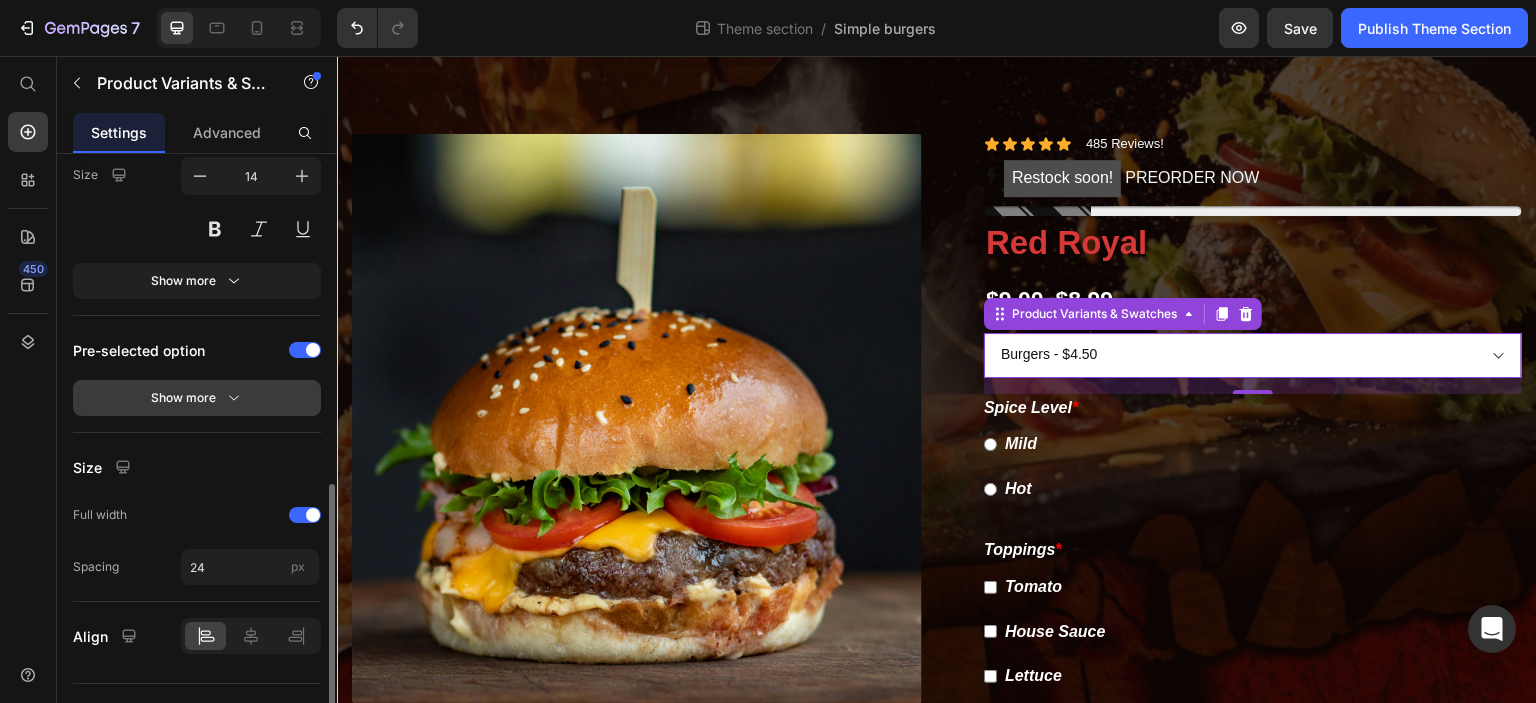 click on "Show more" 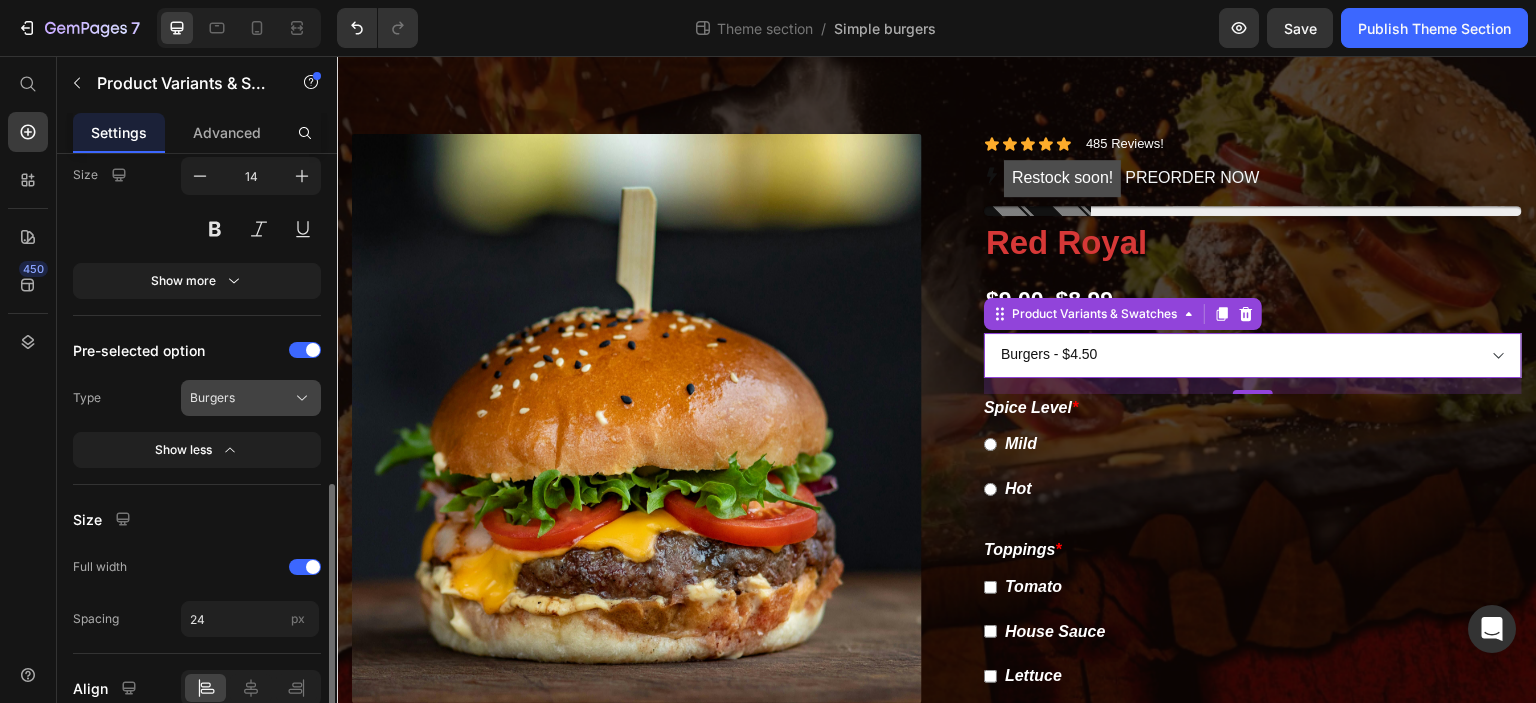 click on "Burgers" 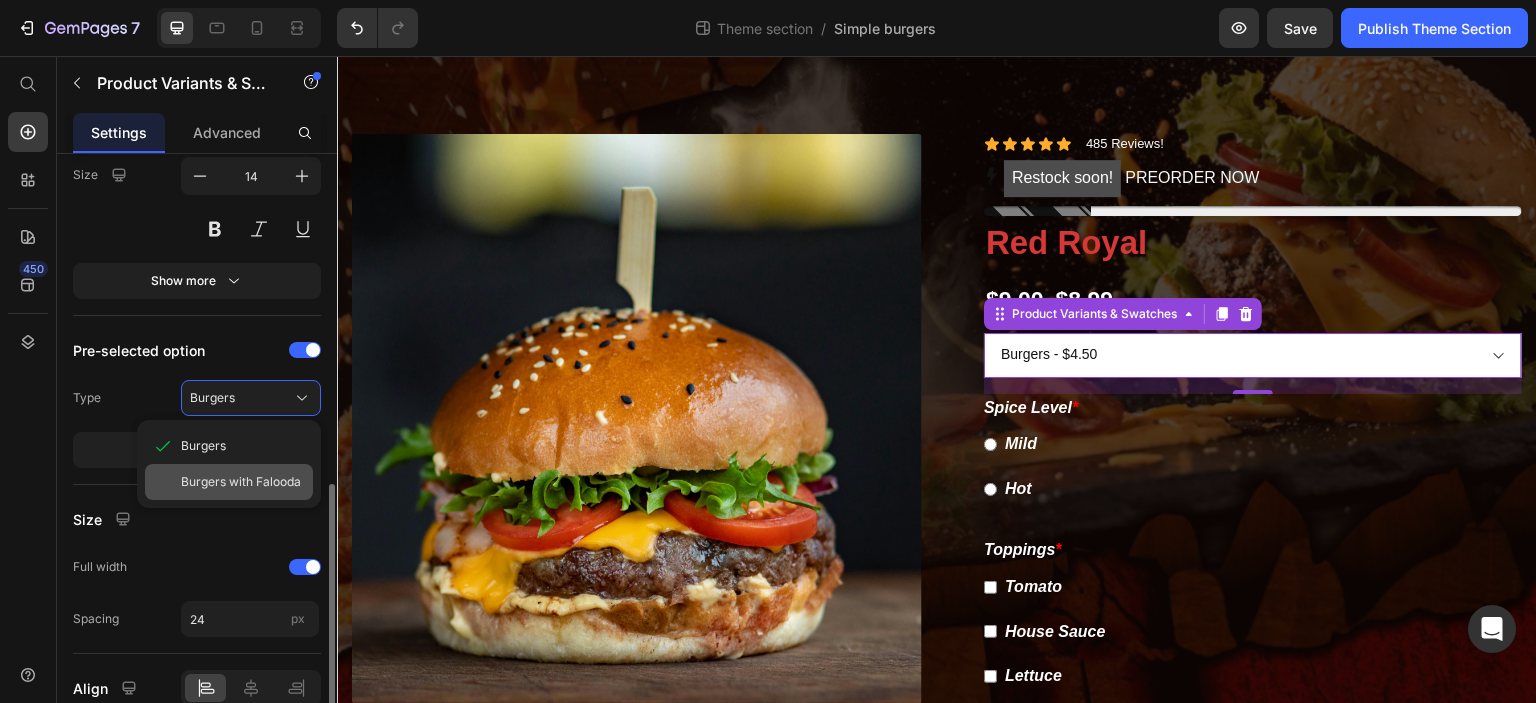 click on "Burgers with Falooda" at bounding box center [241, 482] 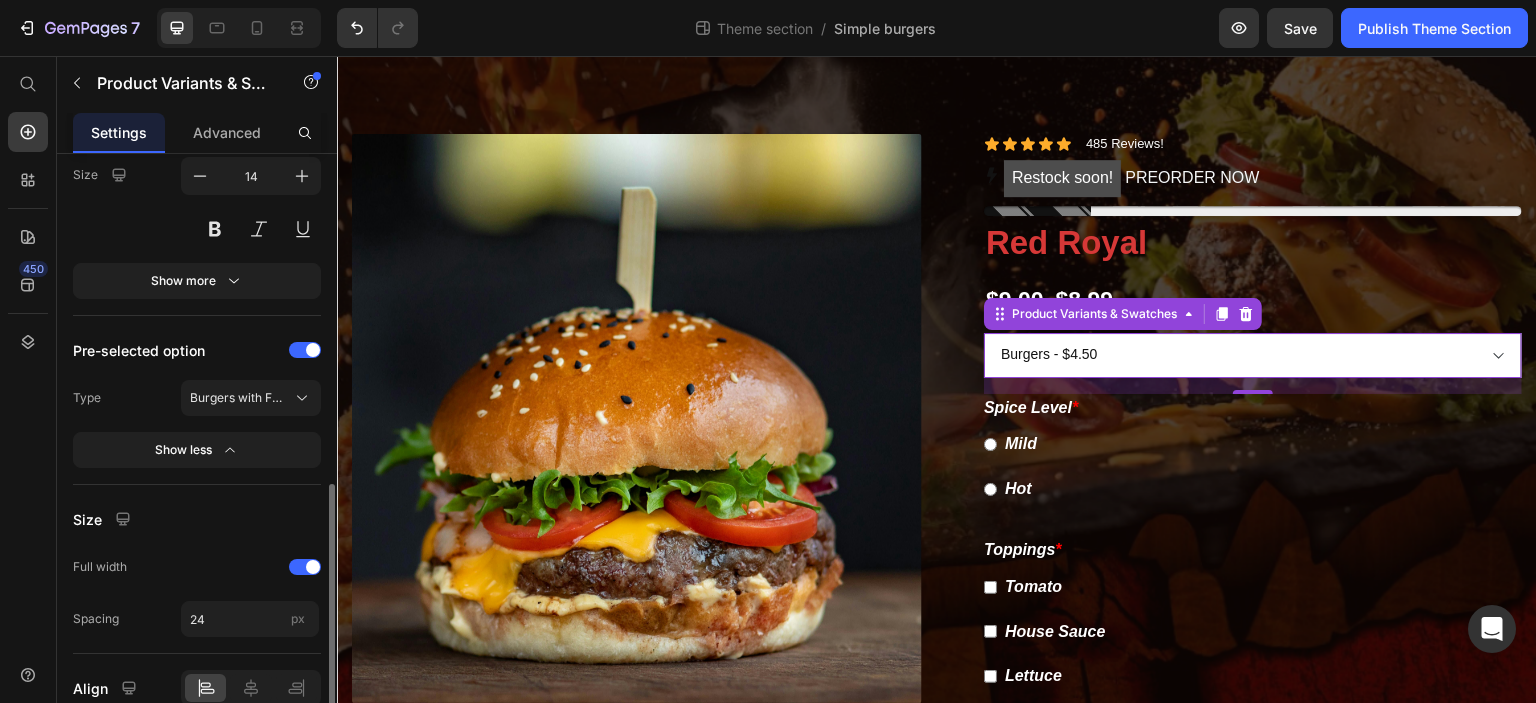 select on "[CREDIT CARD NUMBER]" 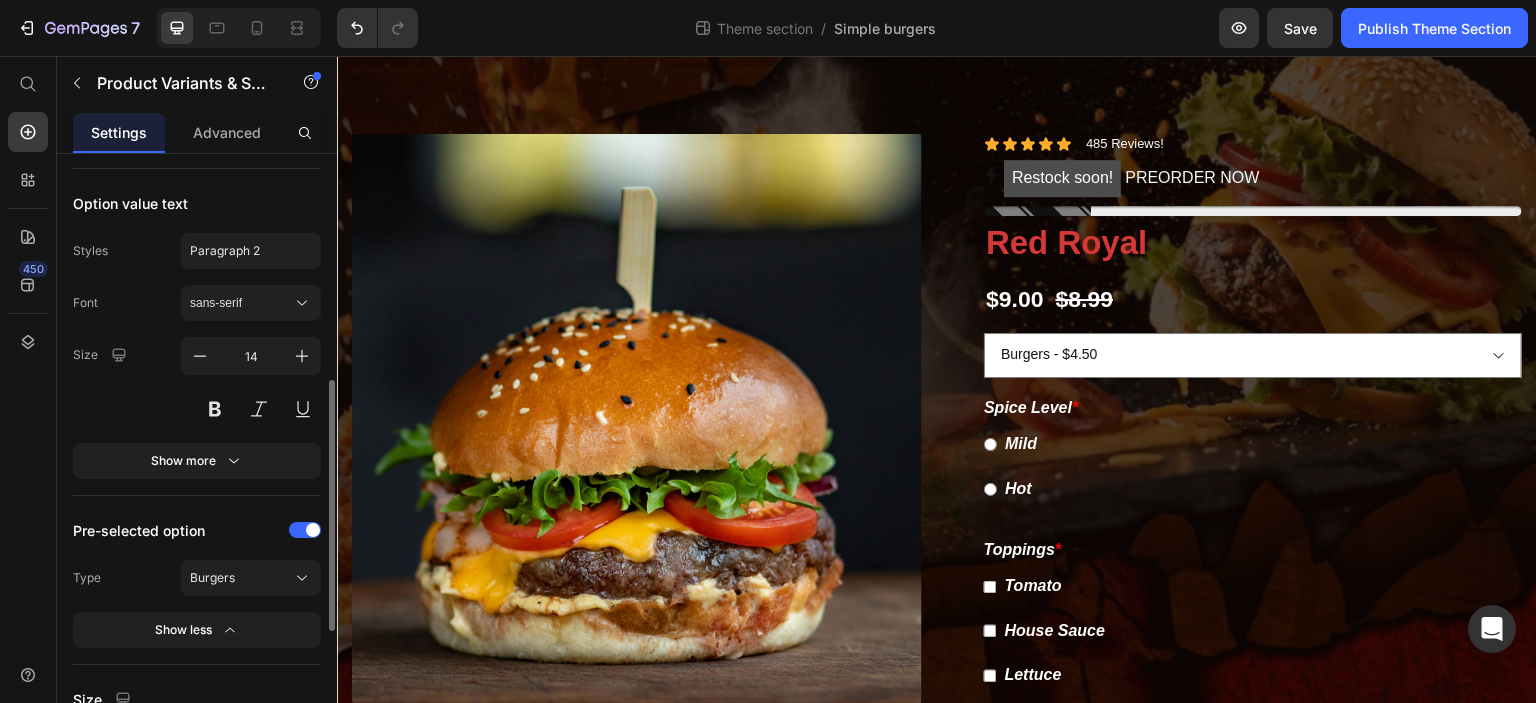scroll, scrollTop: 572, scrollLeft: 0, axis: vertical 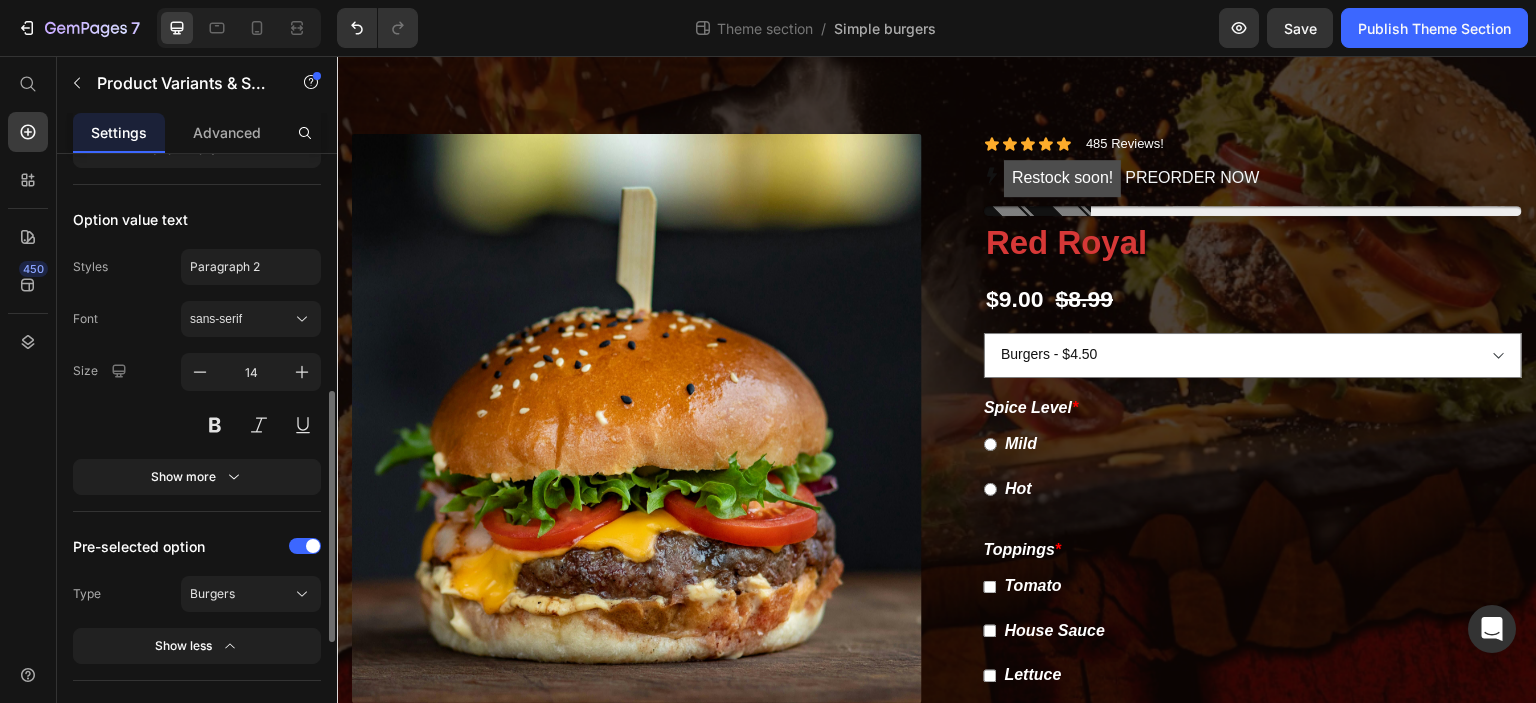 click on "Show more" at bounding box center (197, 477) 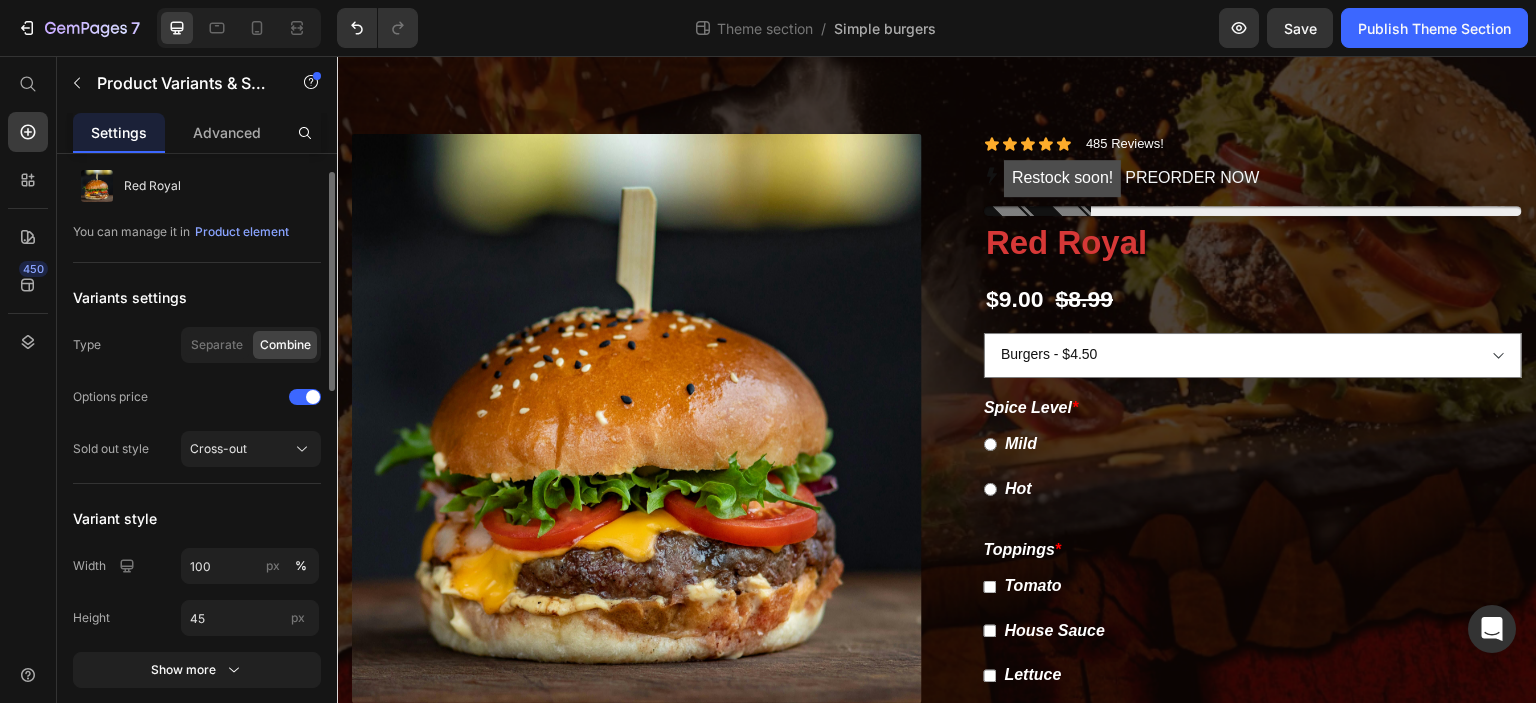 scroll, scrollTop: 0, scrollLeft: 0, axis: both 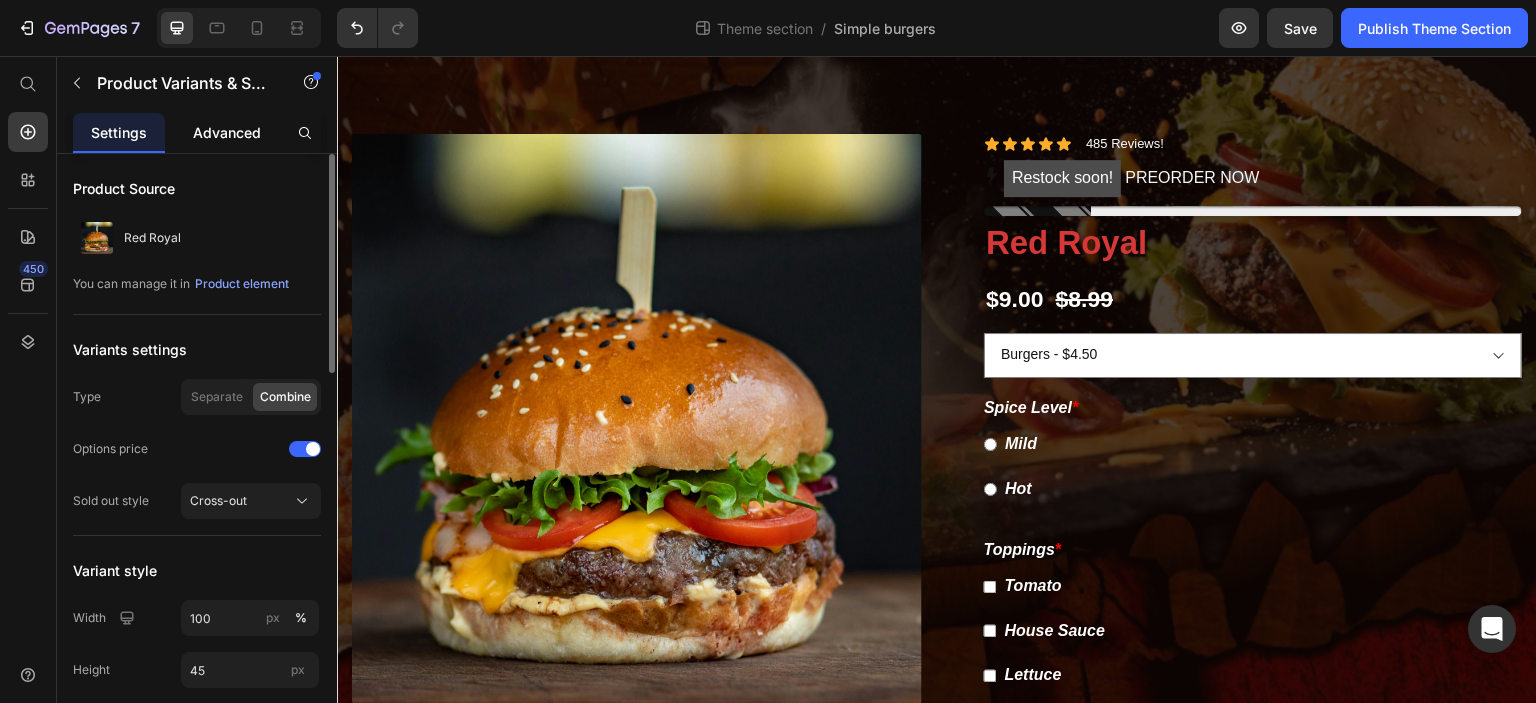 click on "Advanced" at bounding box center (227, 132) 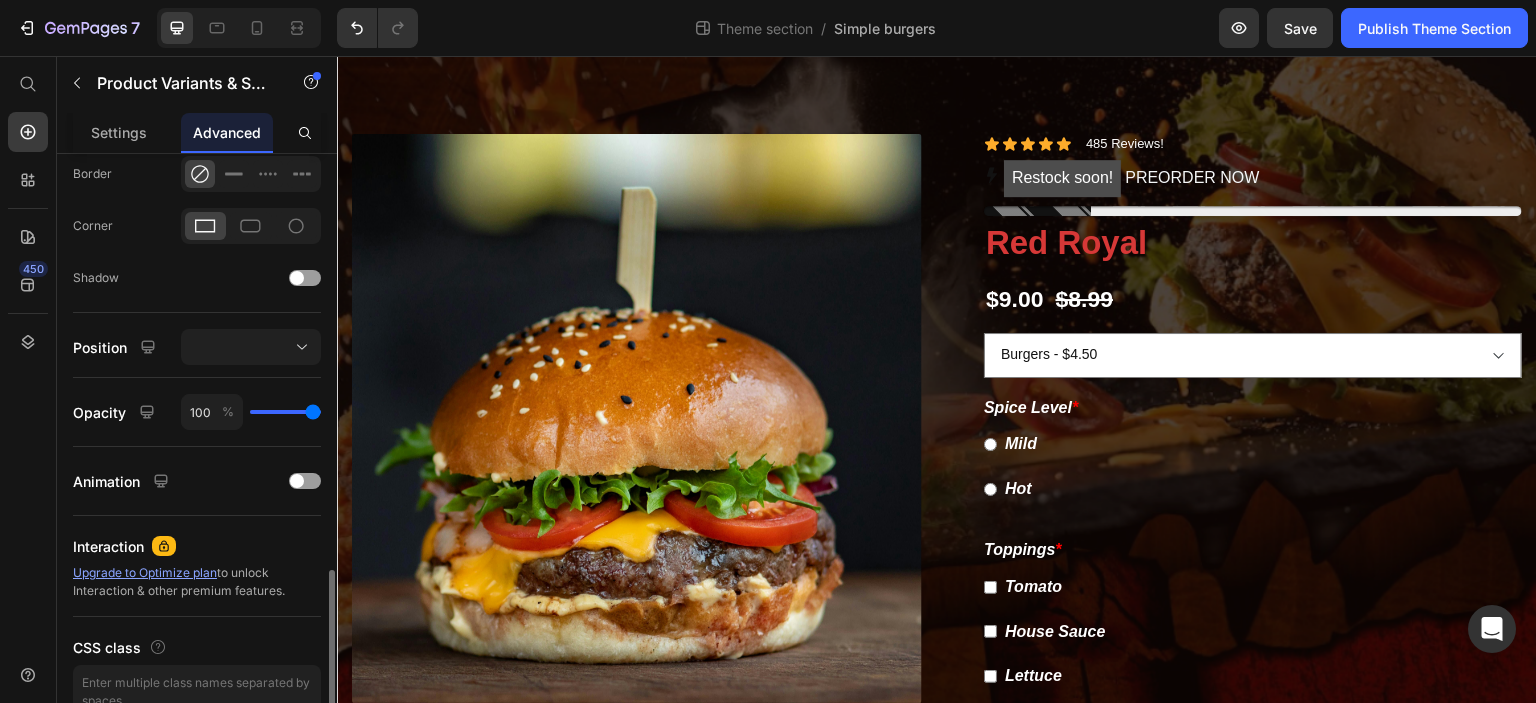 scroll, scrollTop: 660, scrollLeft: 0, axis: vertical 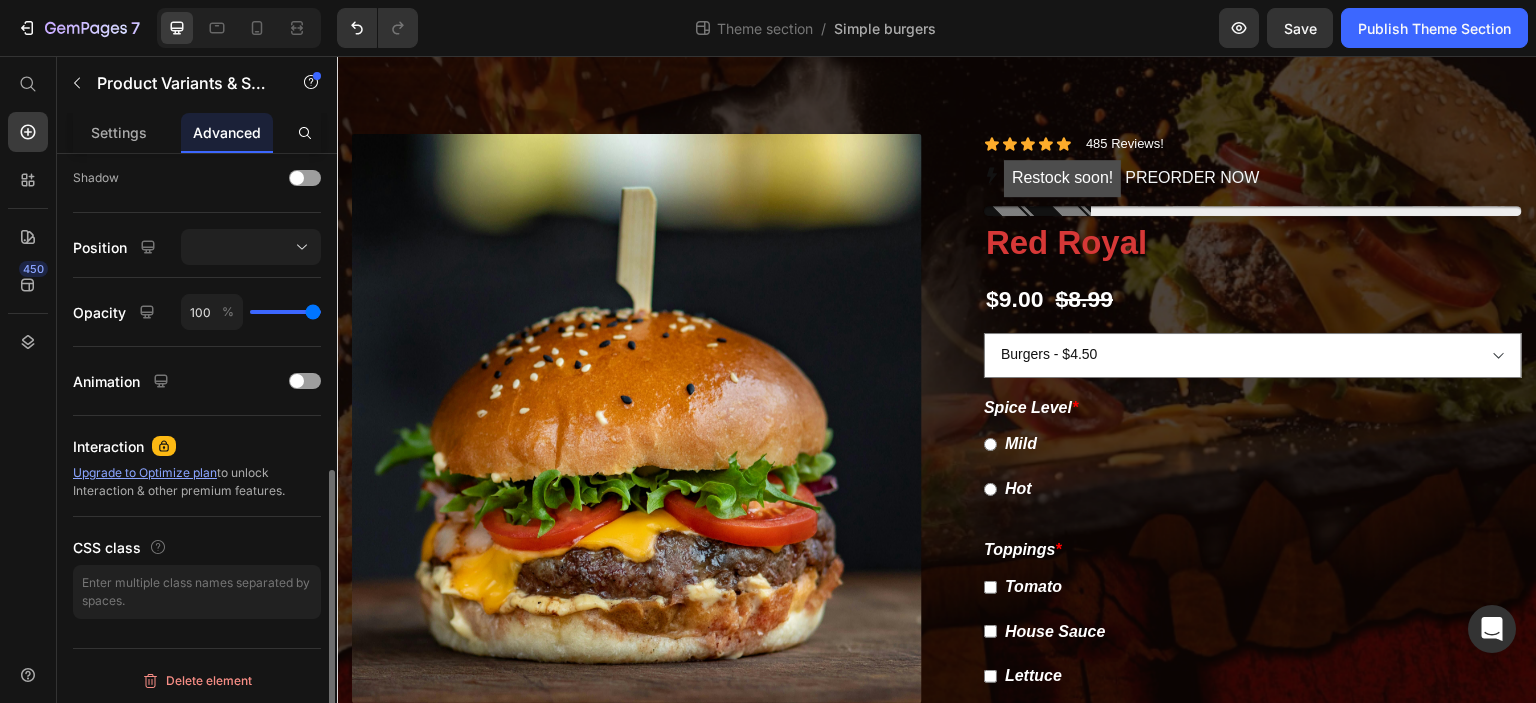 click on "100 %" 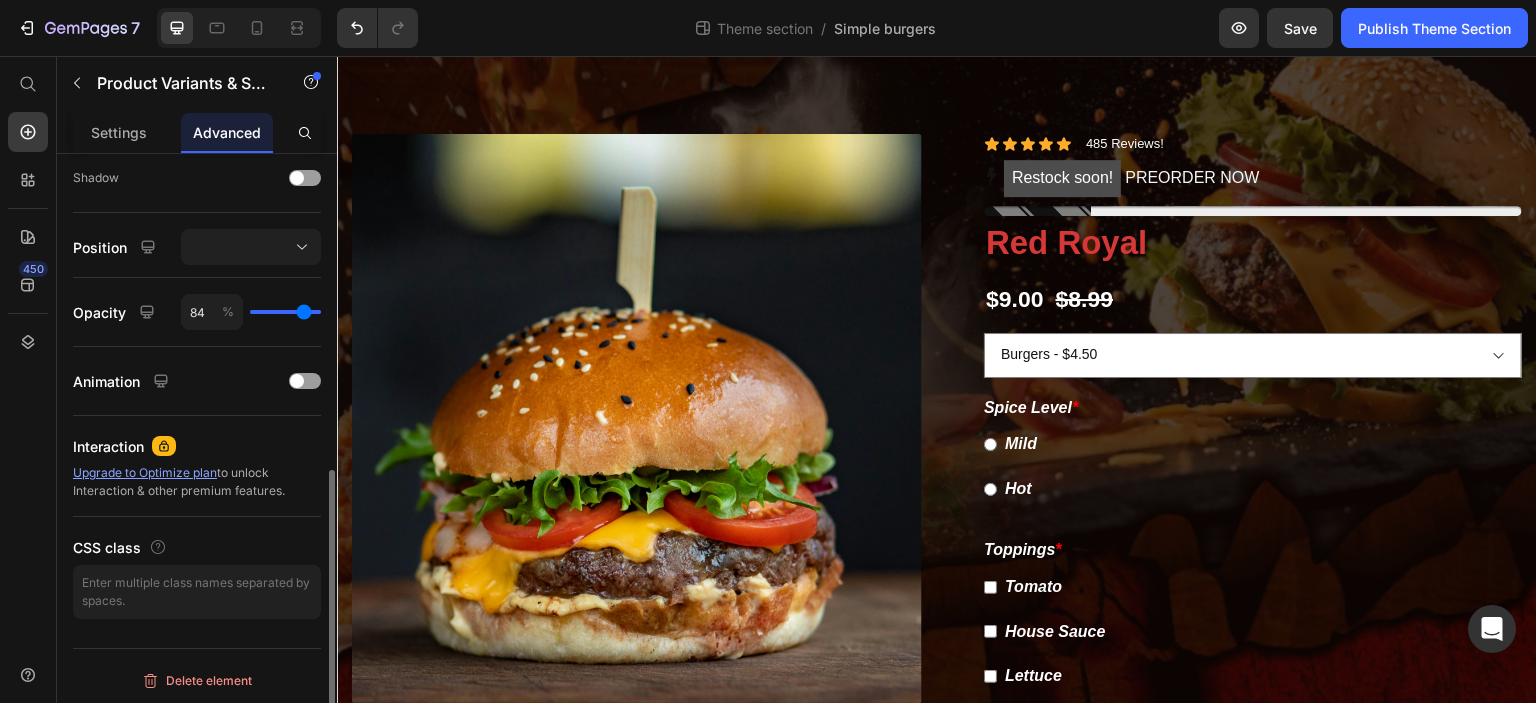 type on "82" 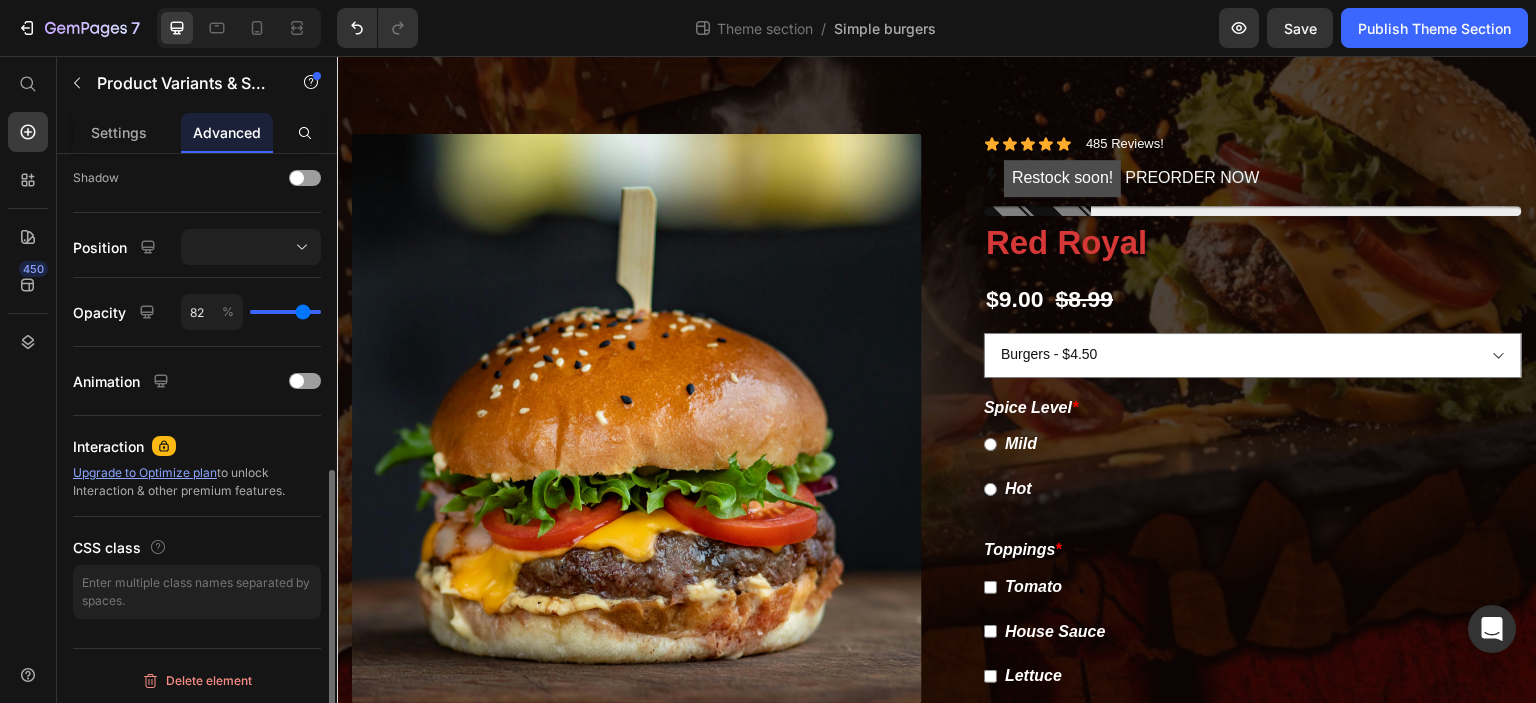 type on "81" 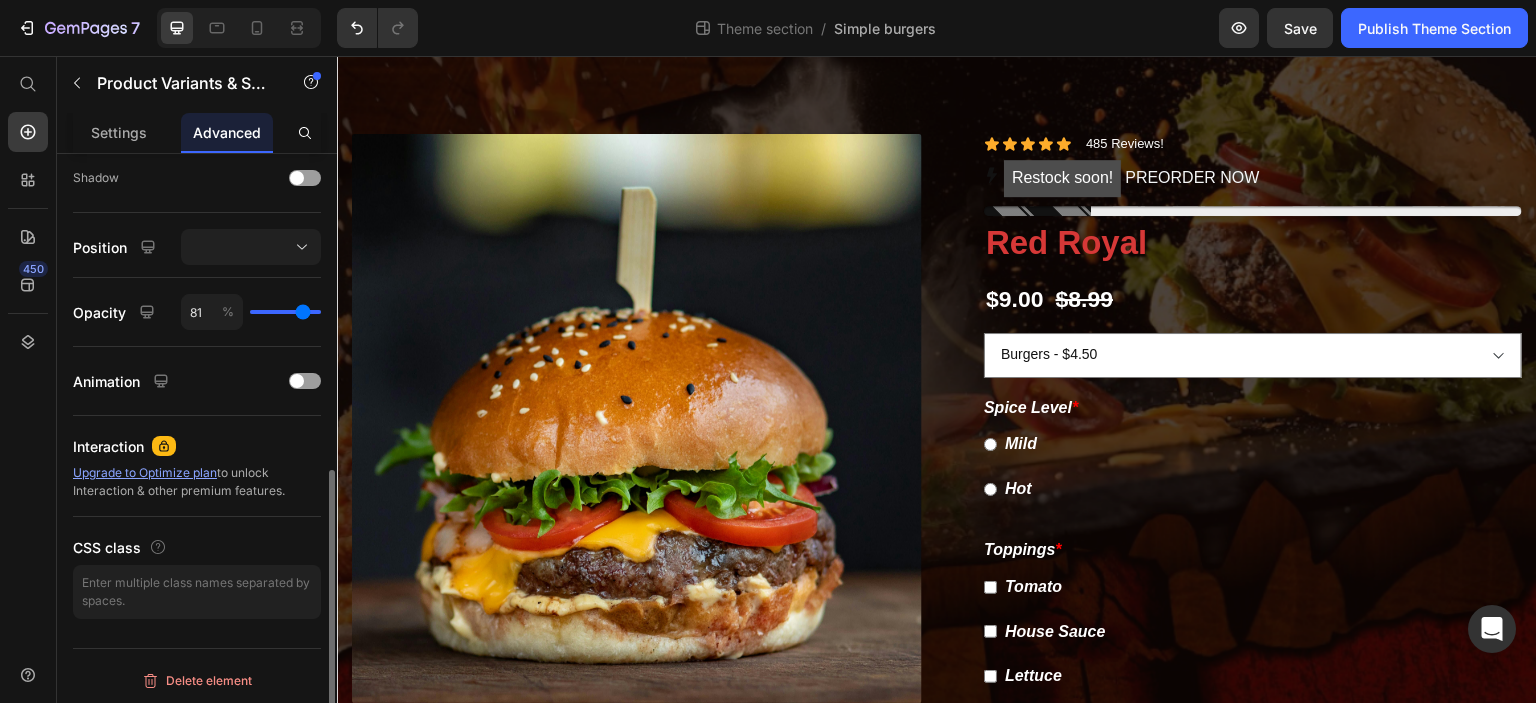 type on "78" 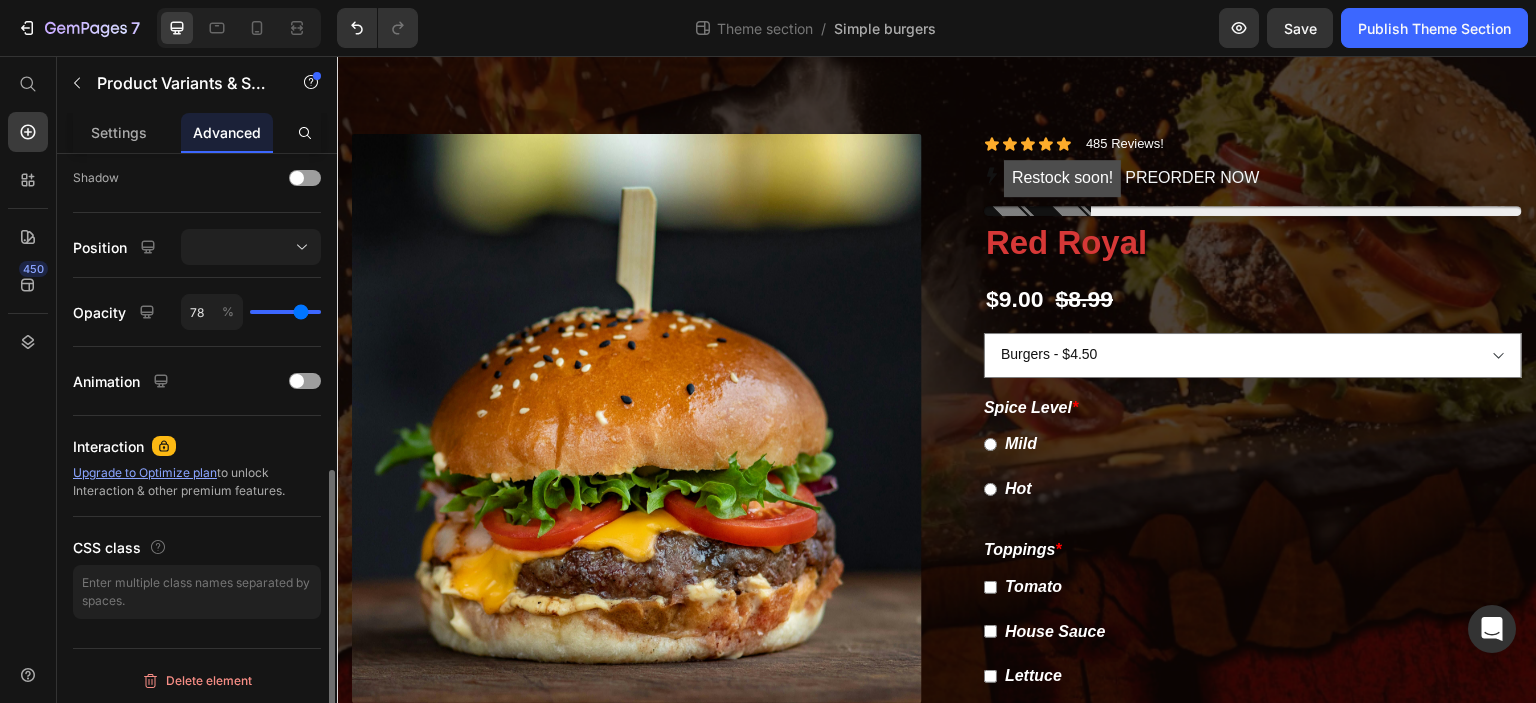 type on "76" 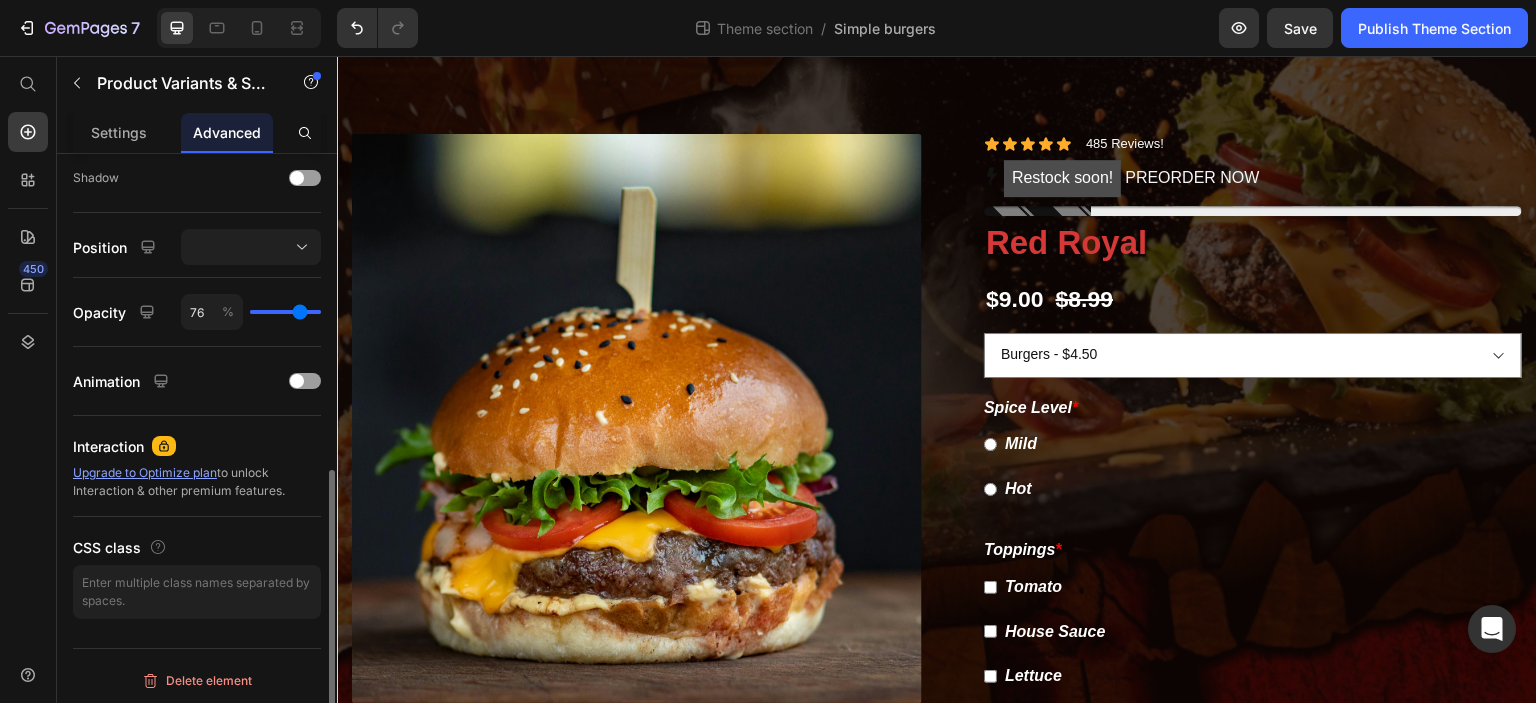 type on "73" 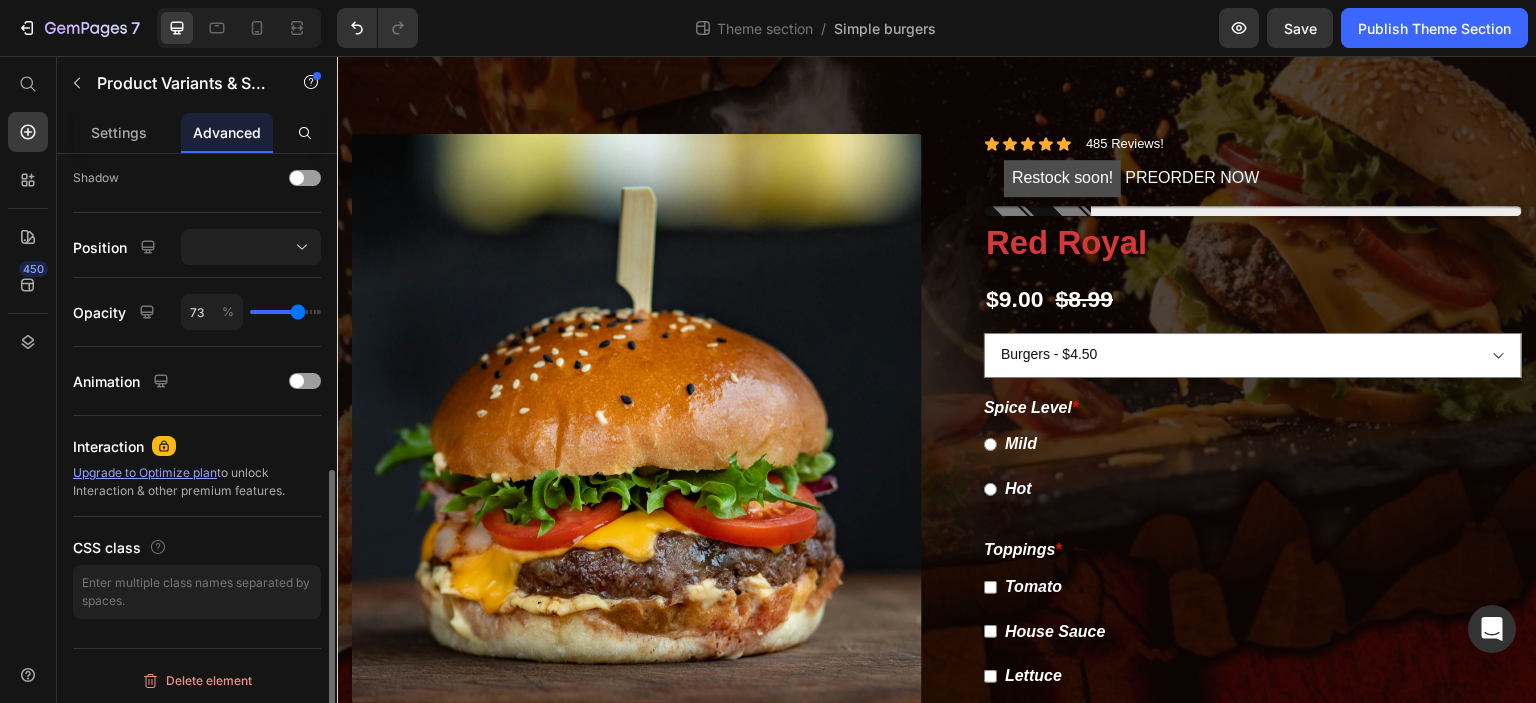 type on "71" 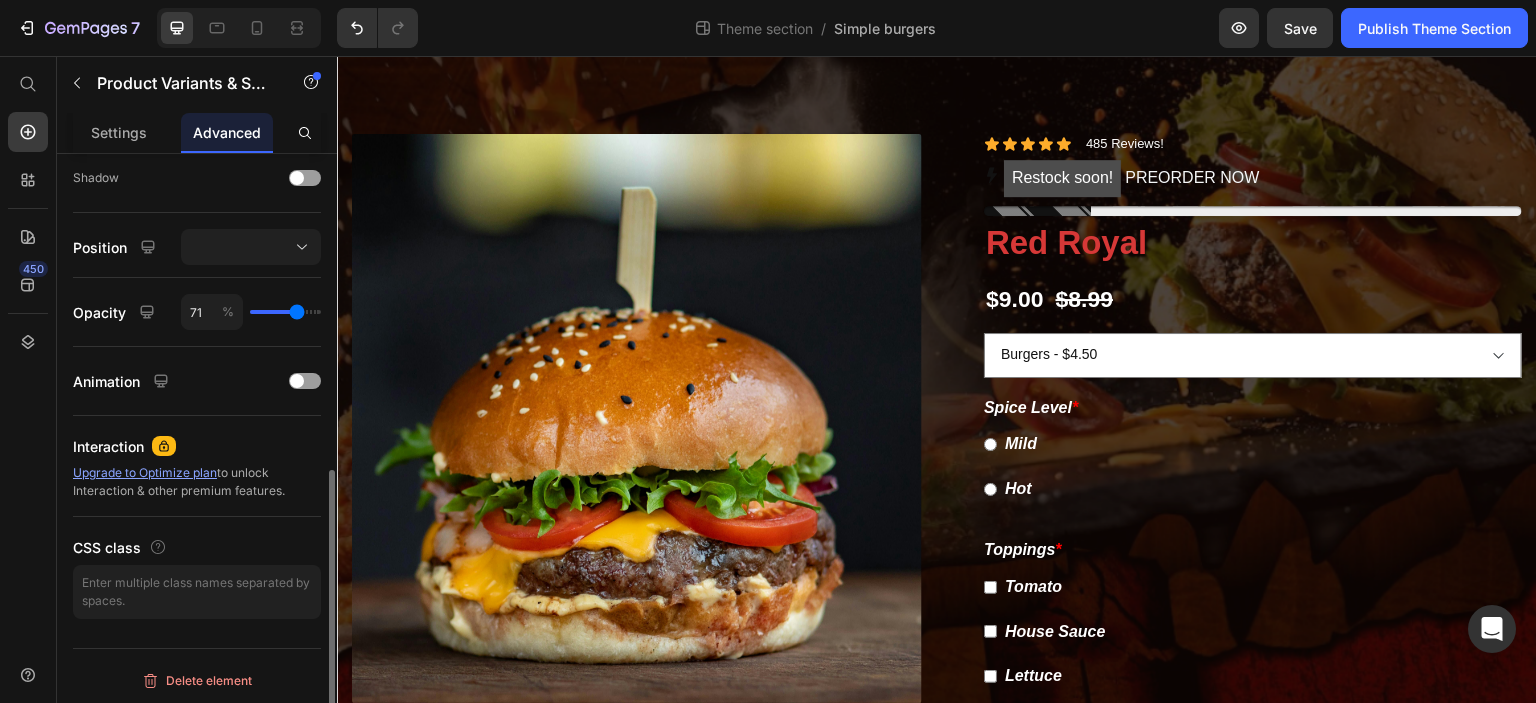 type on "53" 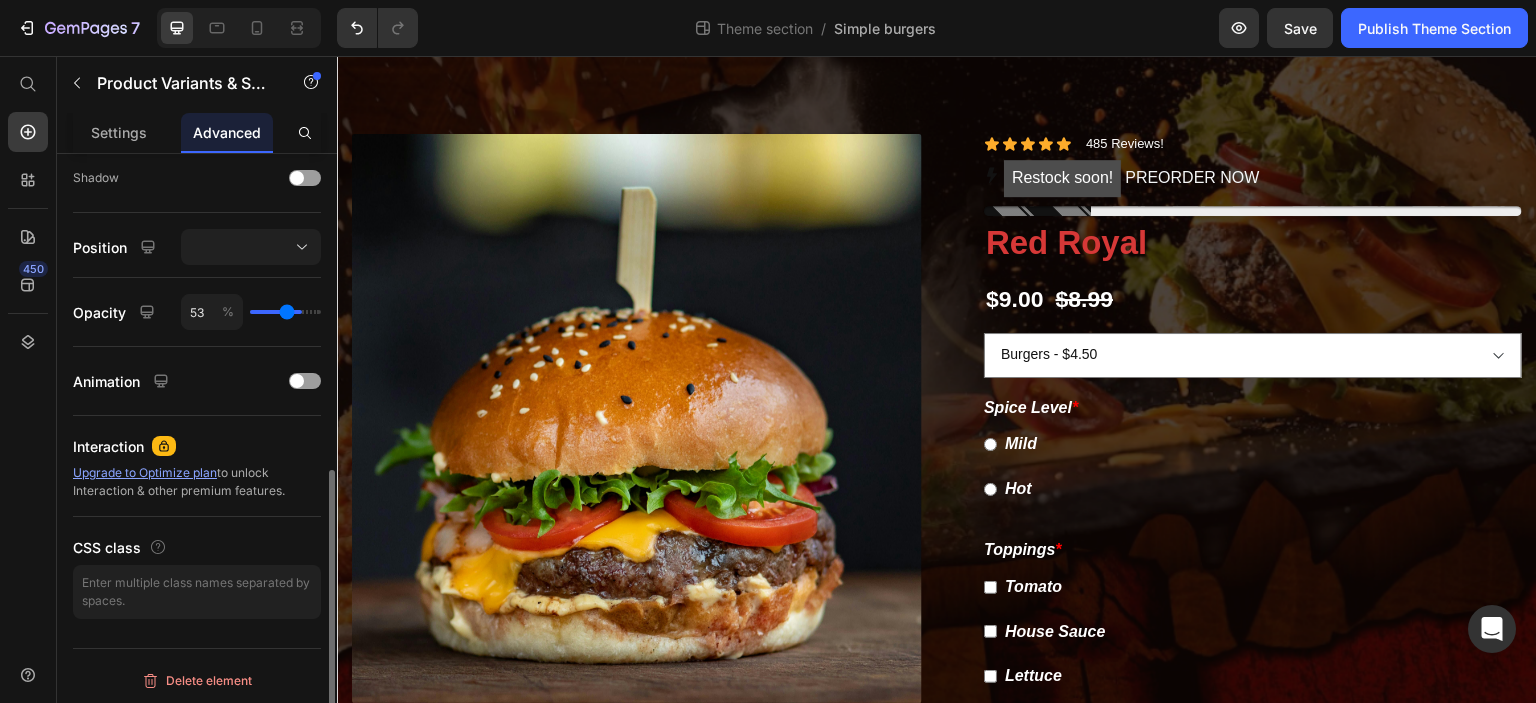 type on "46" 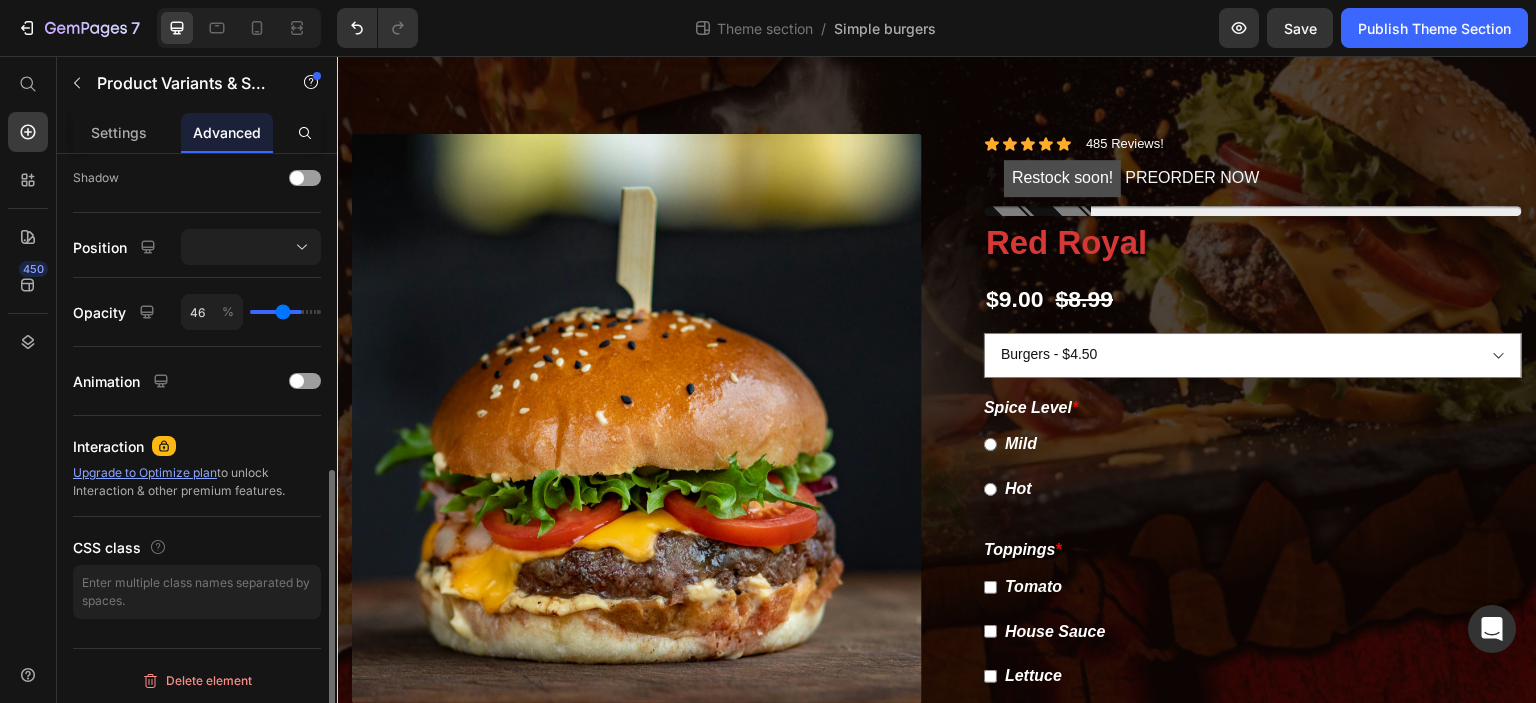 type on "39" 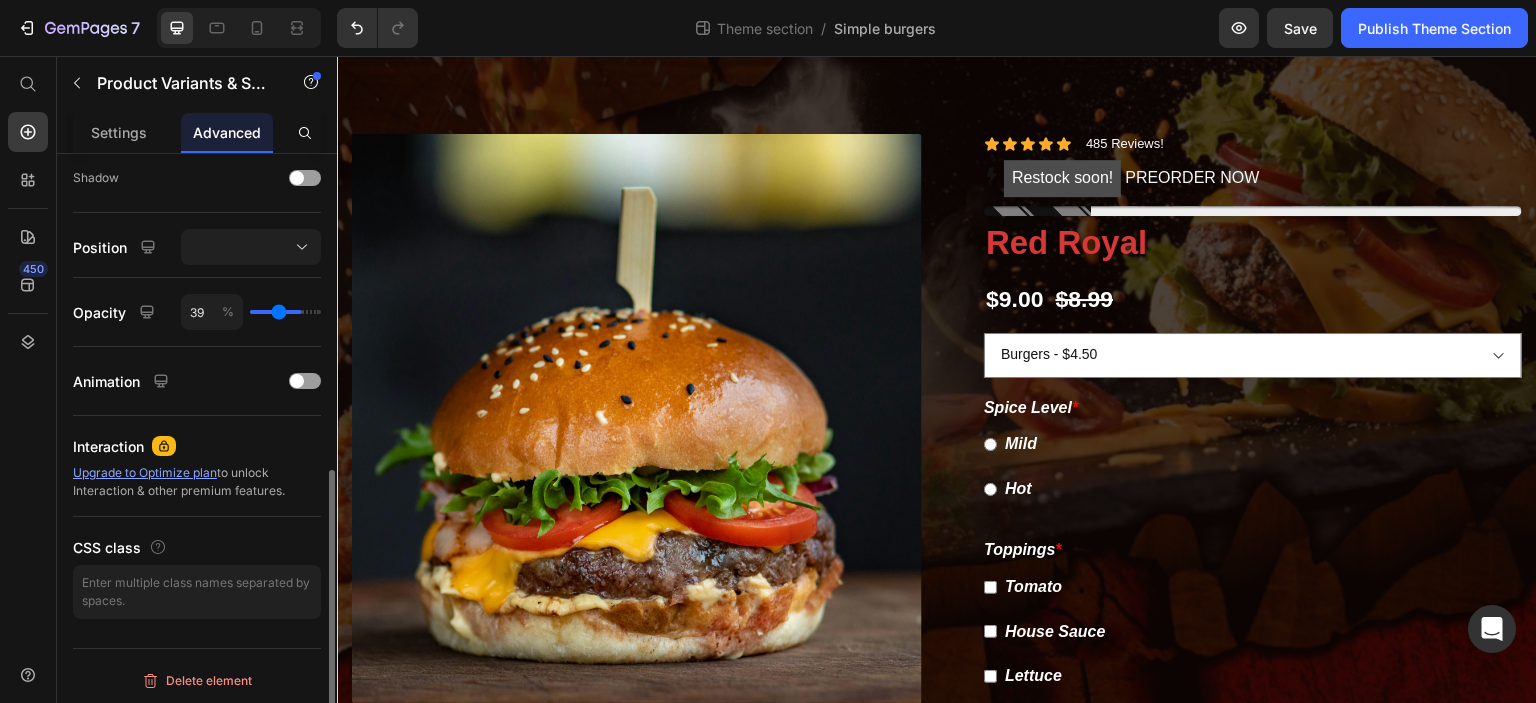 type on "34" 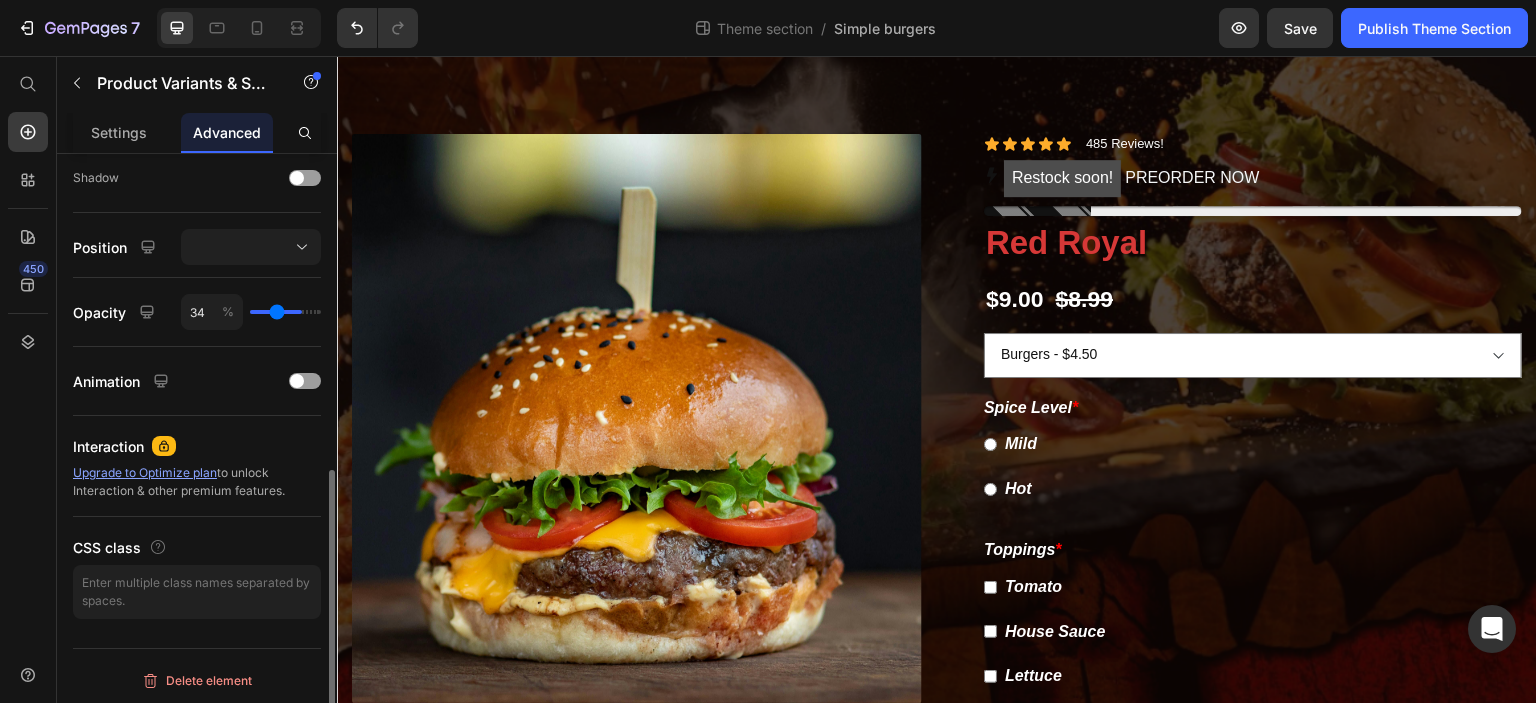 type on "27" 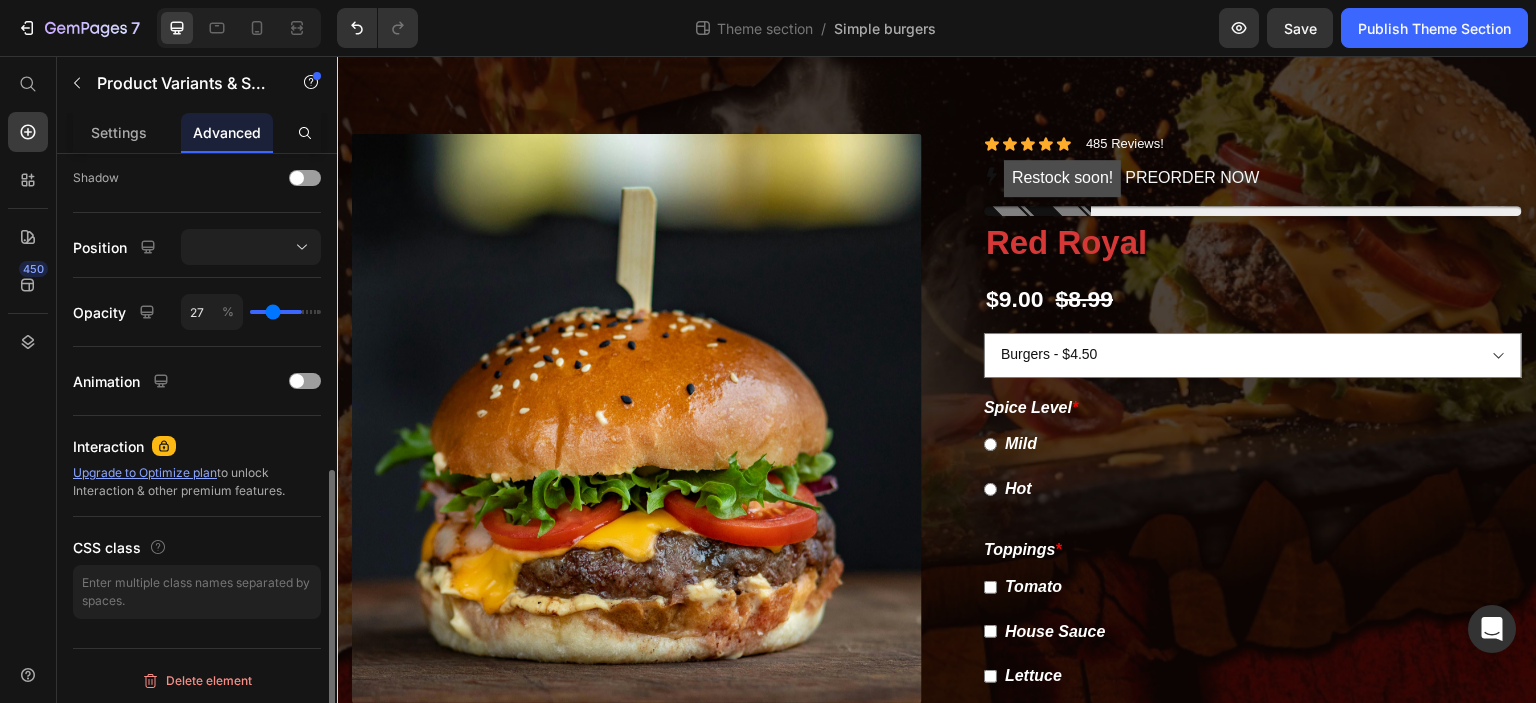 type on "24" 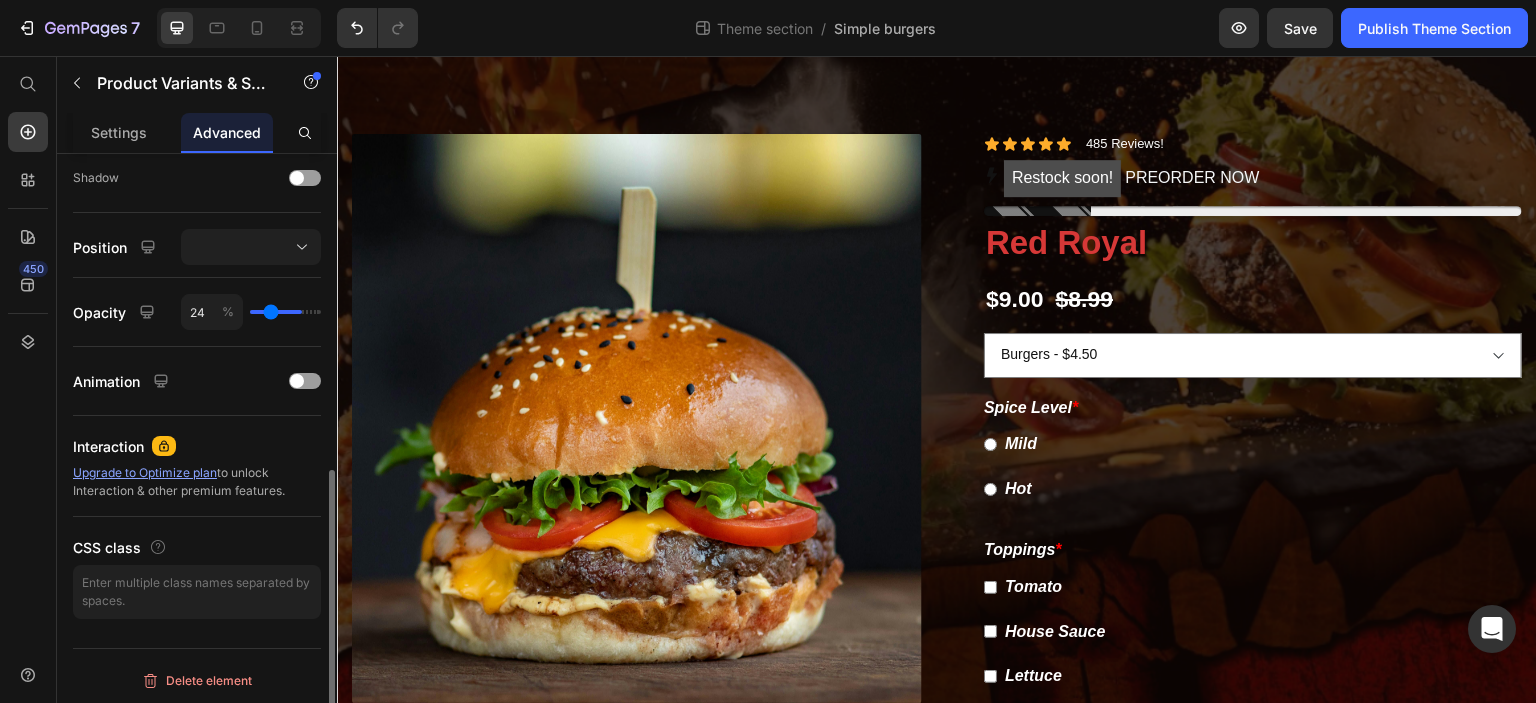 type on "23" 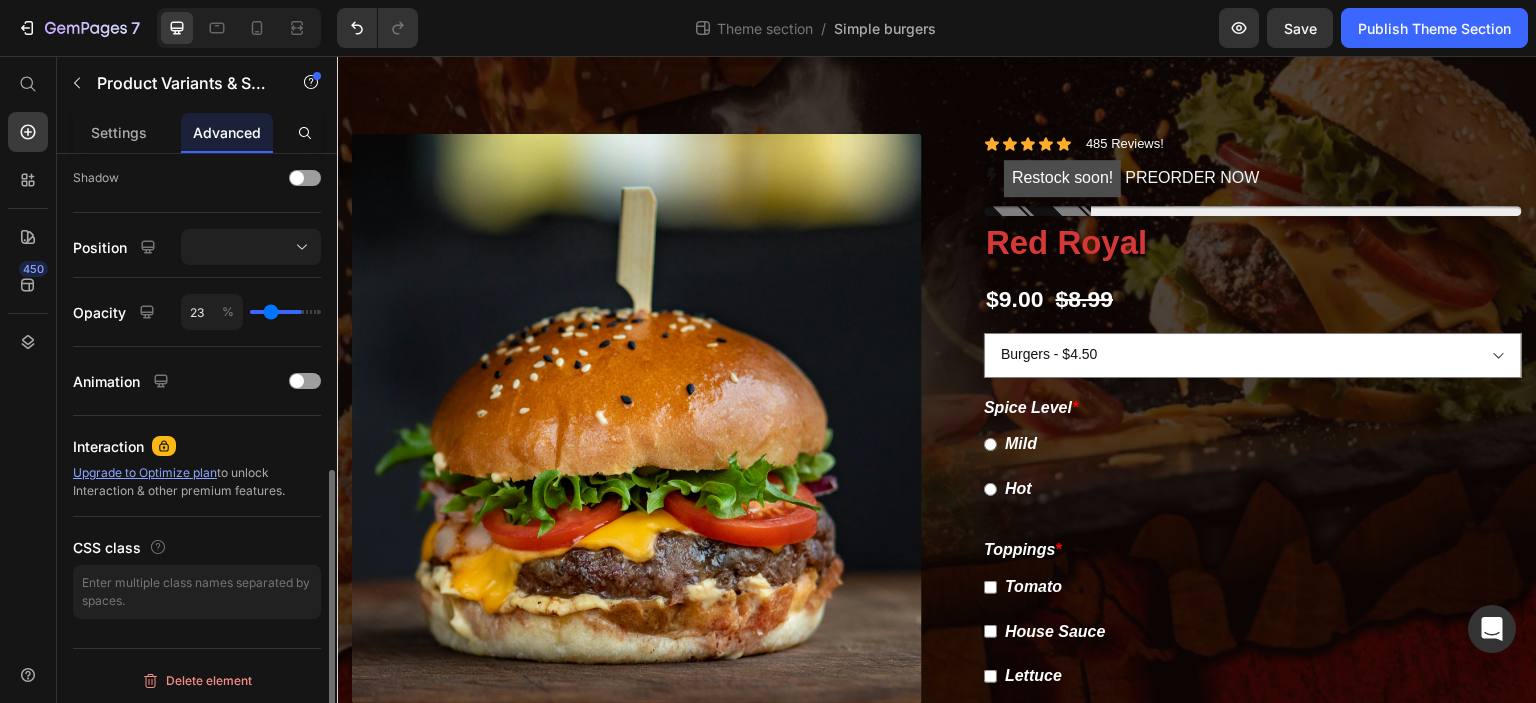 type on "20" 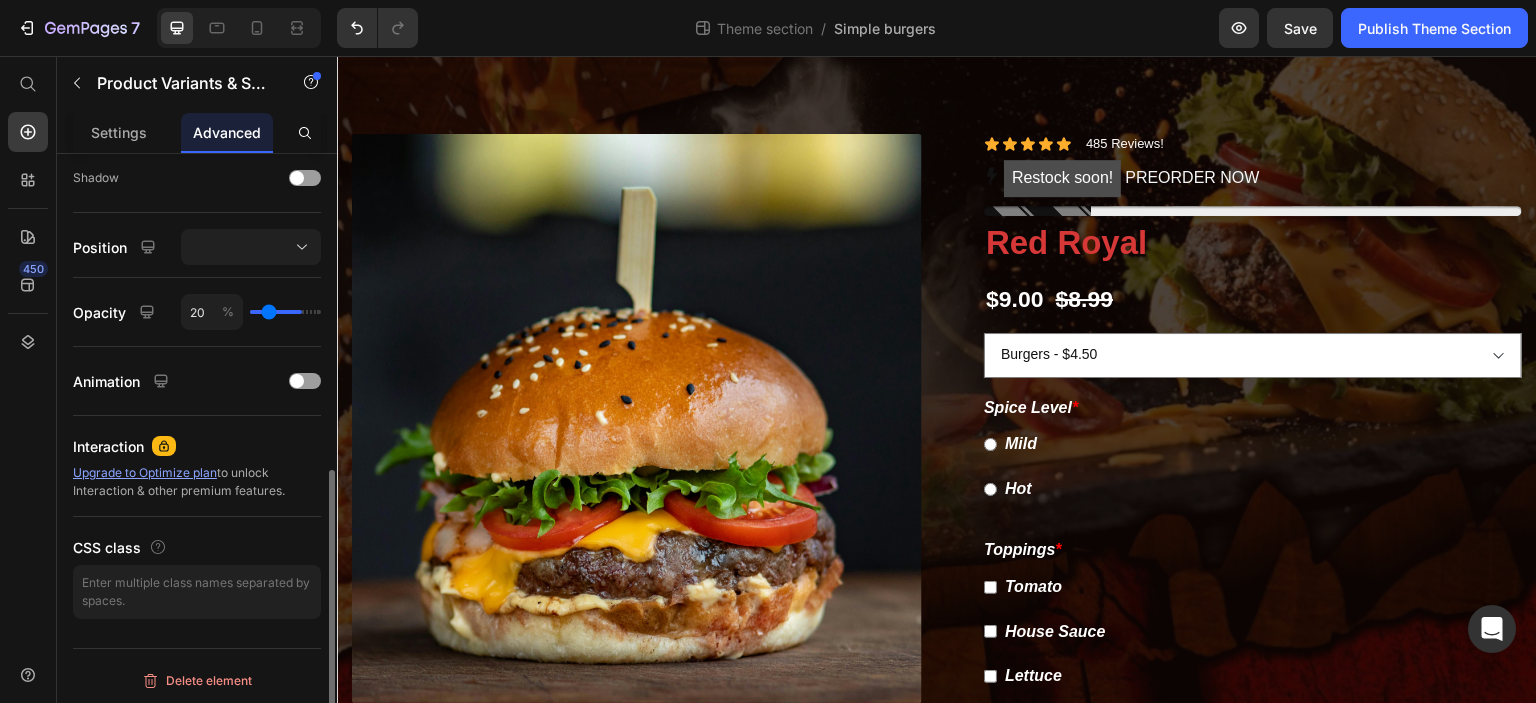type on "15" 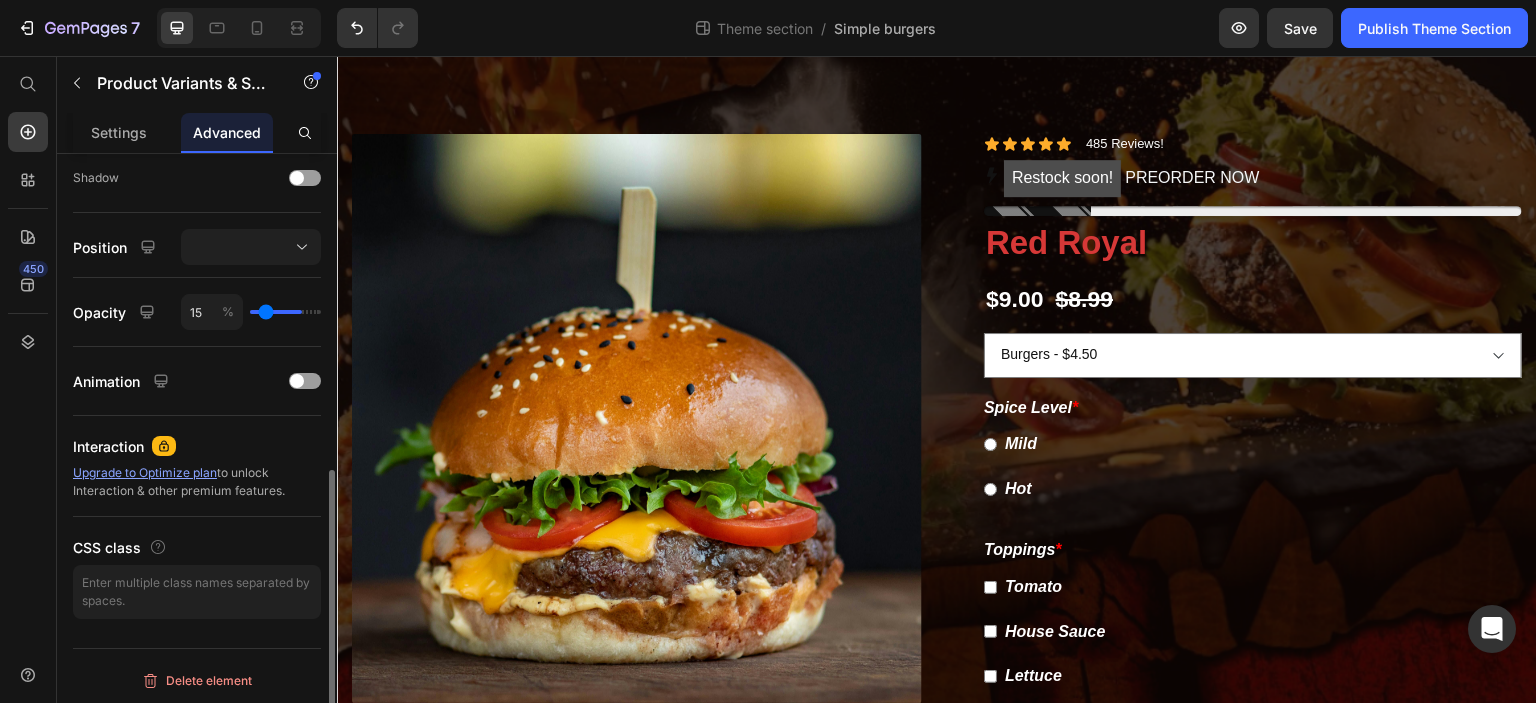 type on "12" 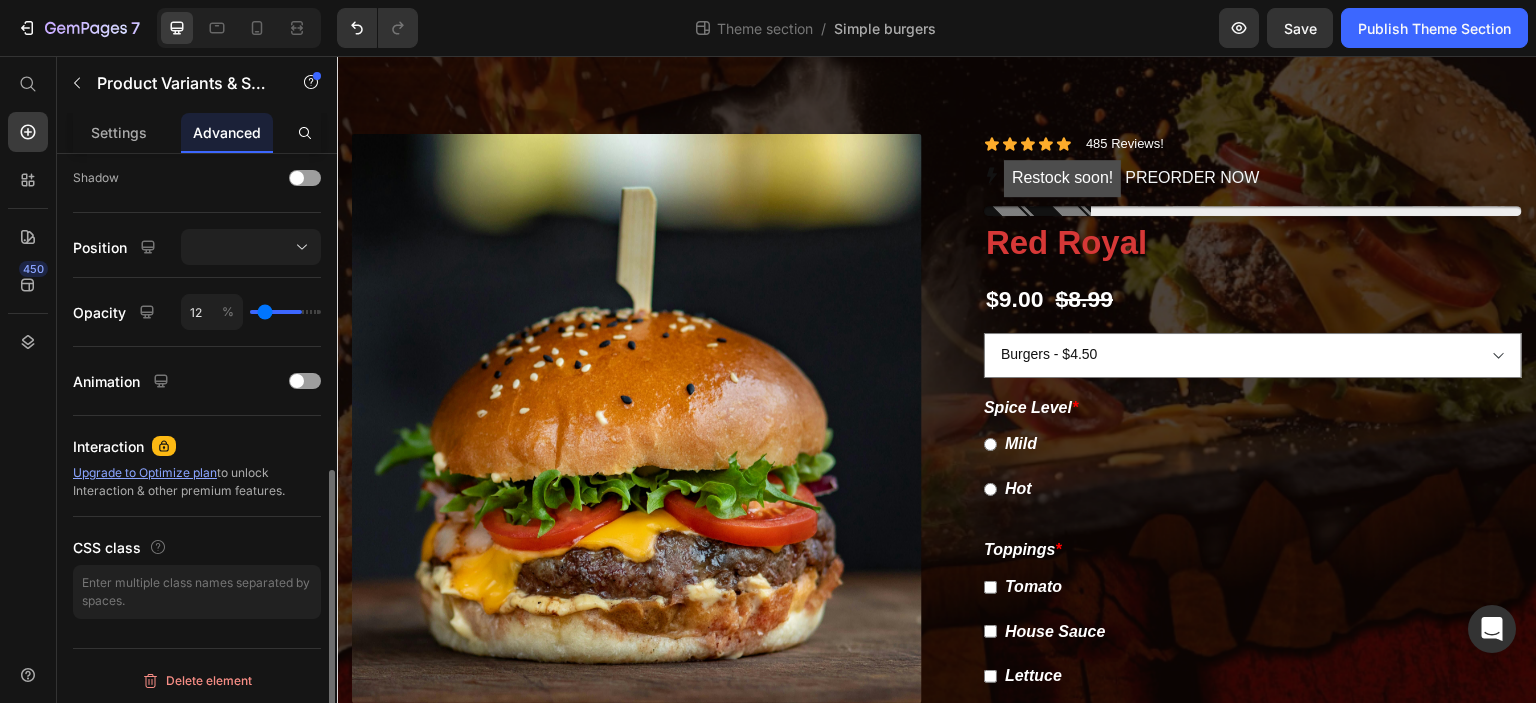 type on "11" 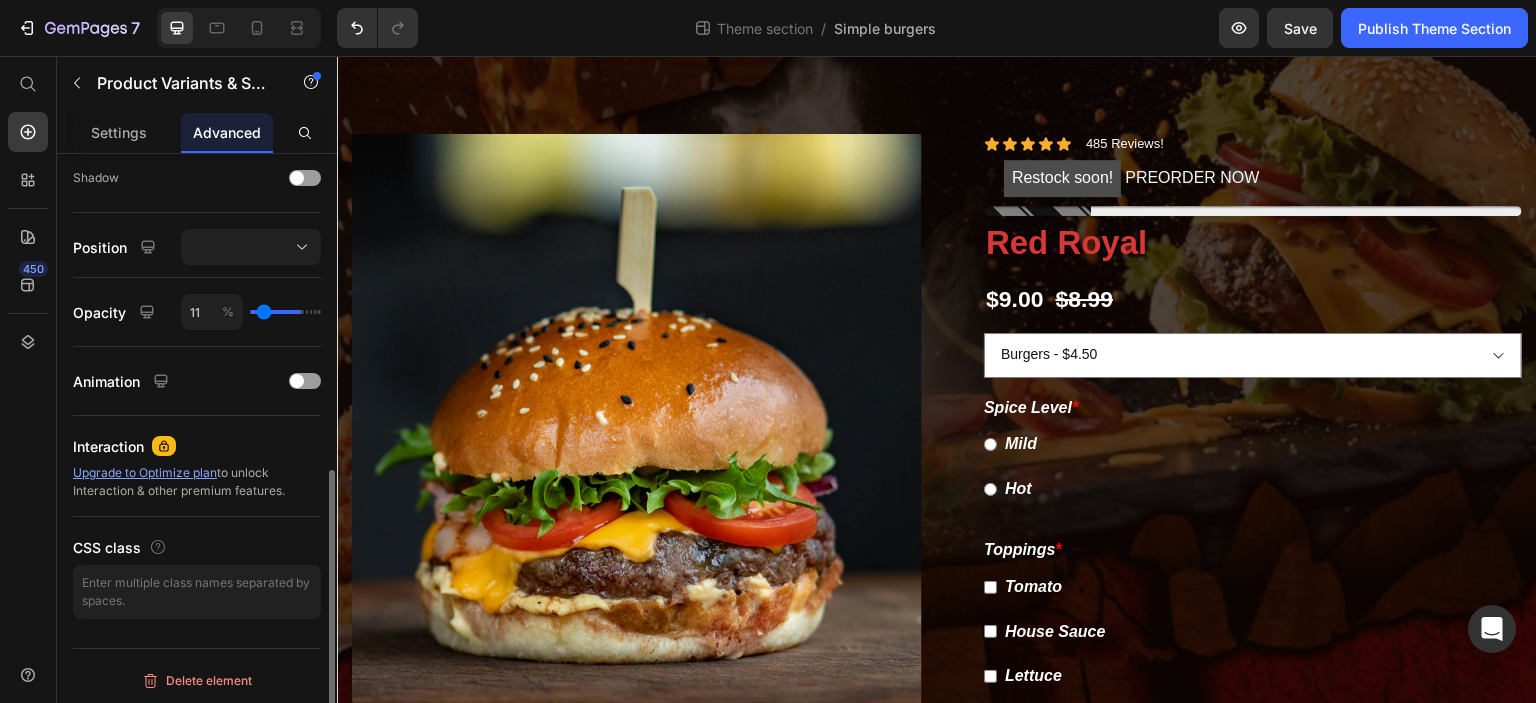 type on "9" 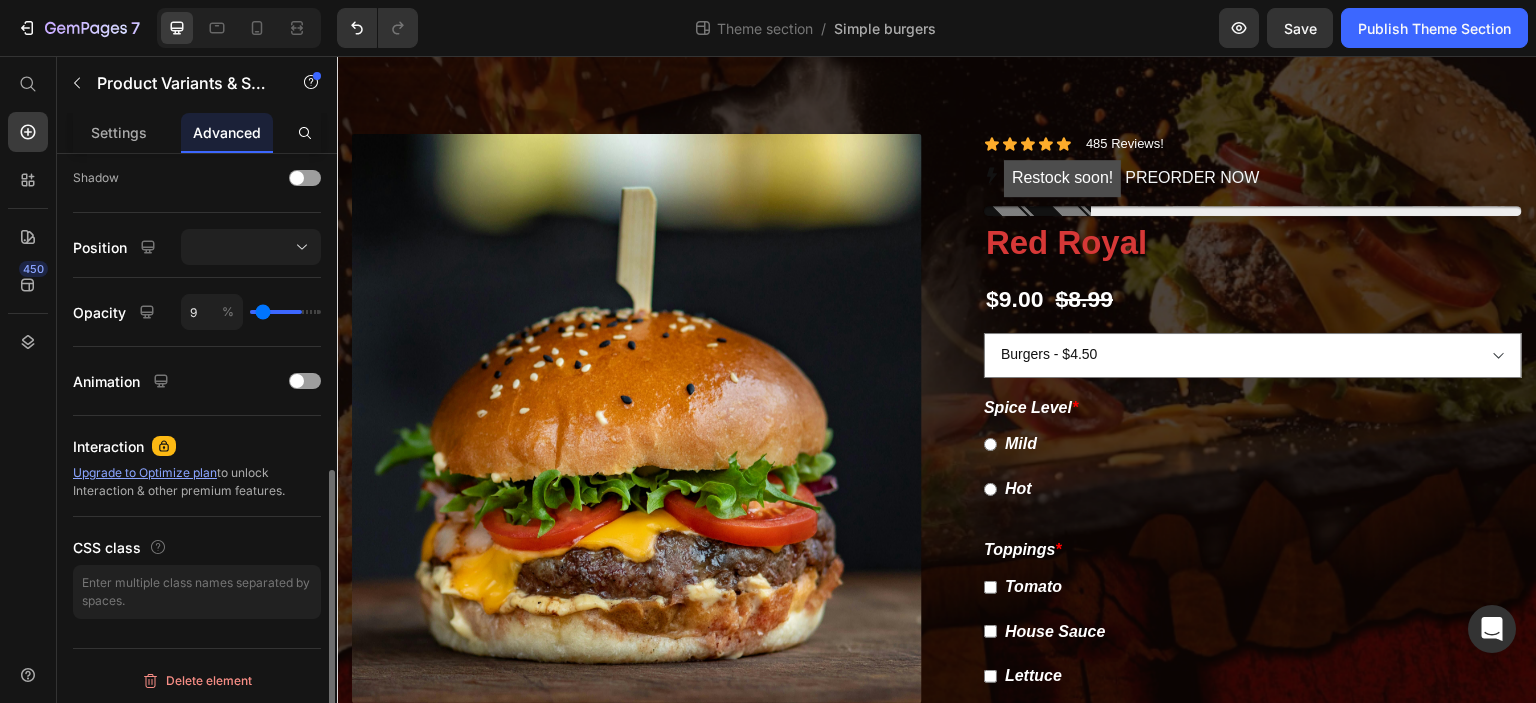 type on "8" 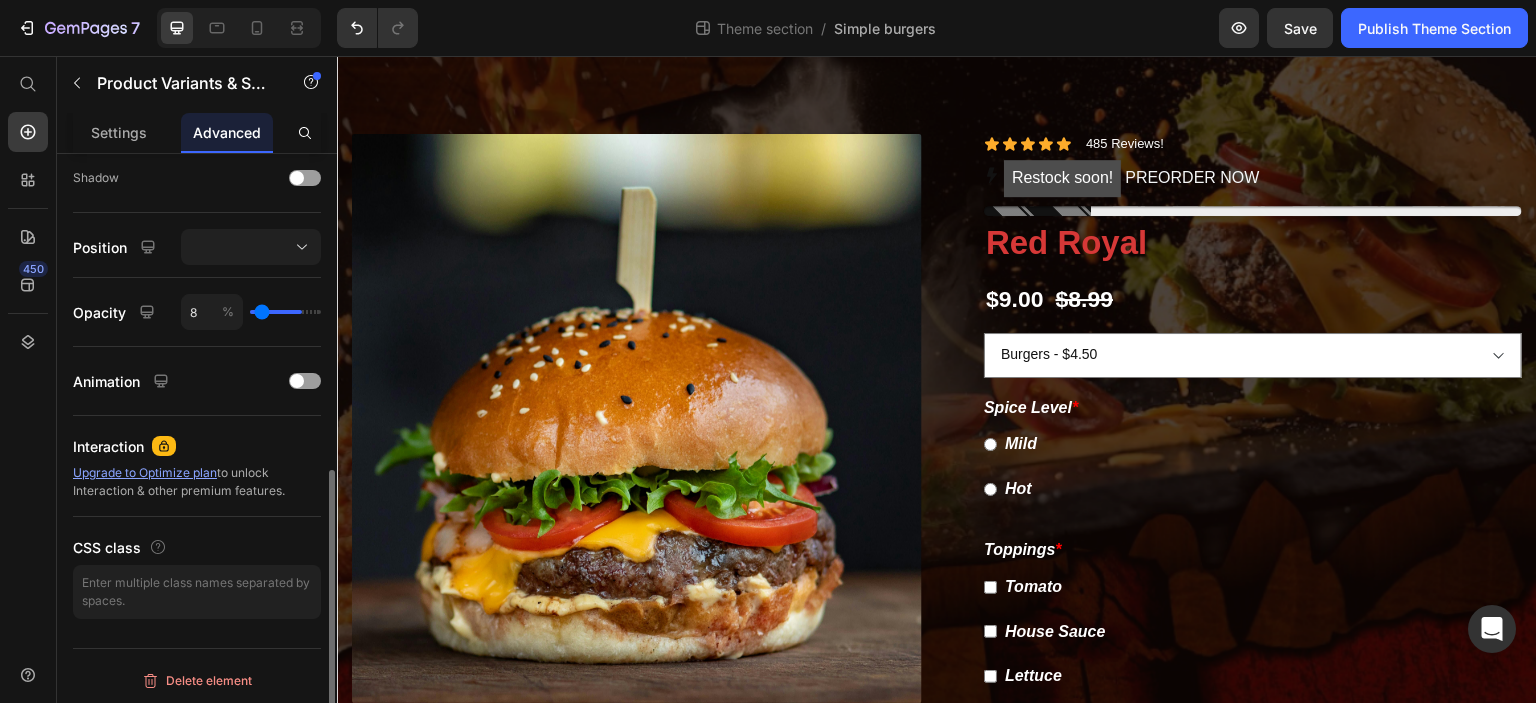 type on "5" 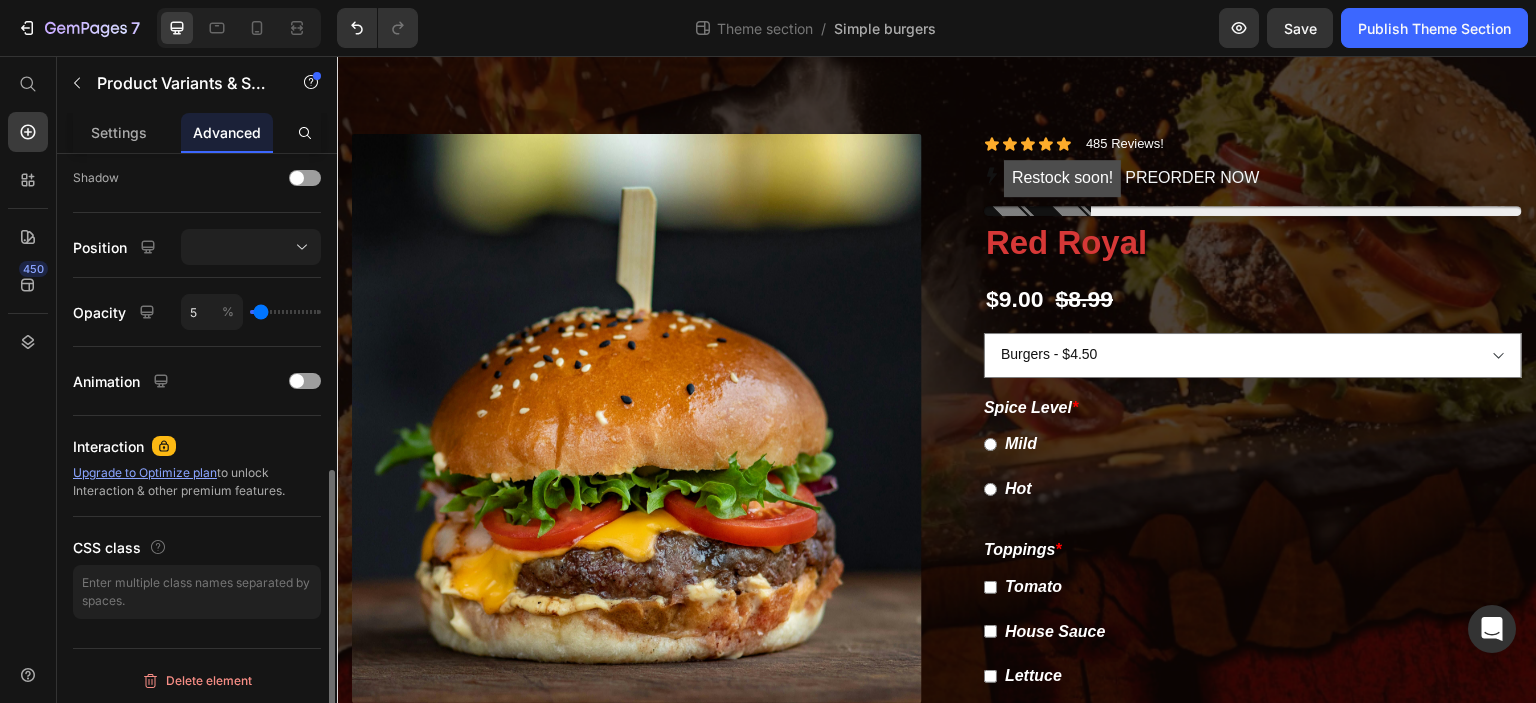 type on "4" 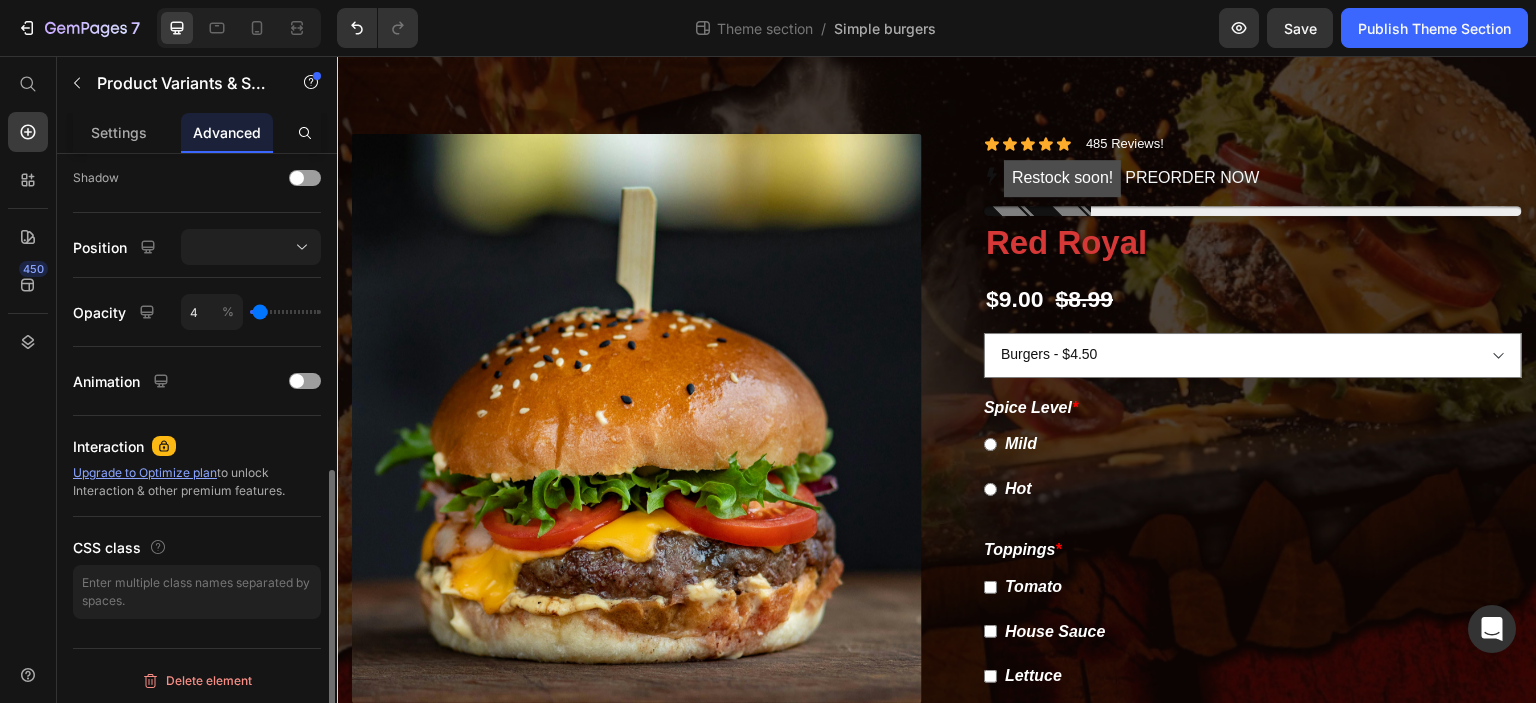 type on "2" 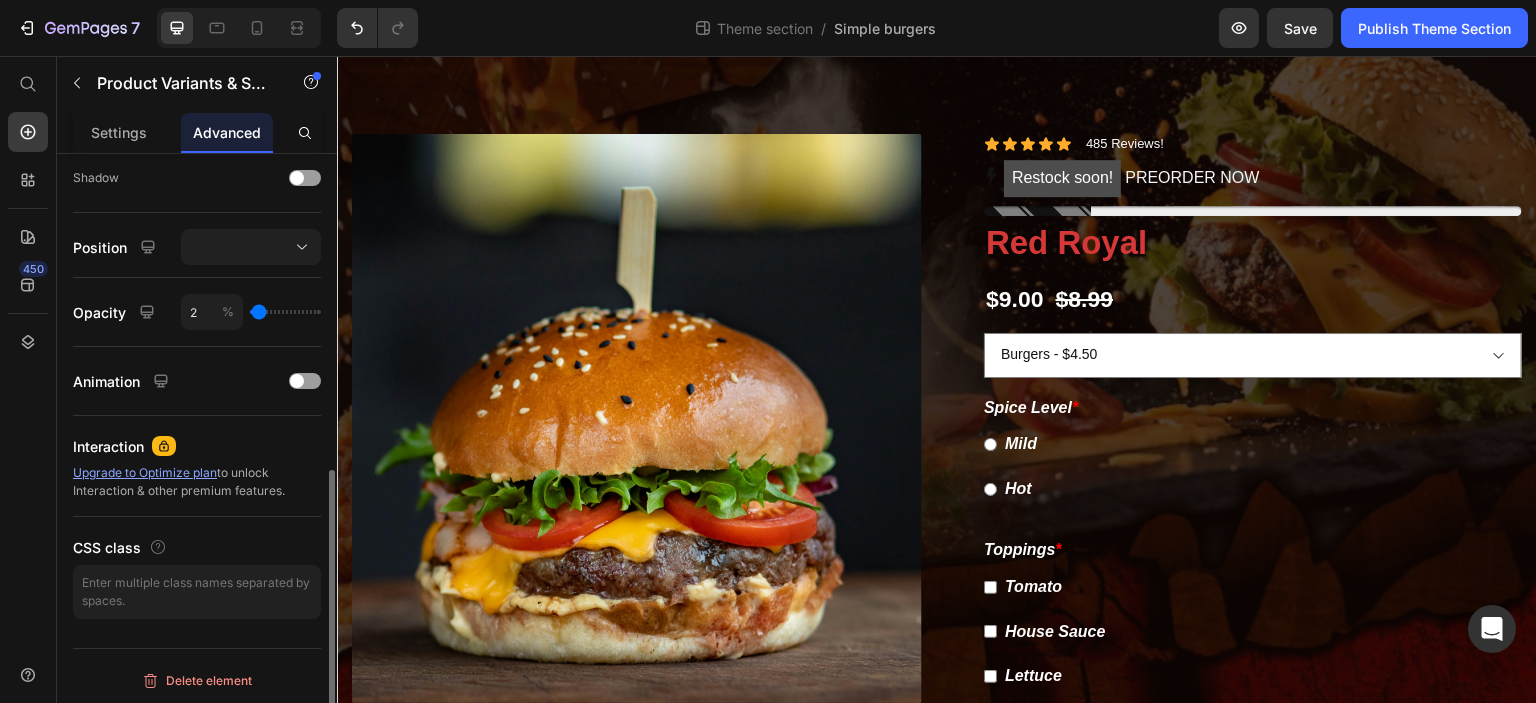 type on "1" 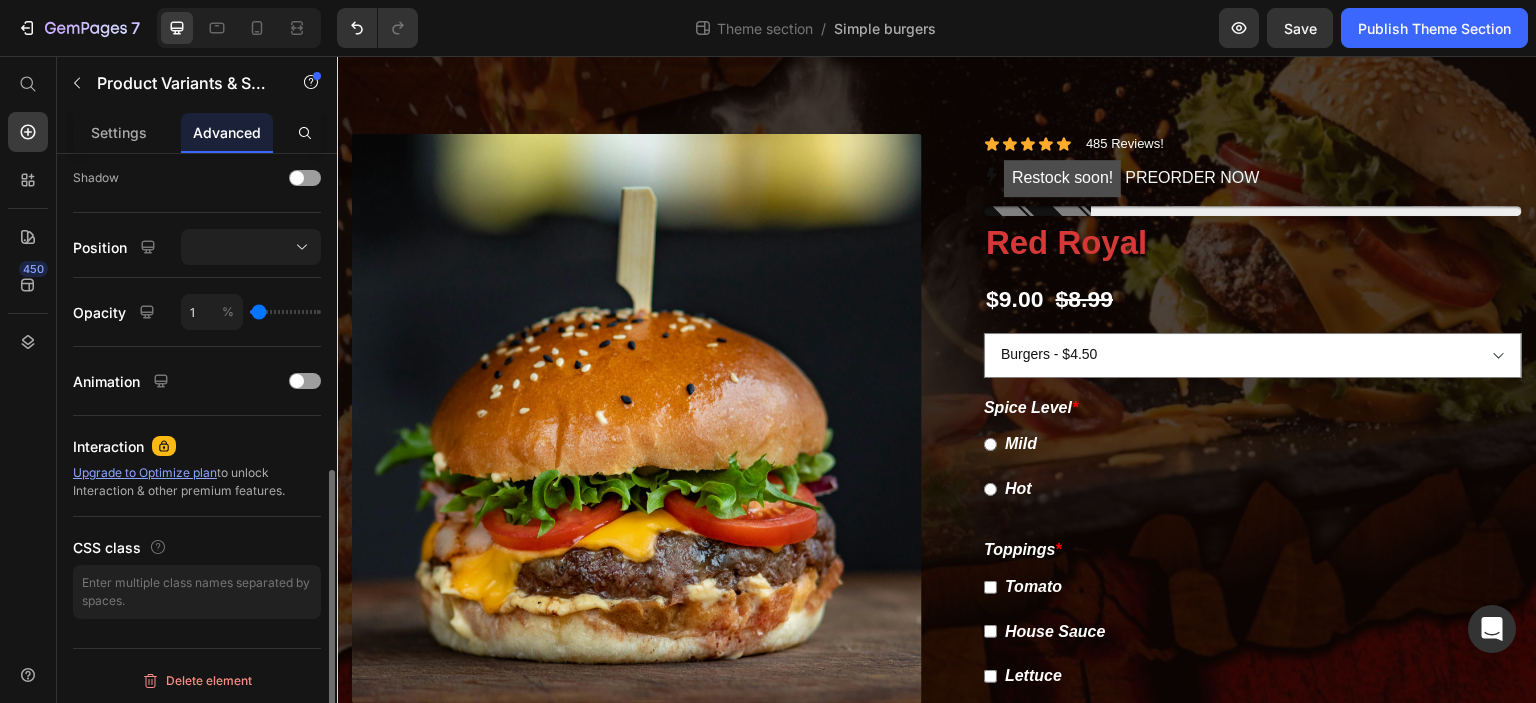 type on "0" 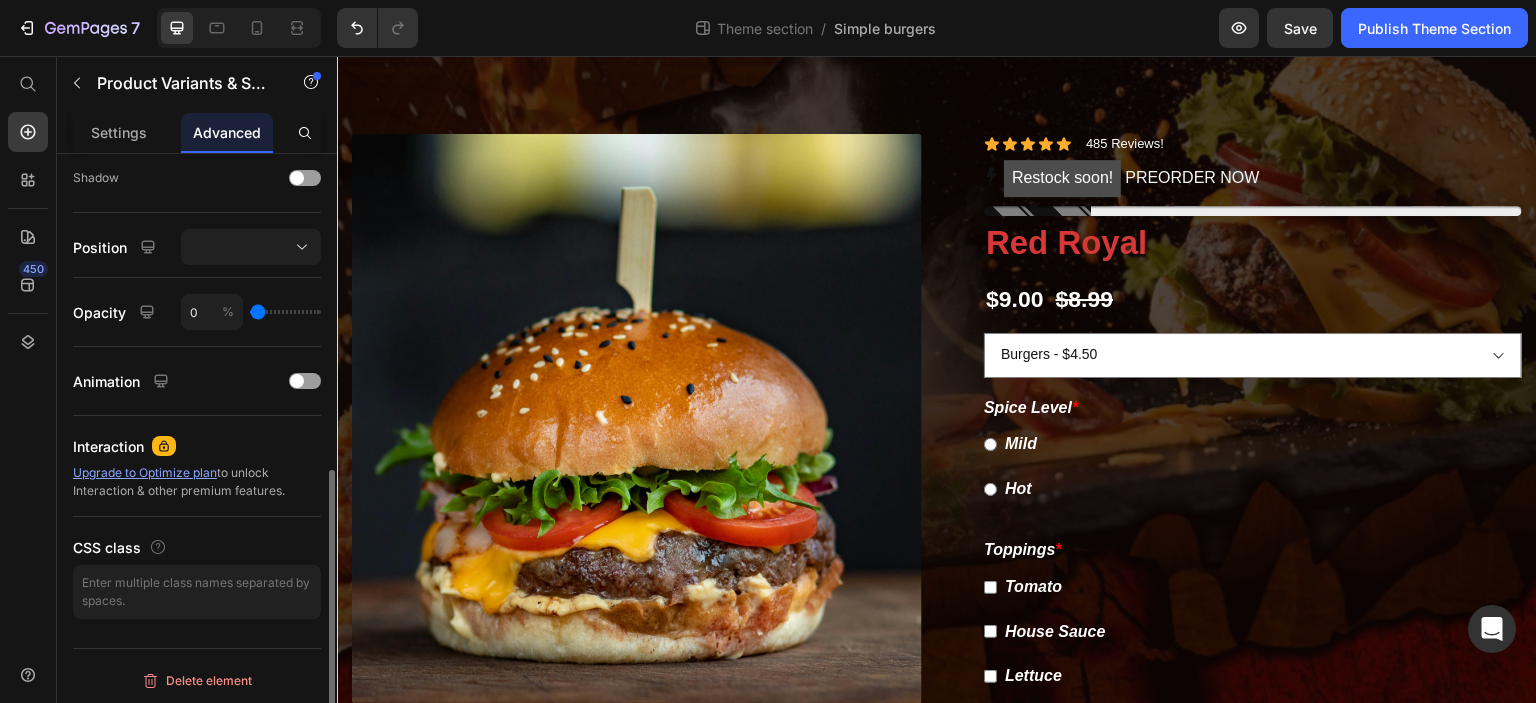 drag, startPoint x: 303, startPoint y: 309, endPoint x: 256, endPoint y: 310, distance: 47.010635 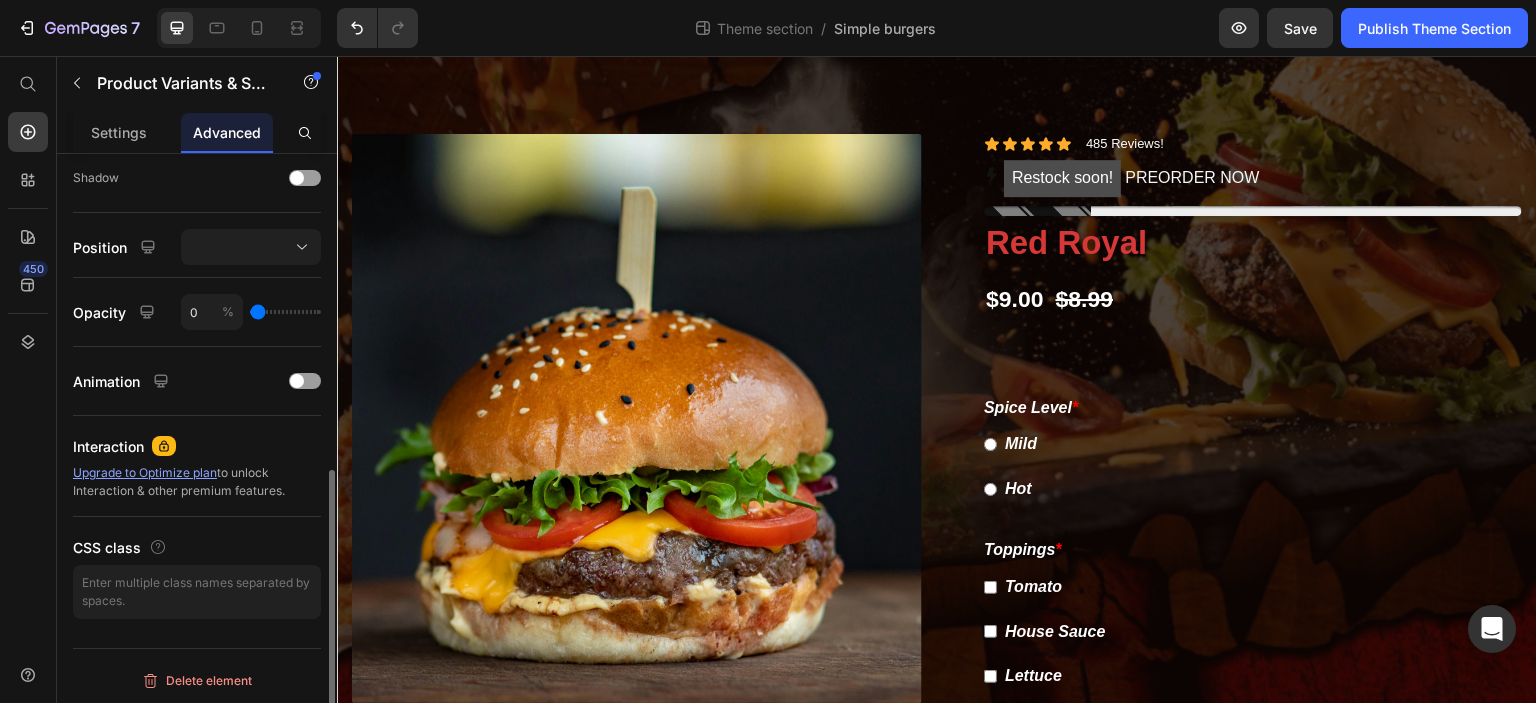type on "1" 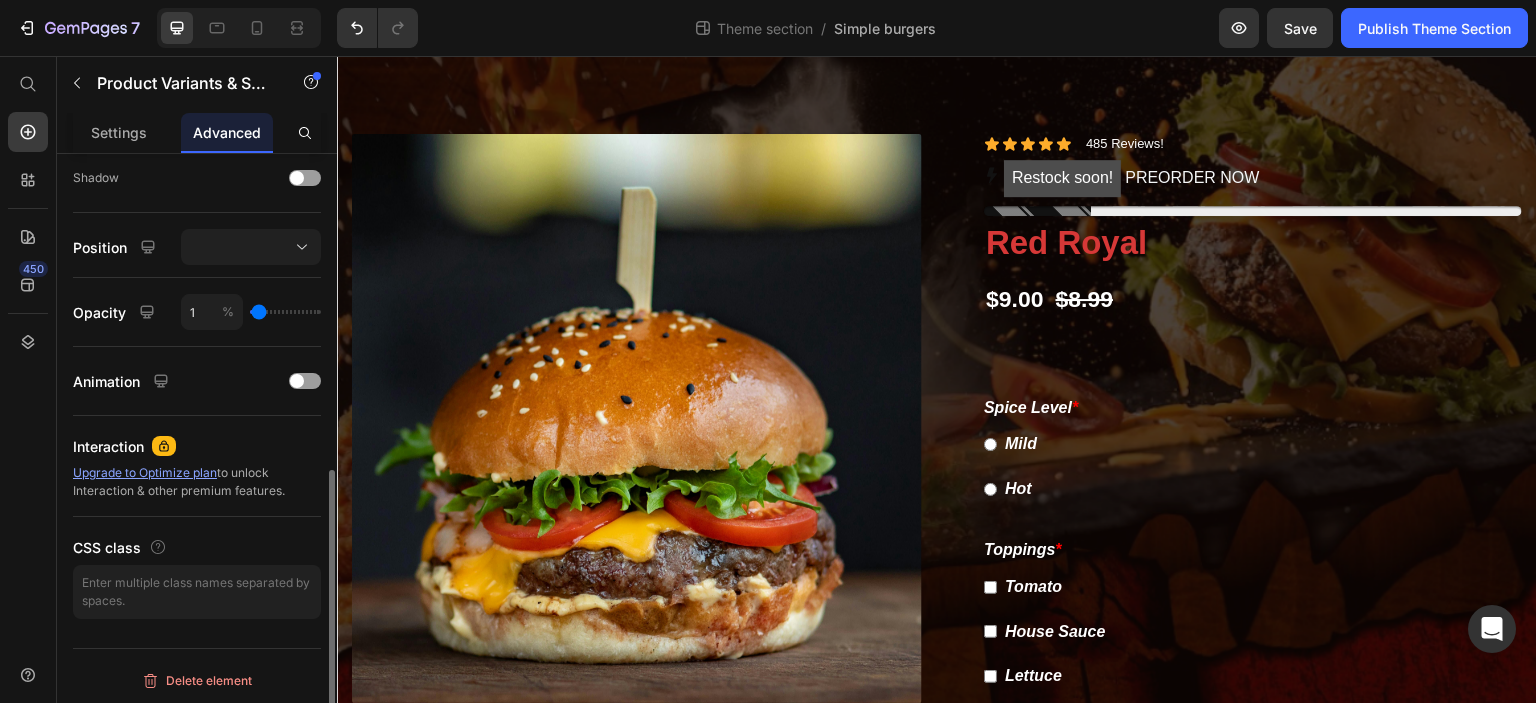 type on "5" 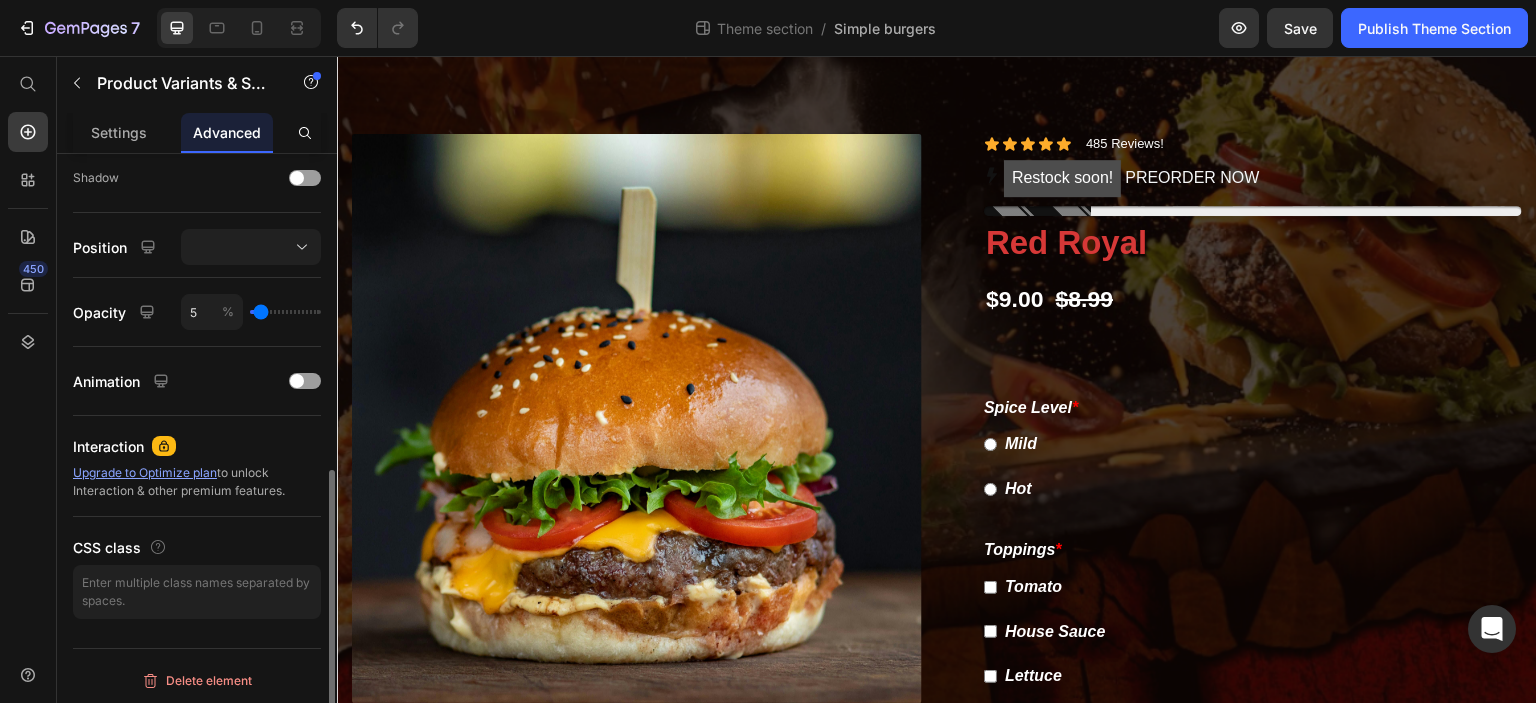 type on "8" 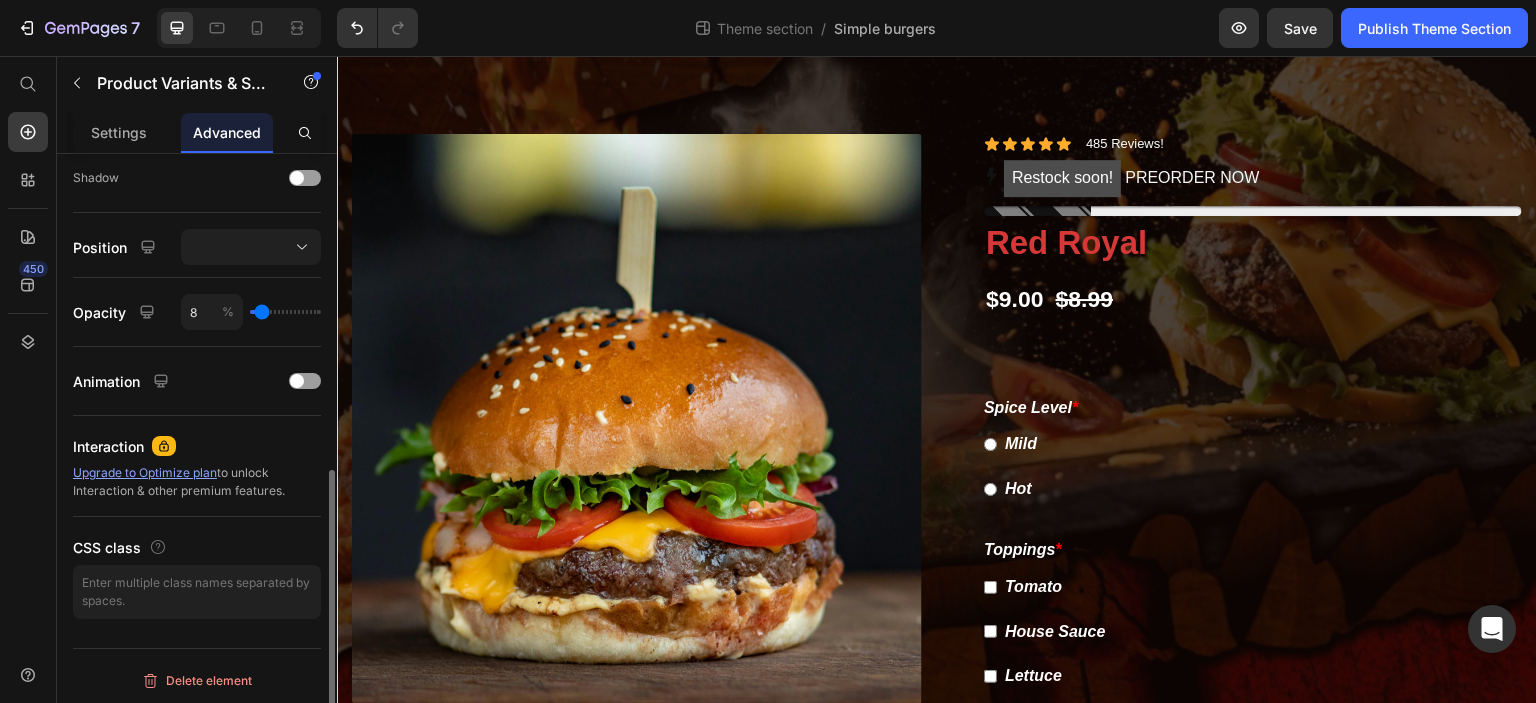 type on "11" 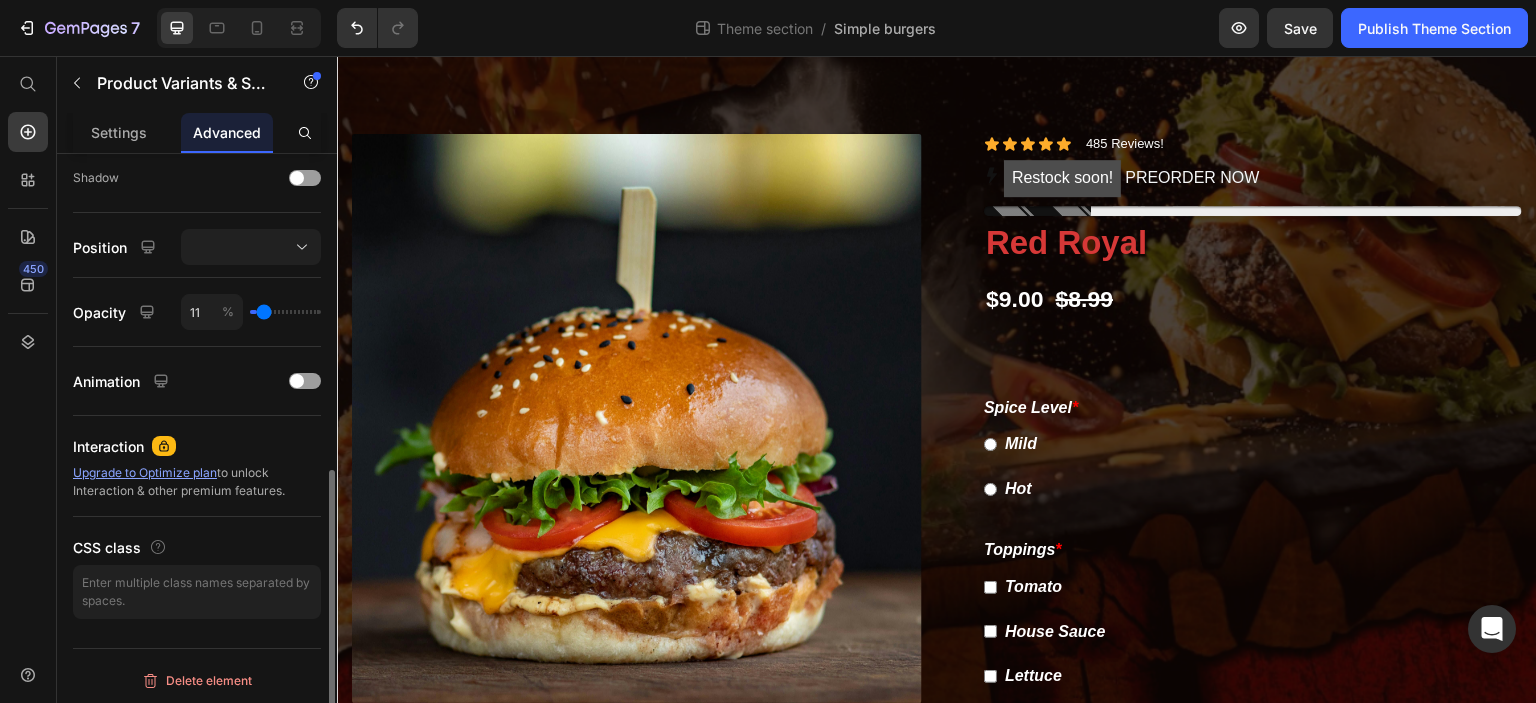 type on "14" 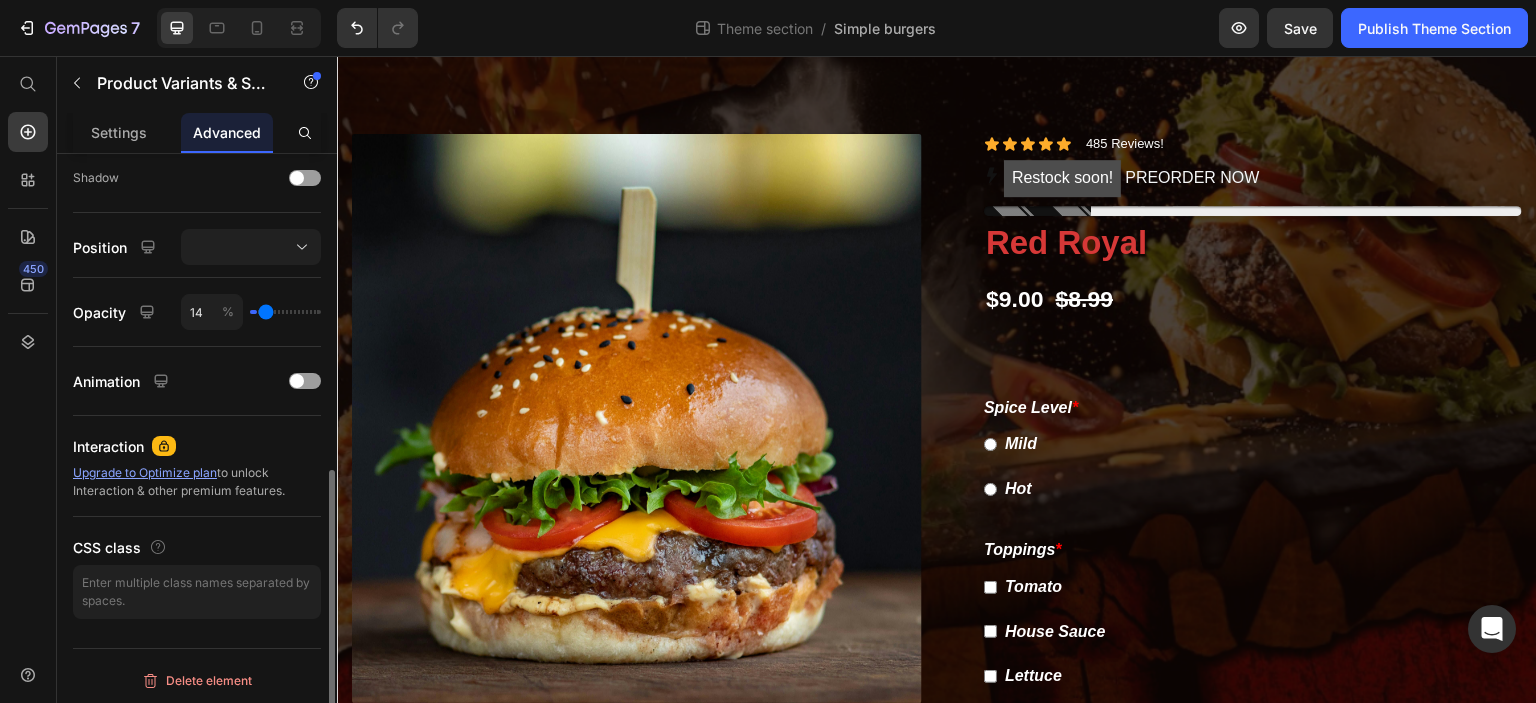 type on "17" 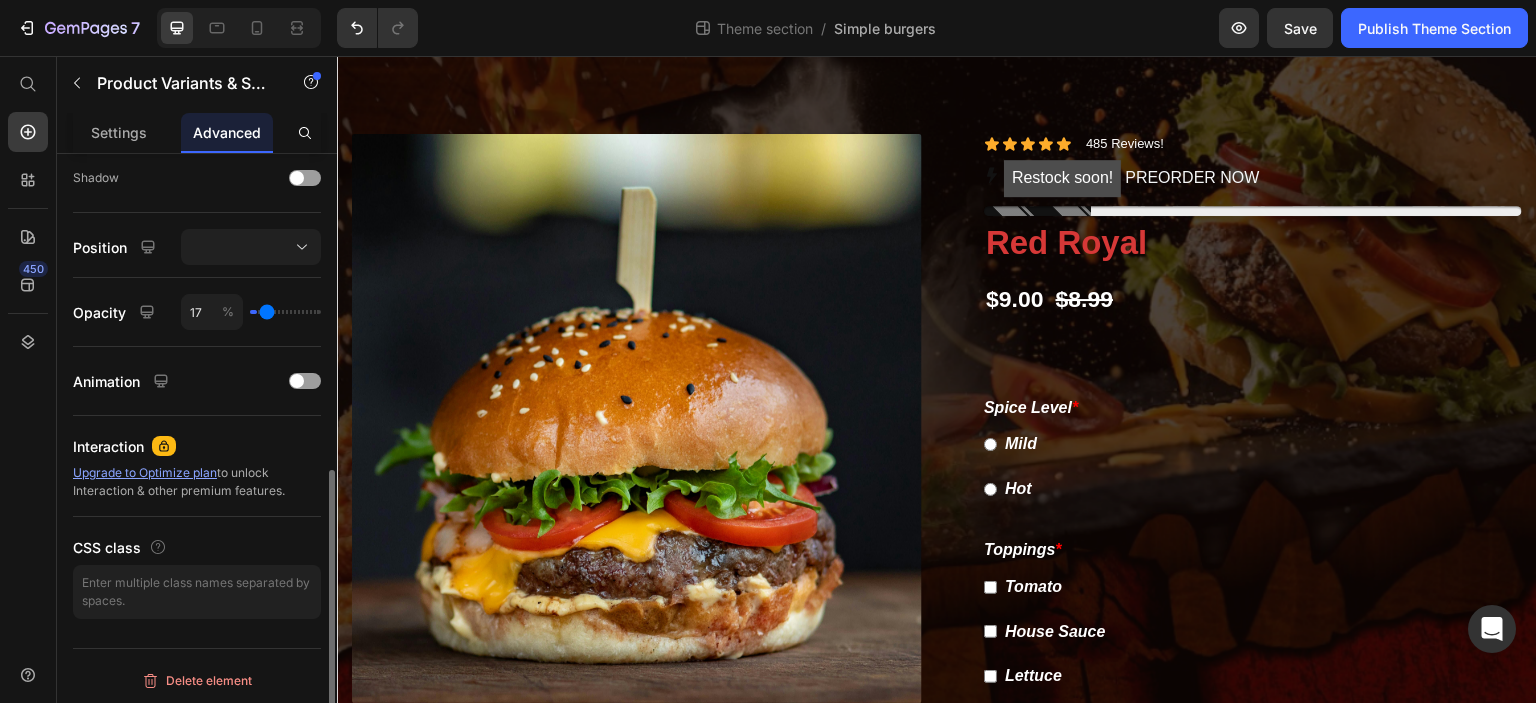 type on "18" 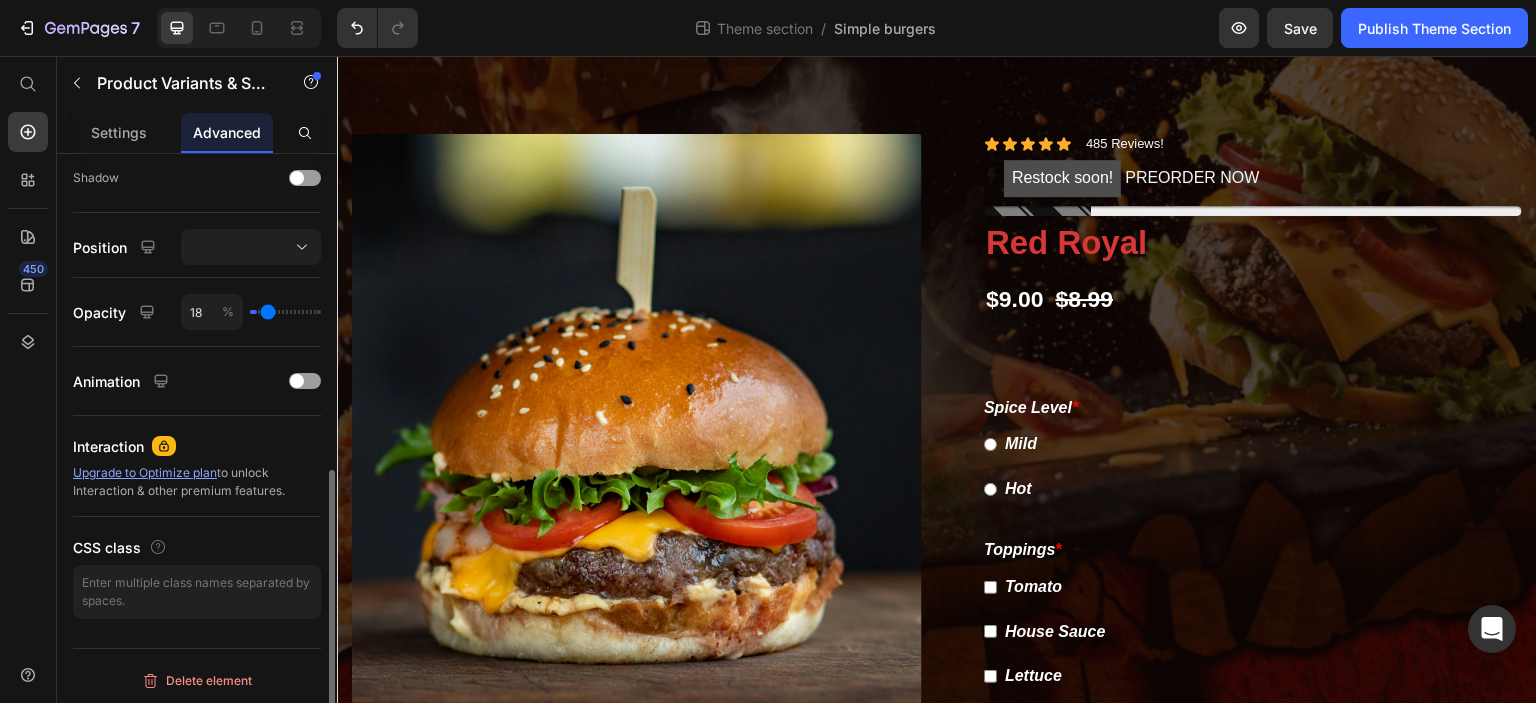 type on "20" 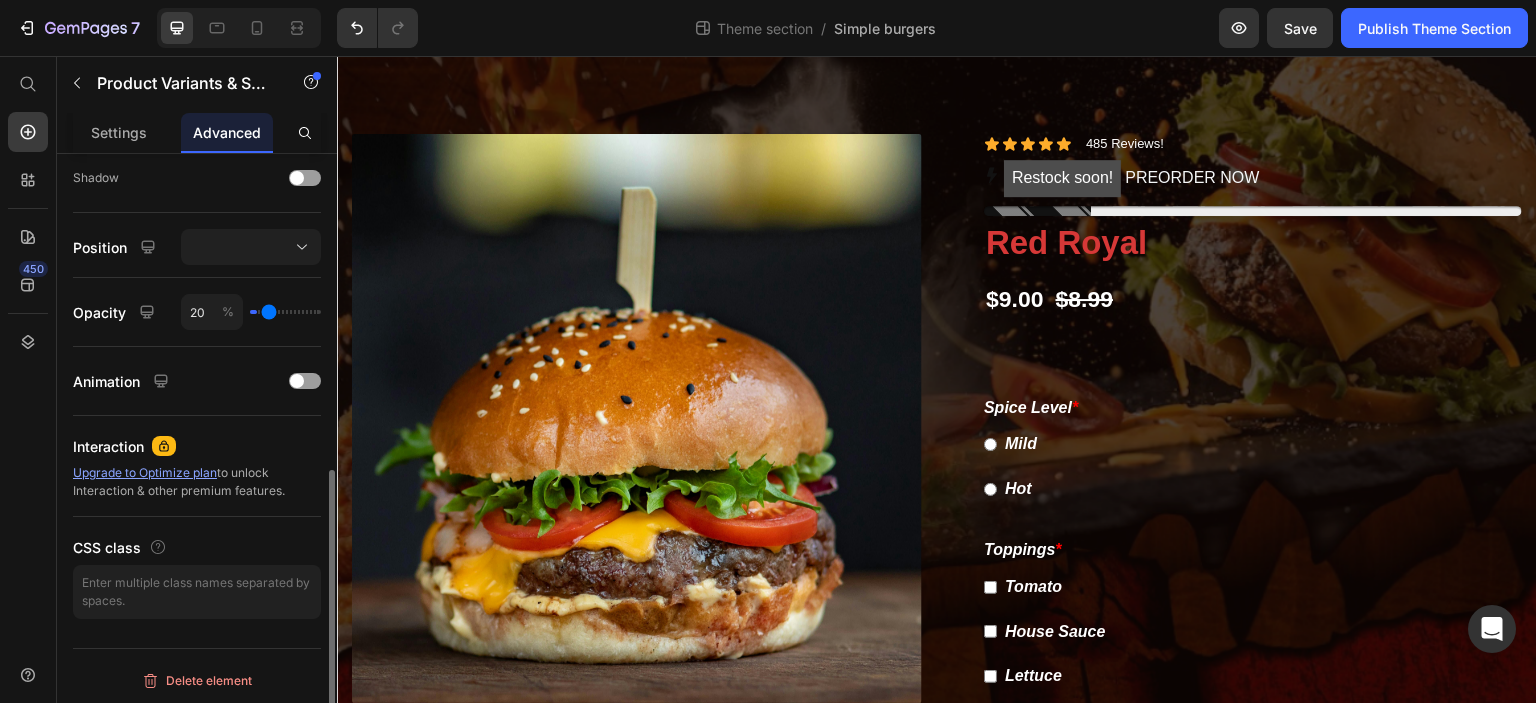 type on "21" 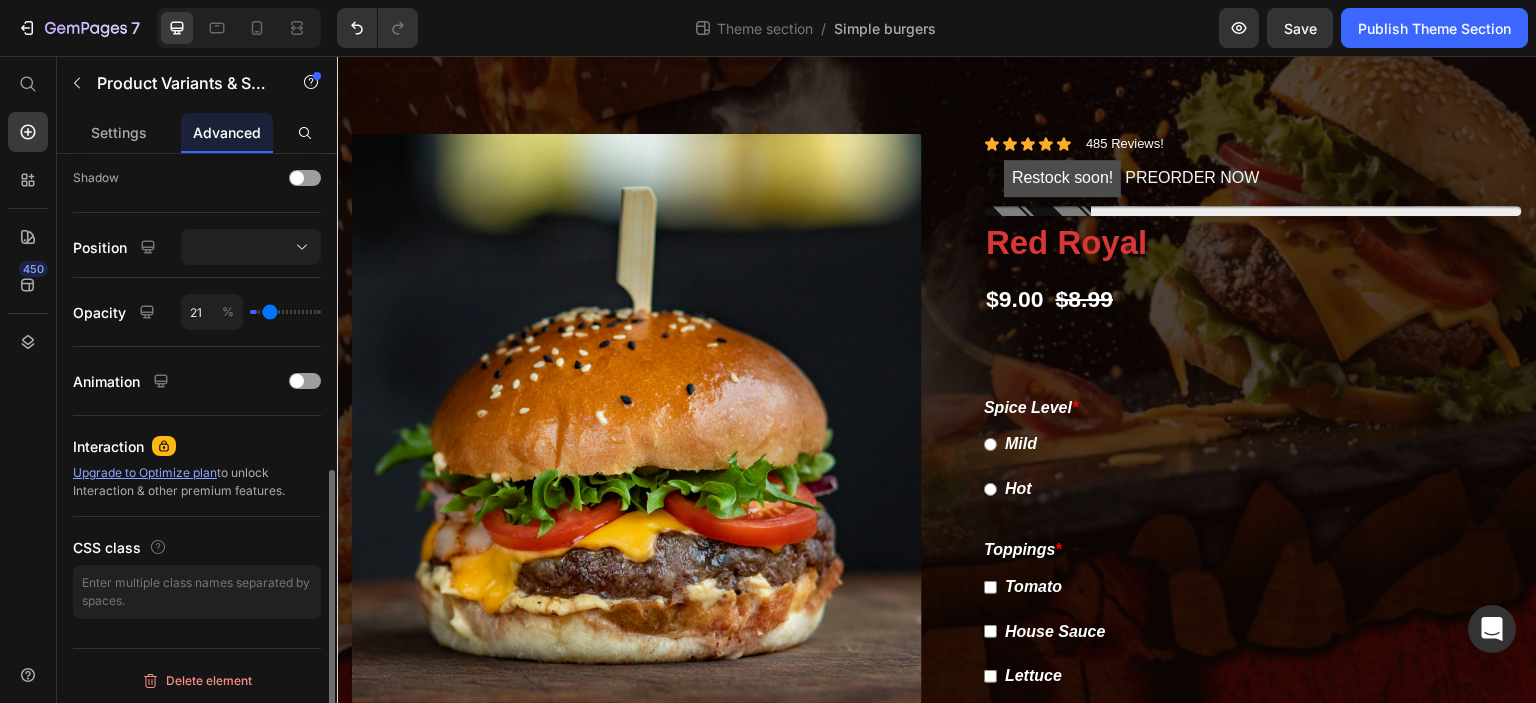 type on "23" 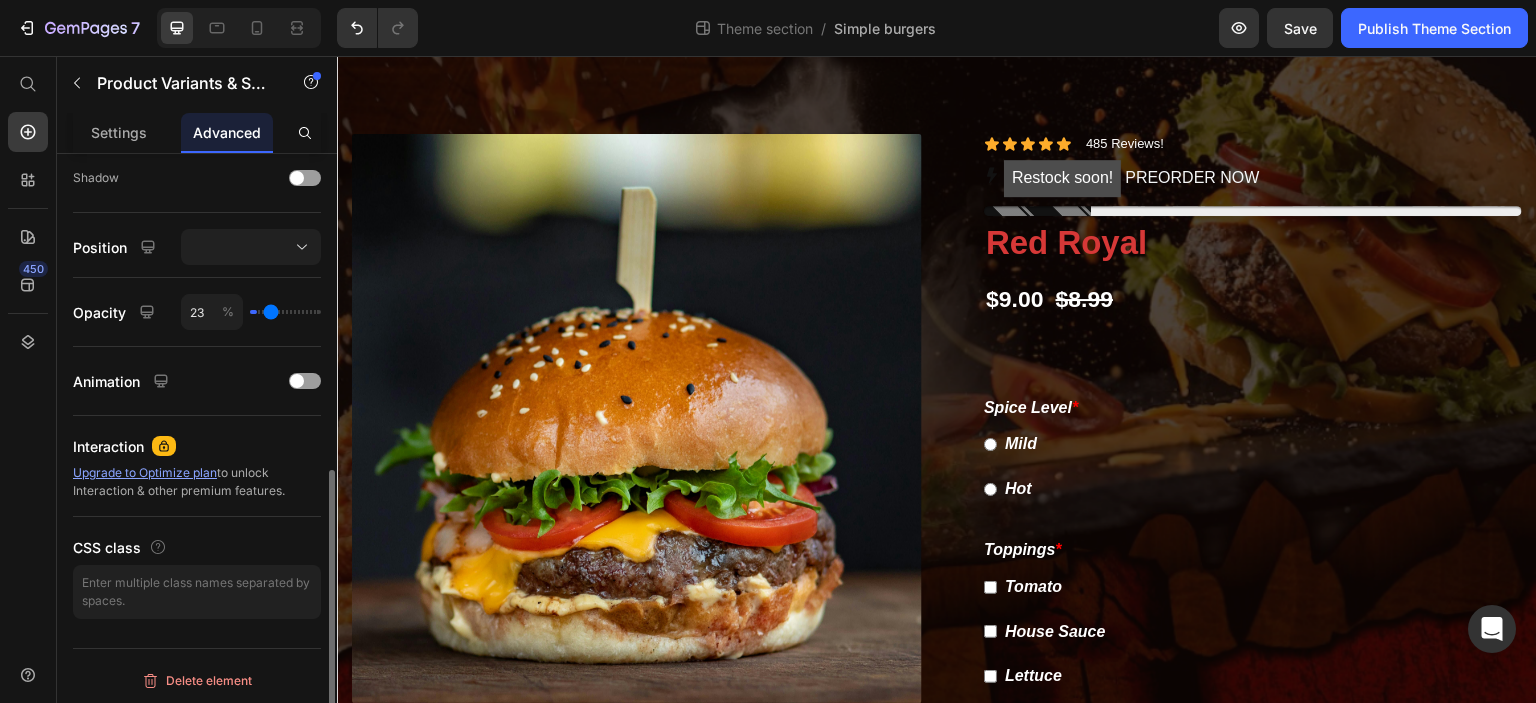 type on "24" 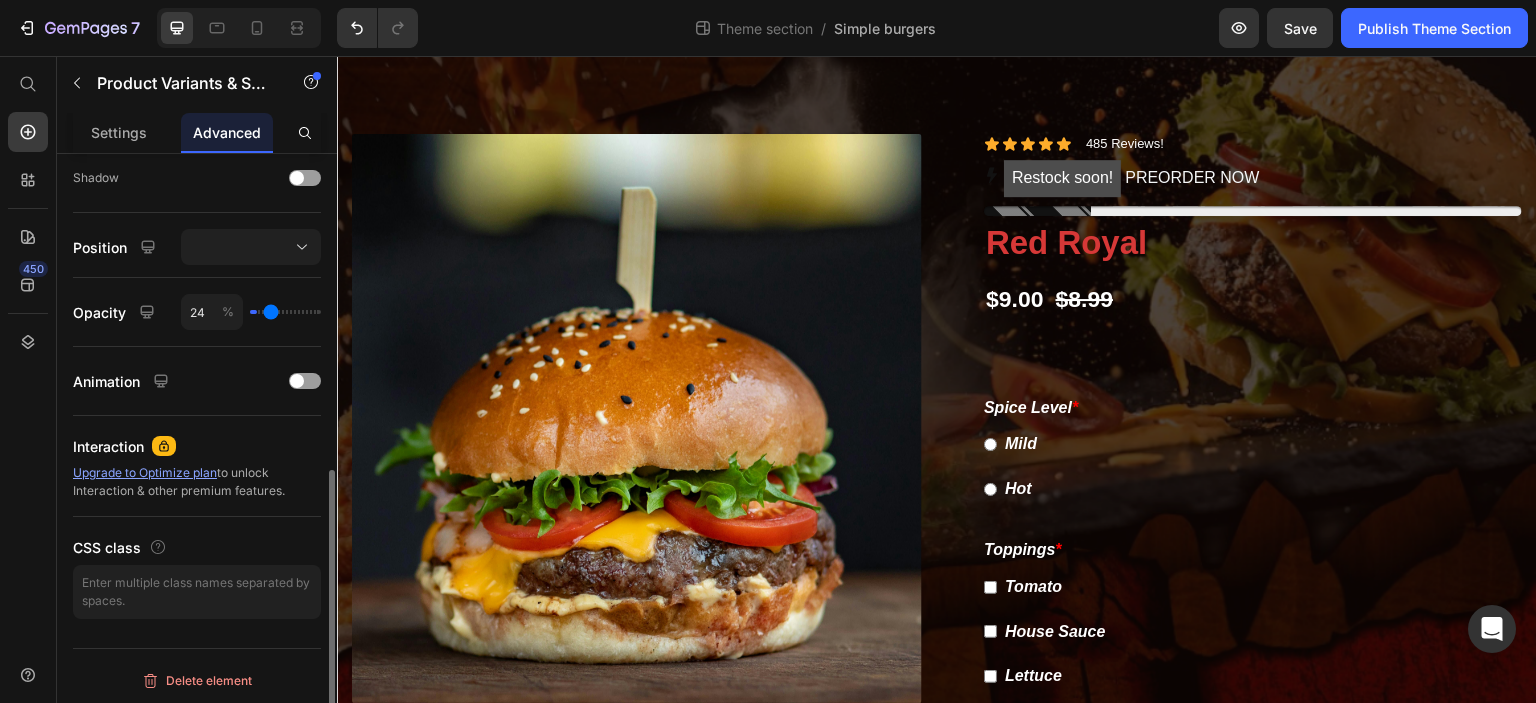 type on "27" 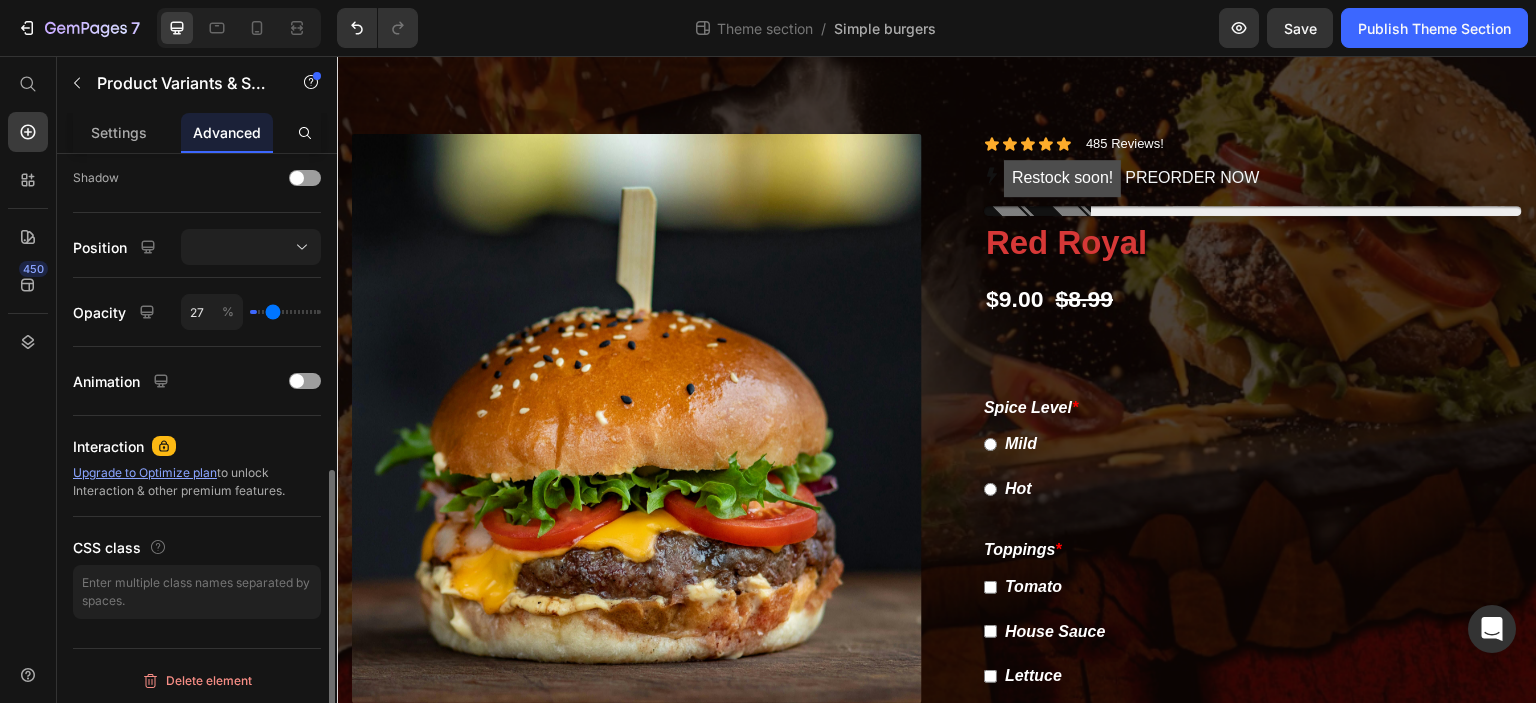 type on "28" 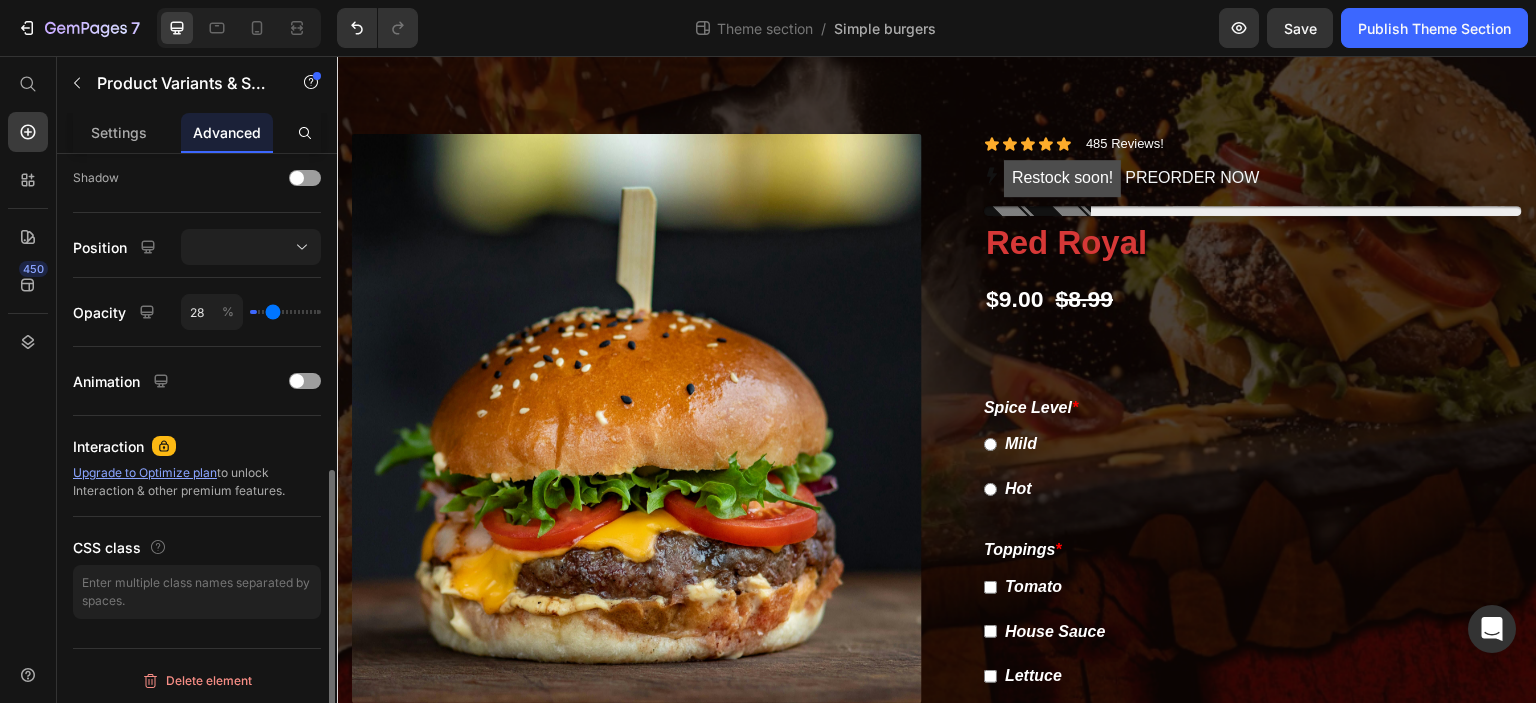type on "30" 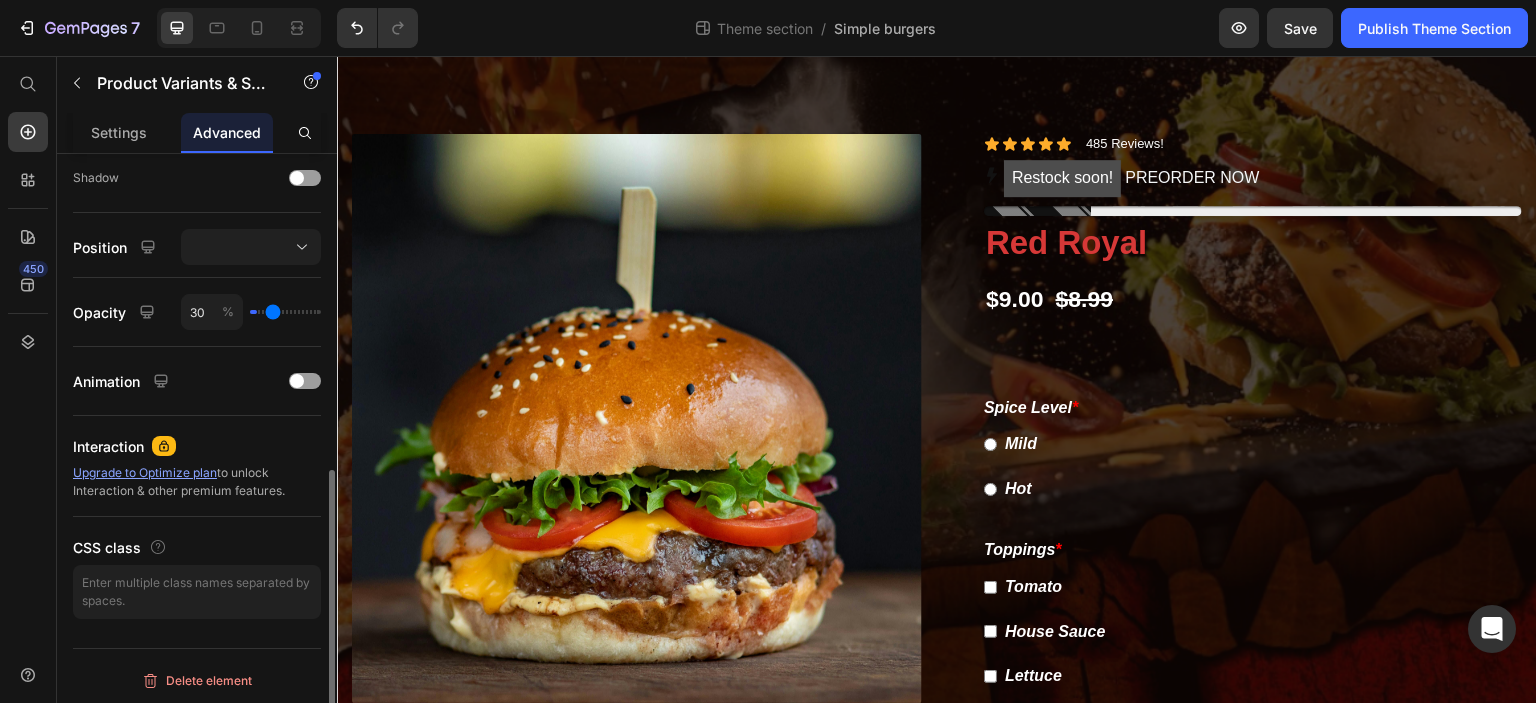 type on "30" 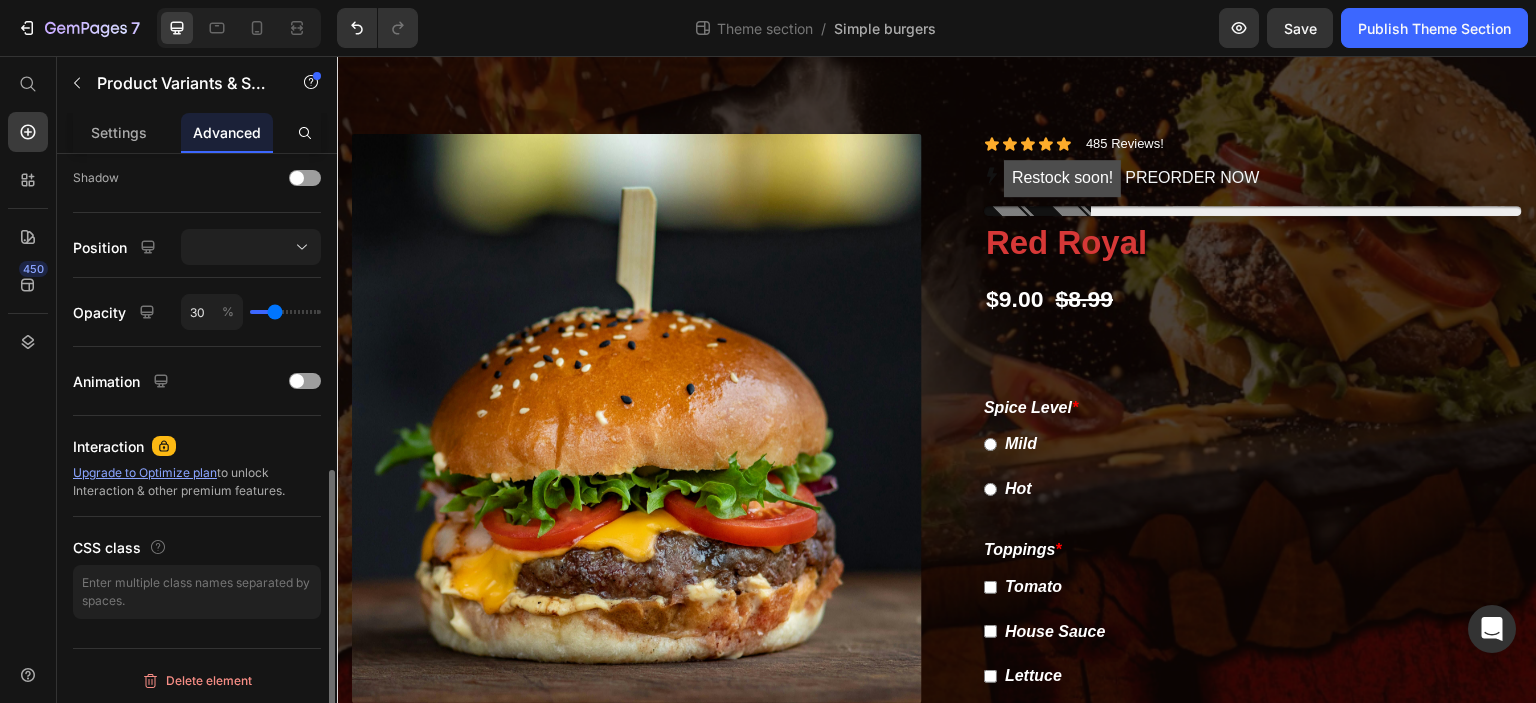 type on "33" 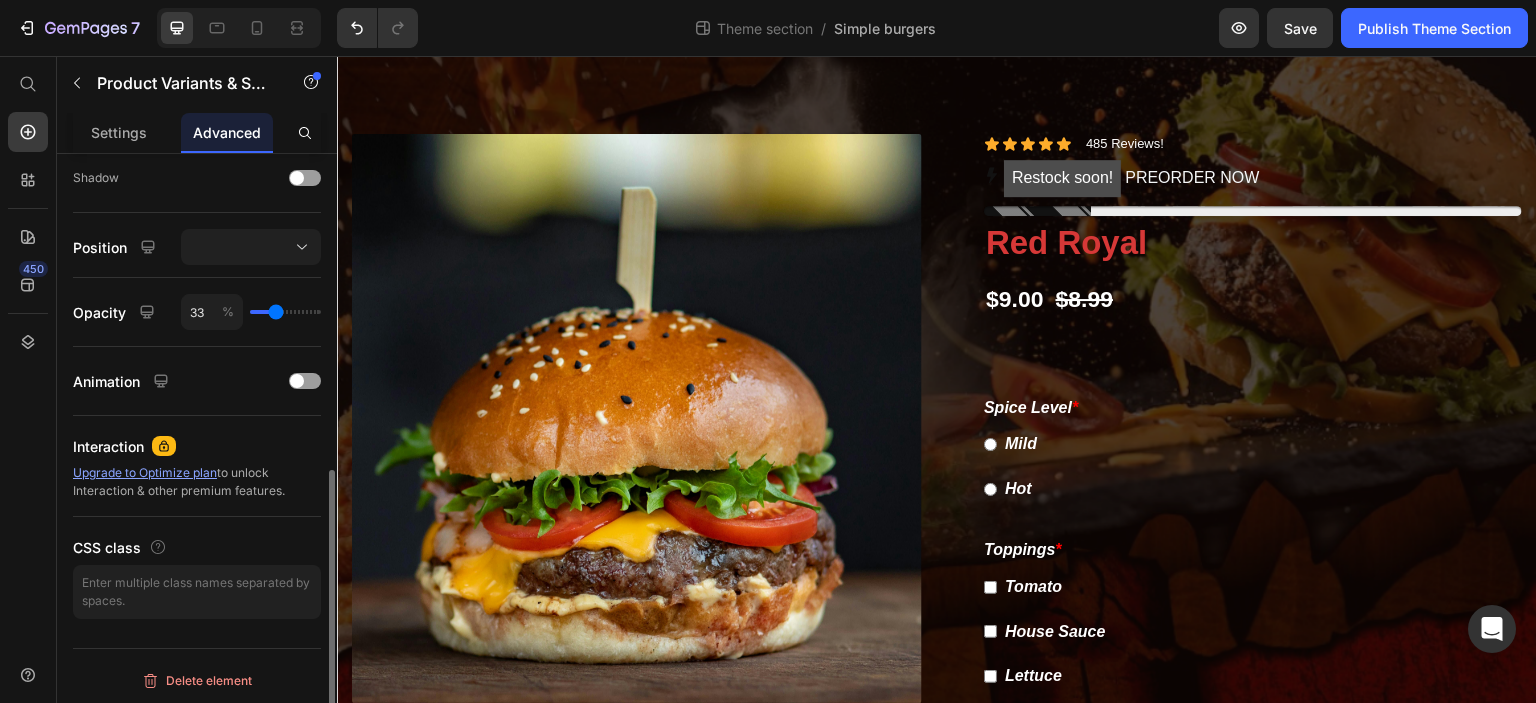 type on "34" 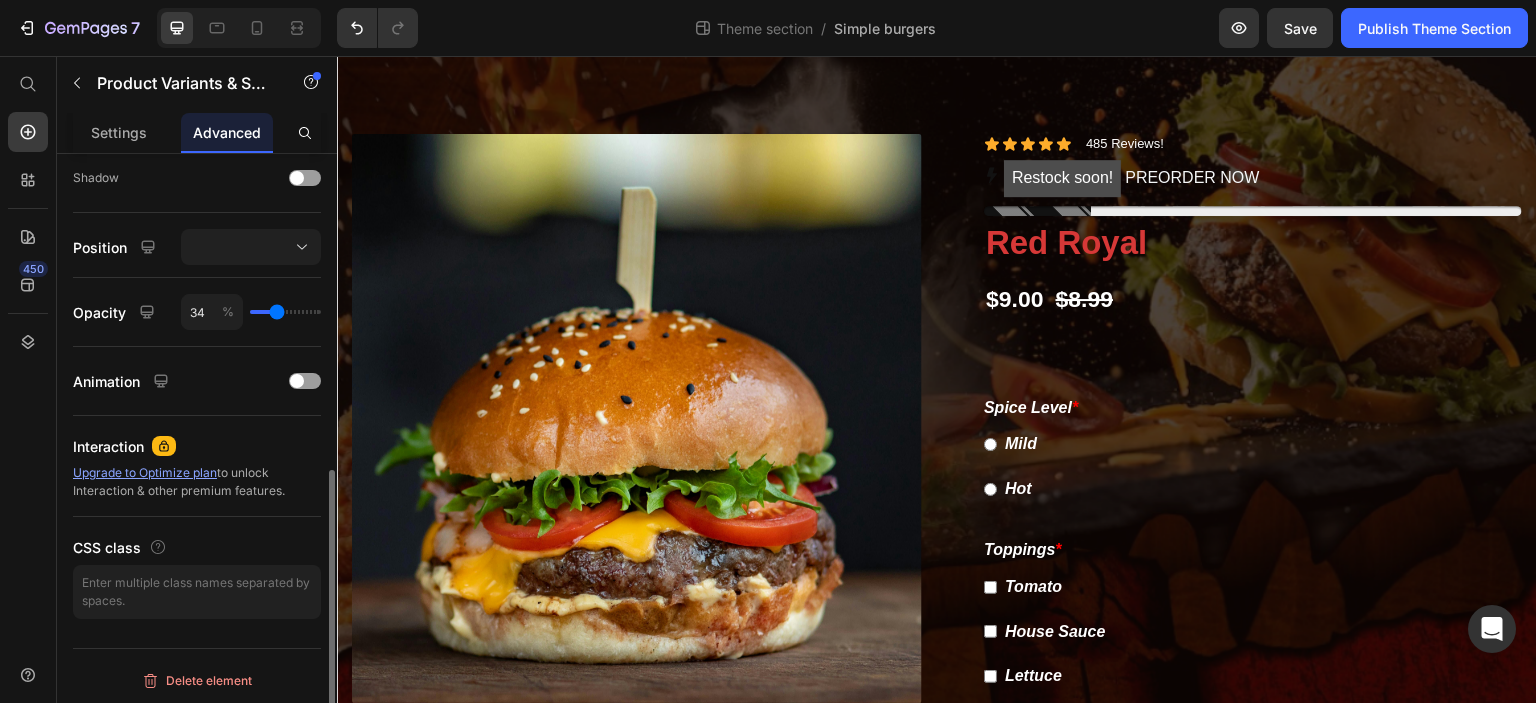 type on "36" 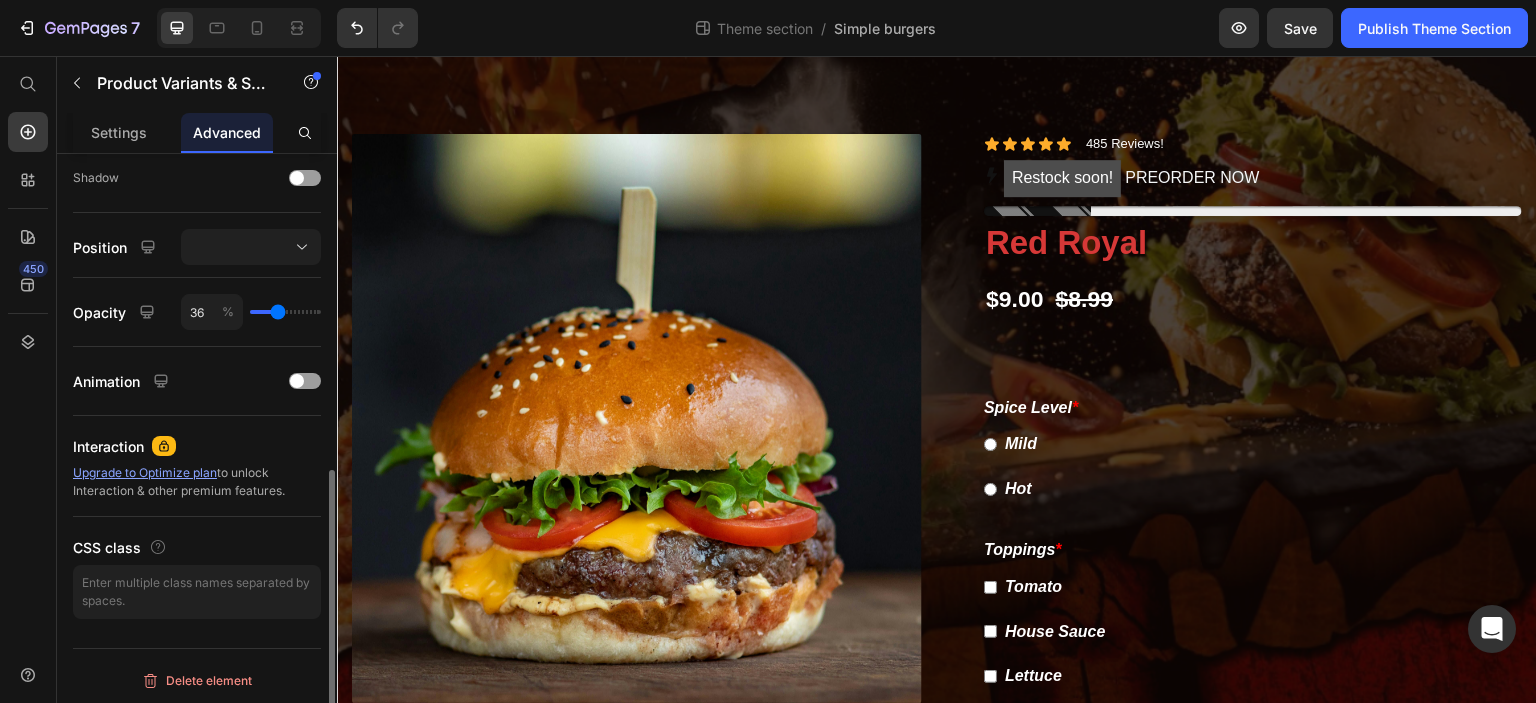 type on "37" 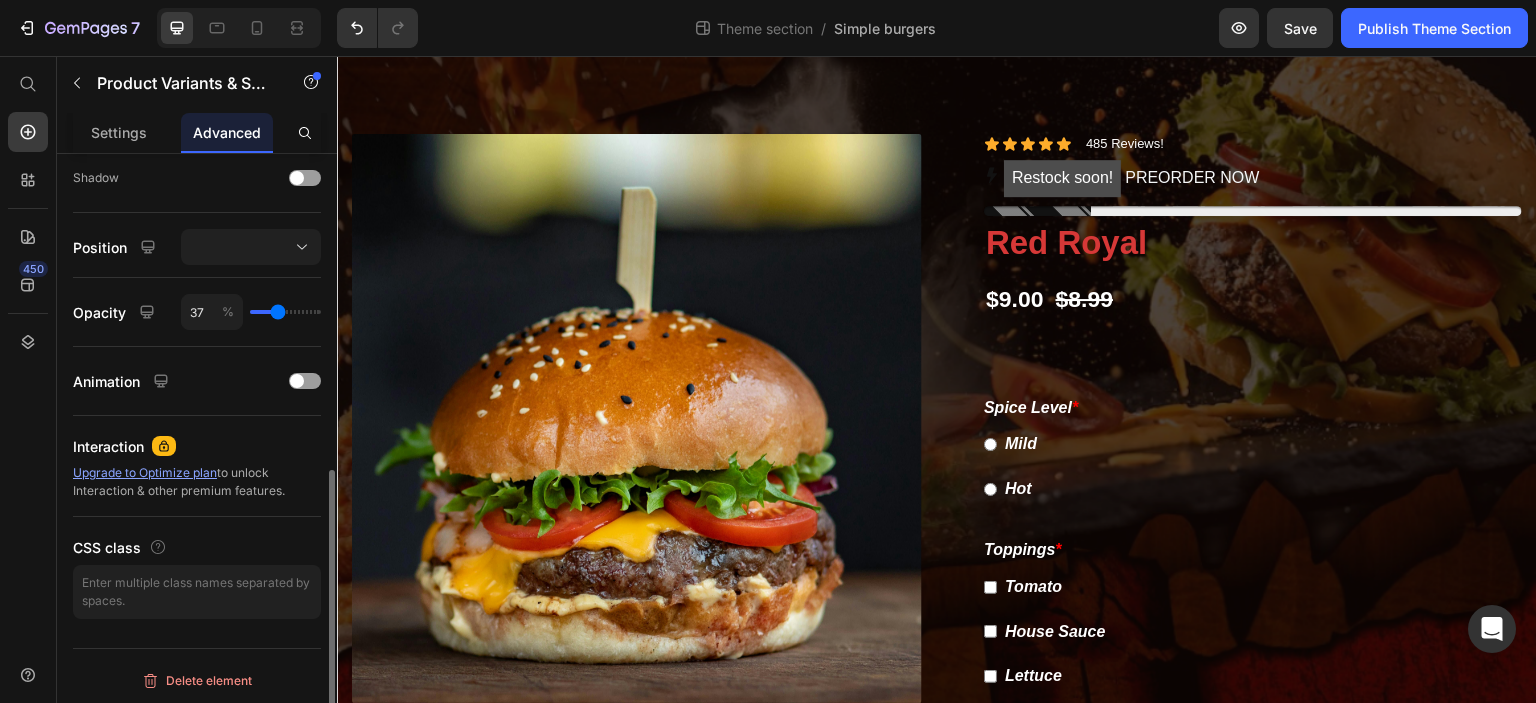 type on "39" 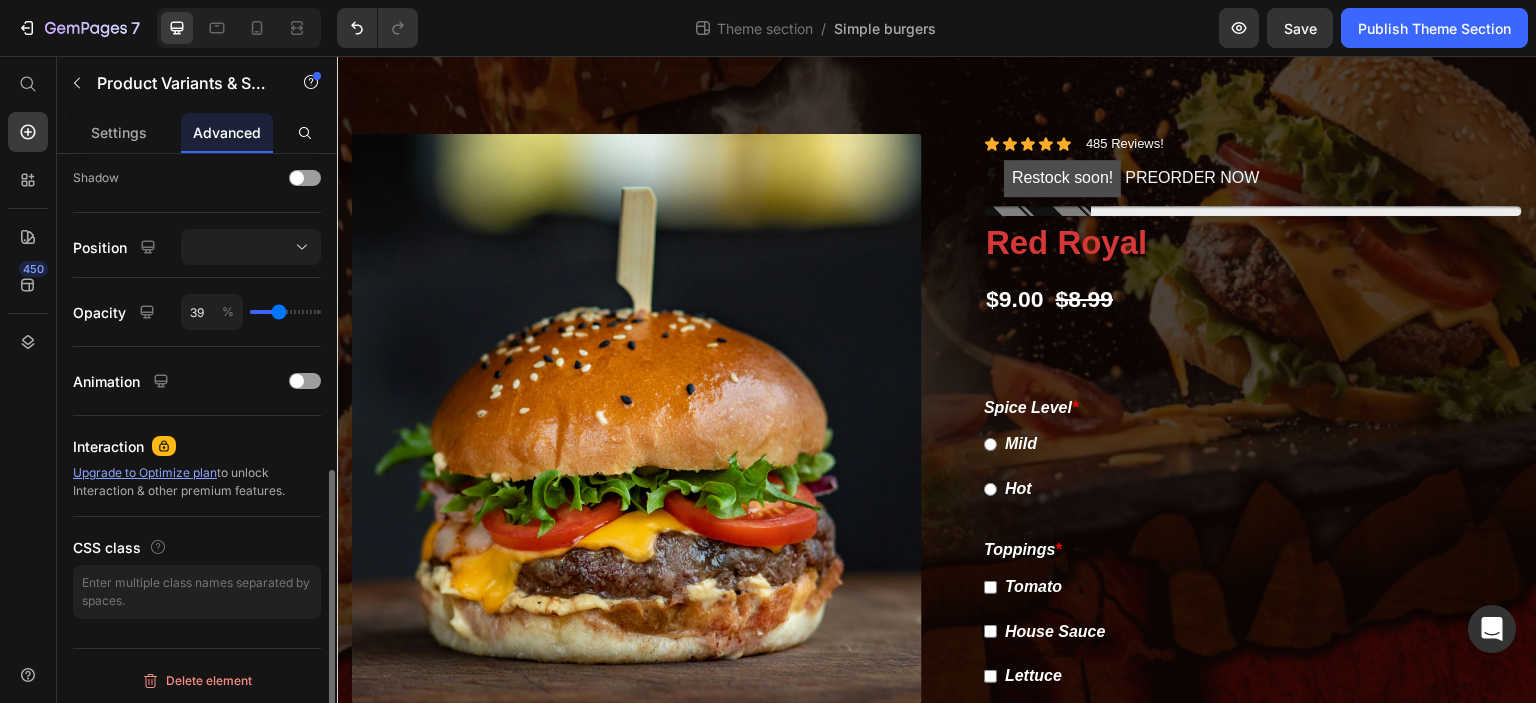 type on "40" 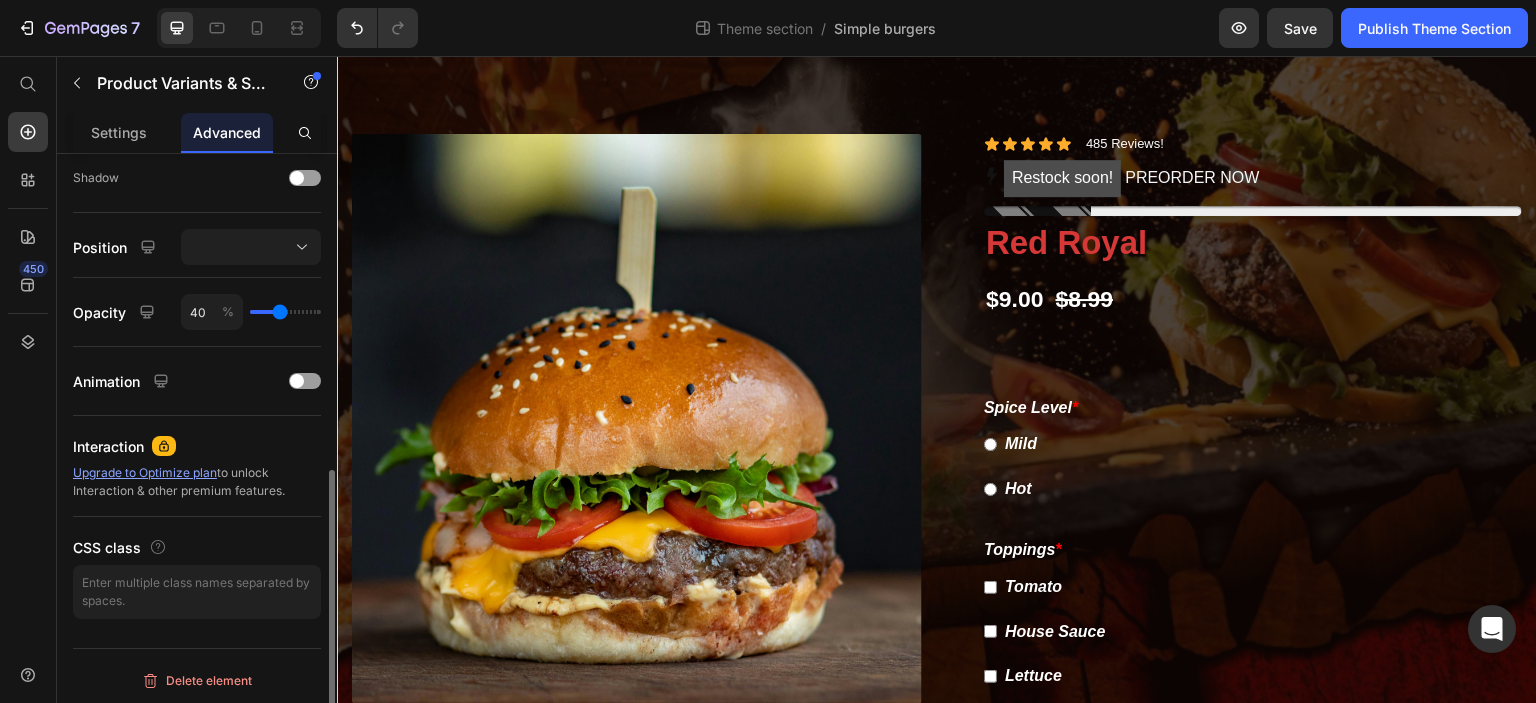 type on "41" 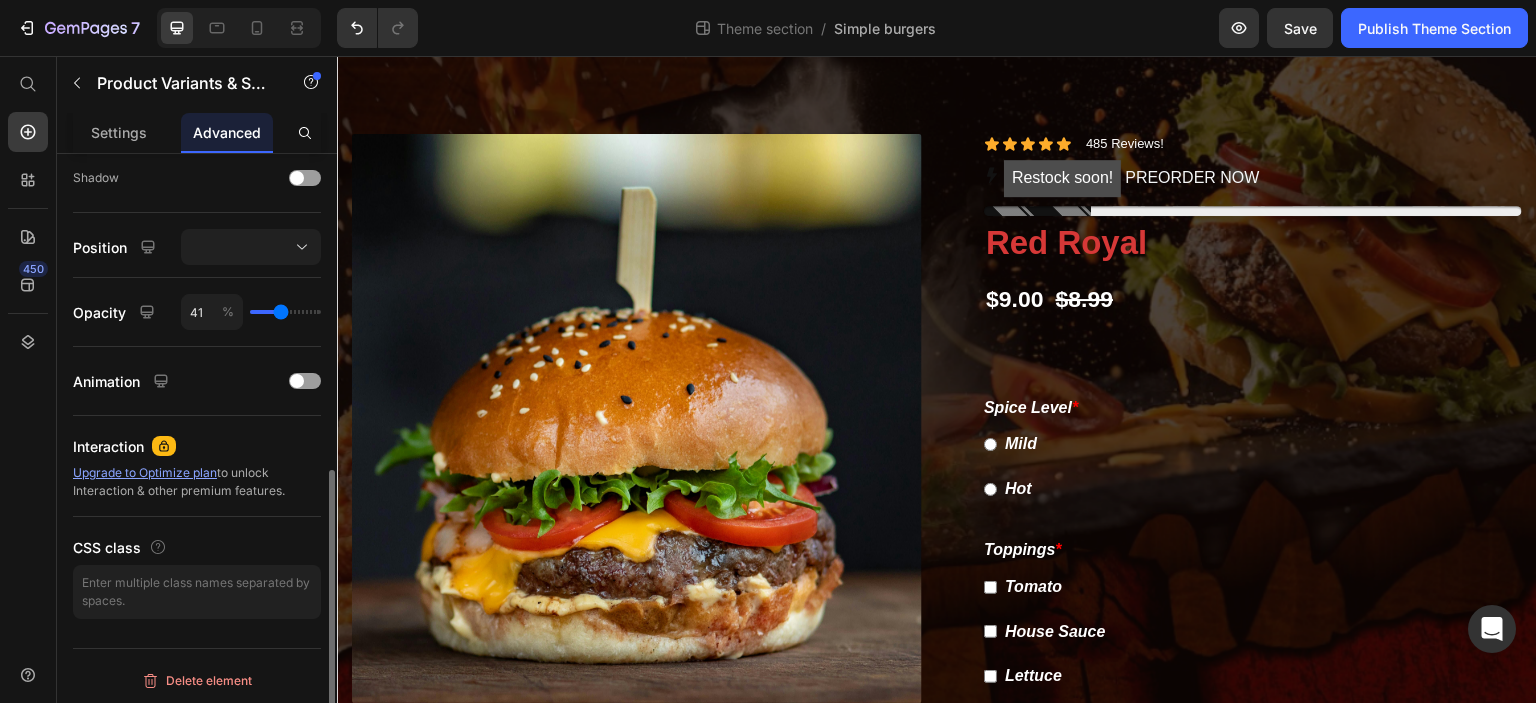 type on "43" 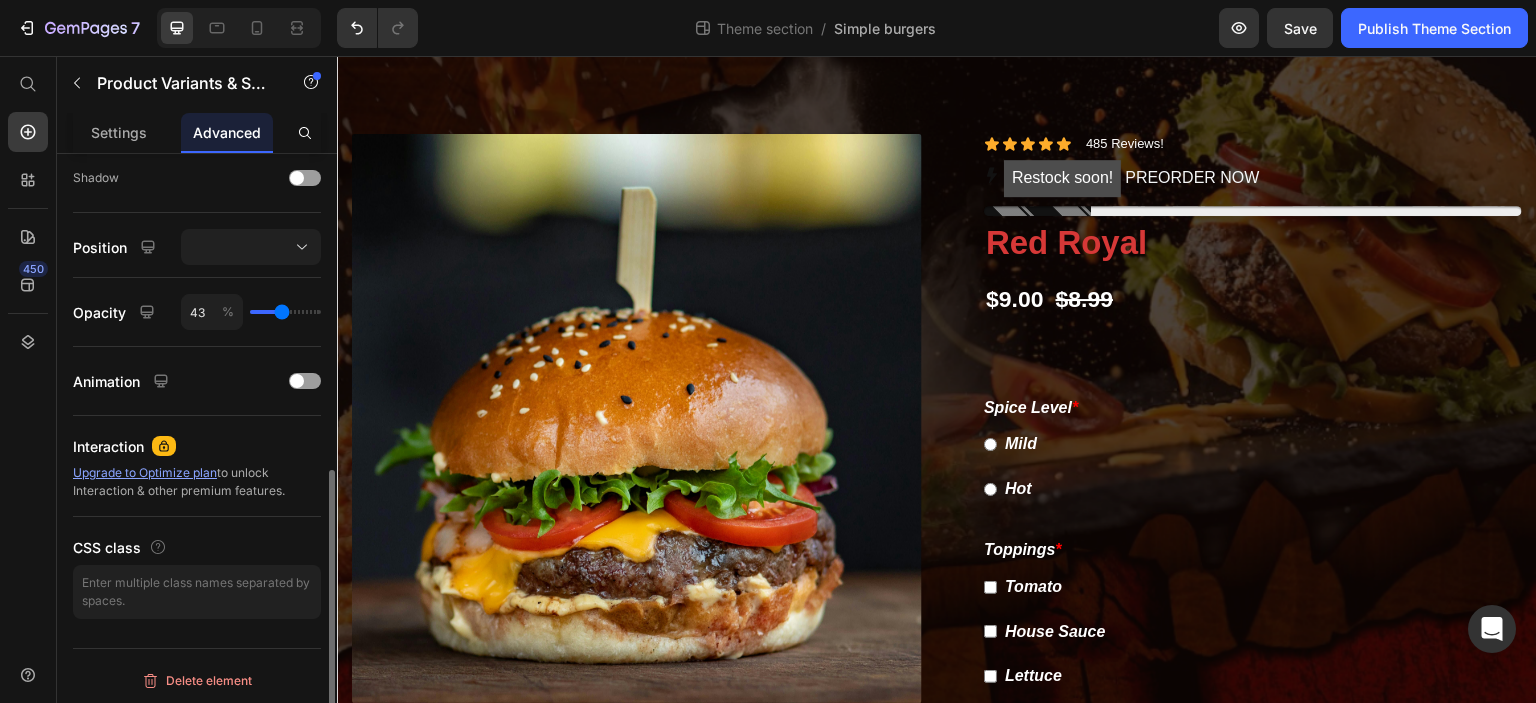type on "44" 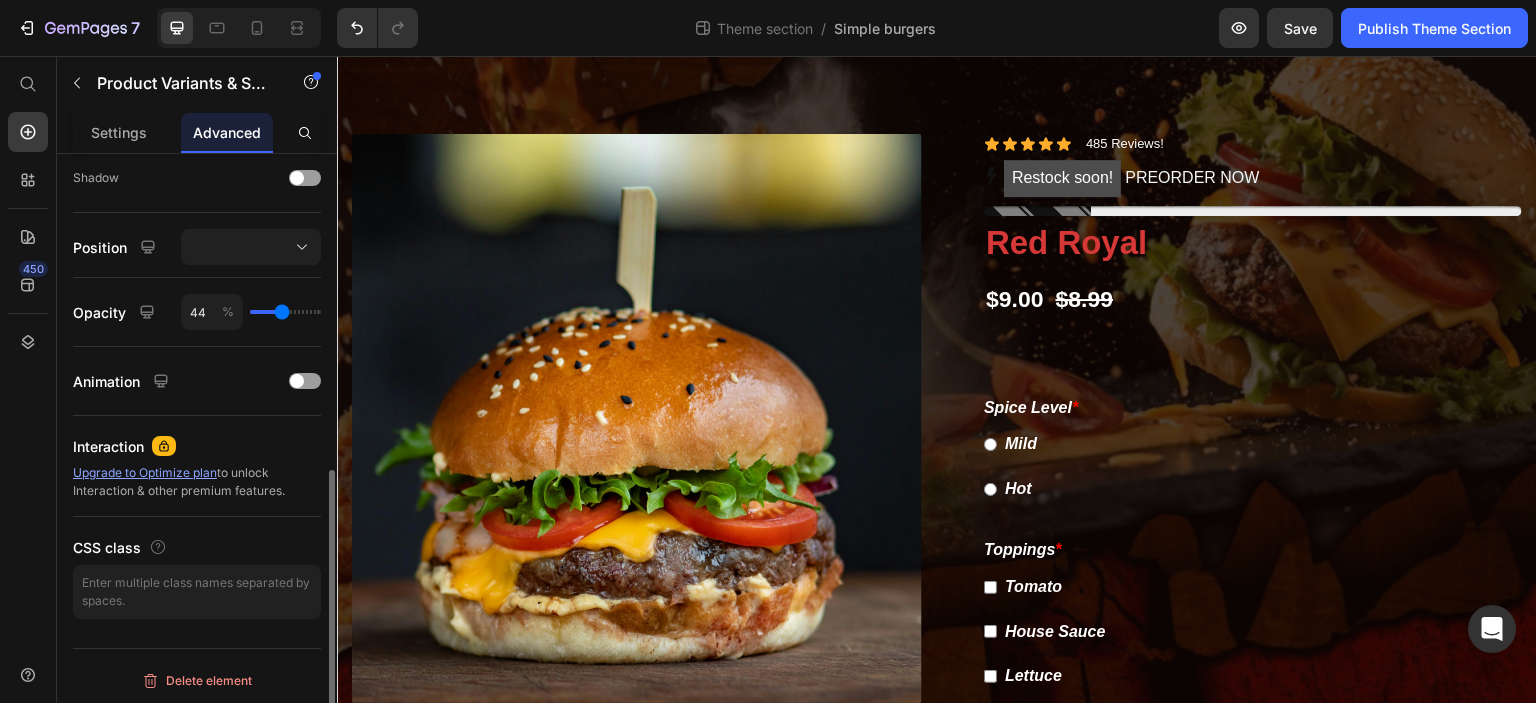type on "46" 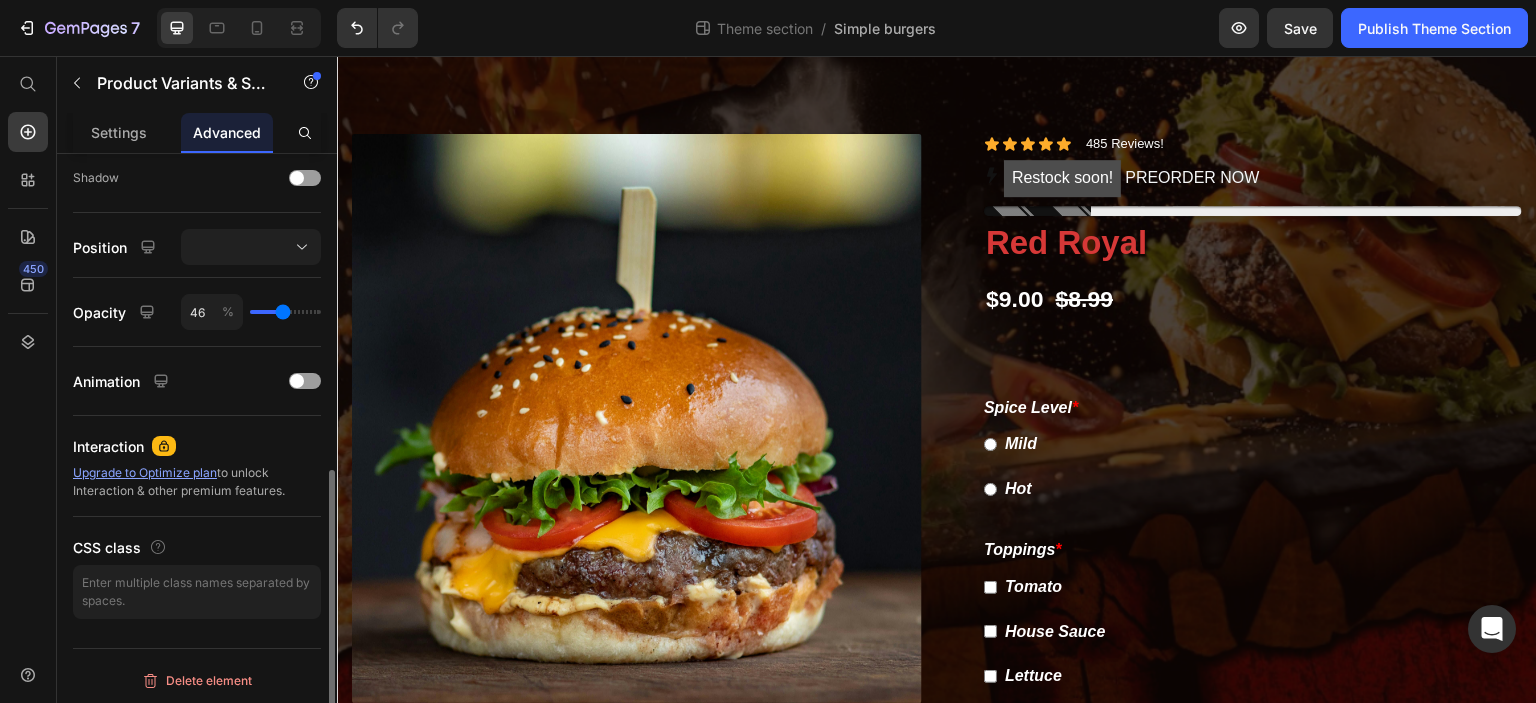 type on "47" 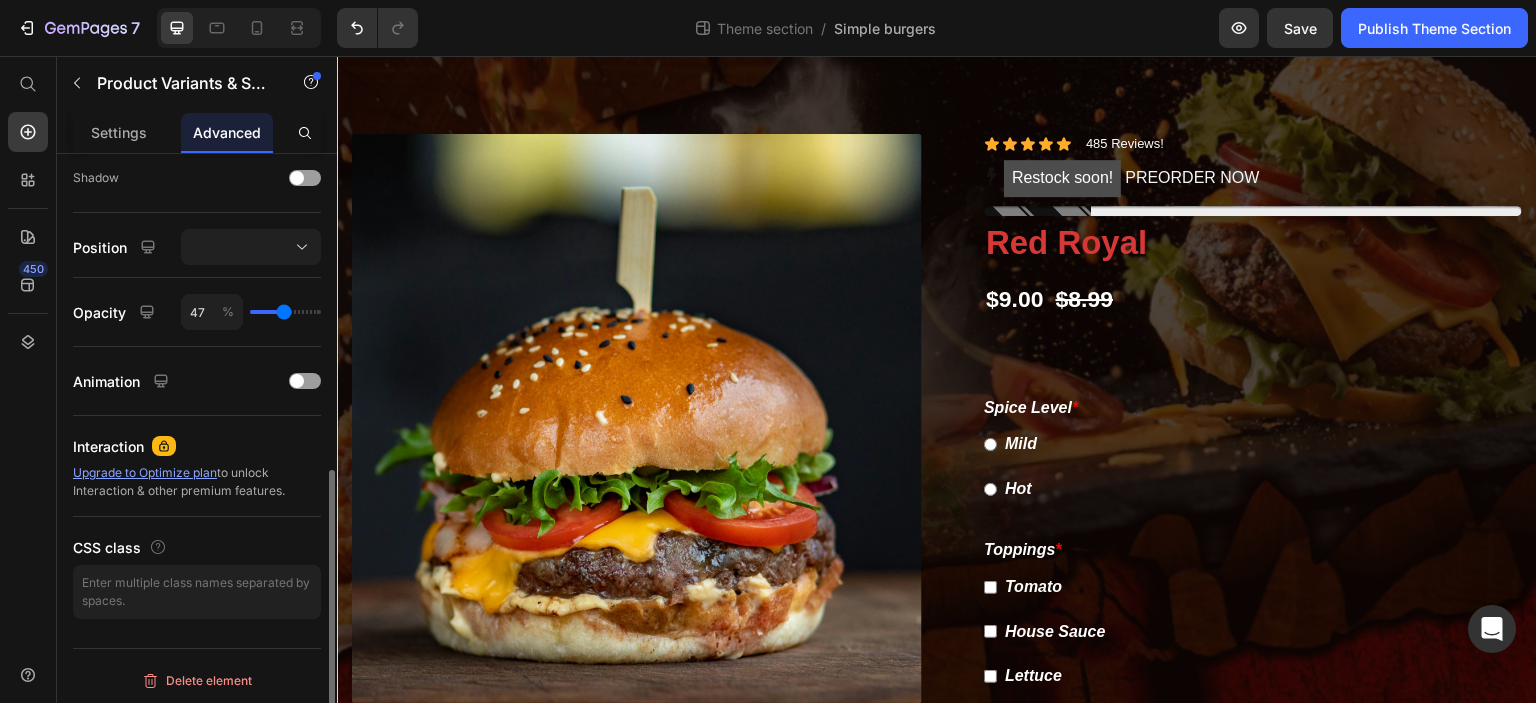 drag, startPoint x: 256, startPoint y: 310, endPoint x: 284, endPoint y: 310, distance: 28 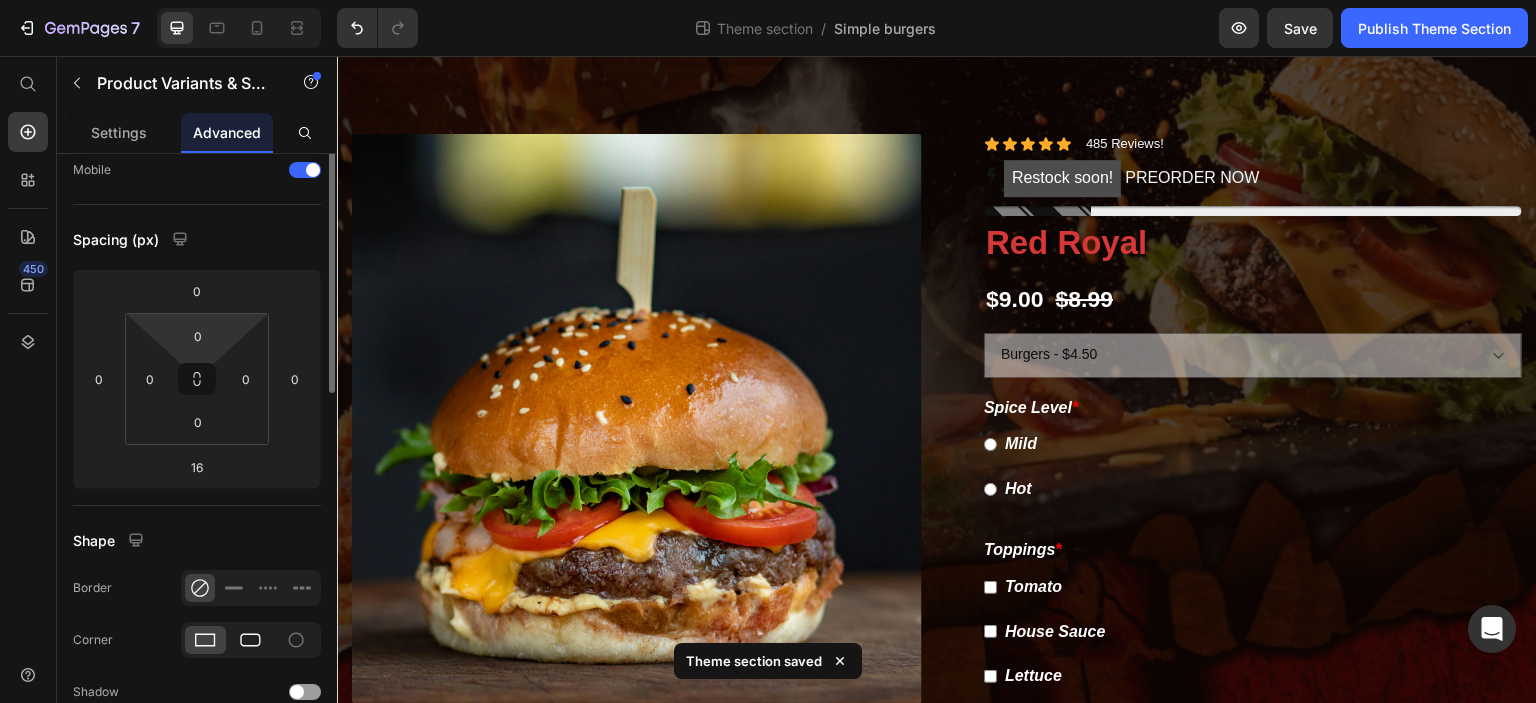 scroll, scrollTop: 0, scrollLeft: 0, axis: both 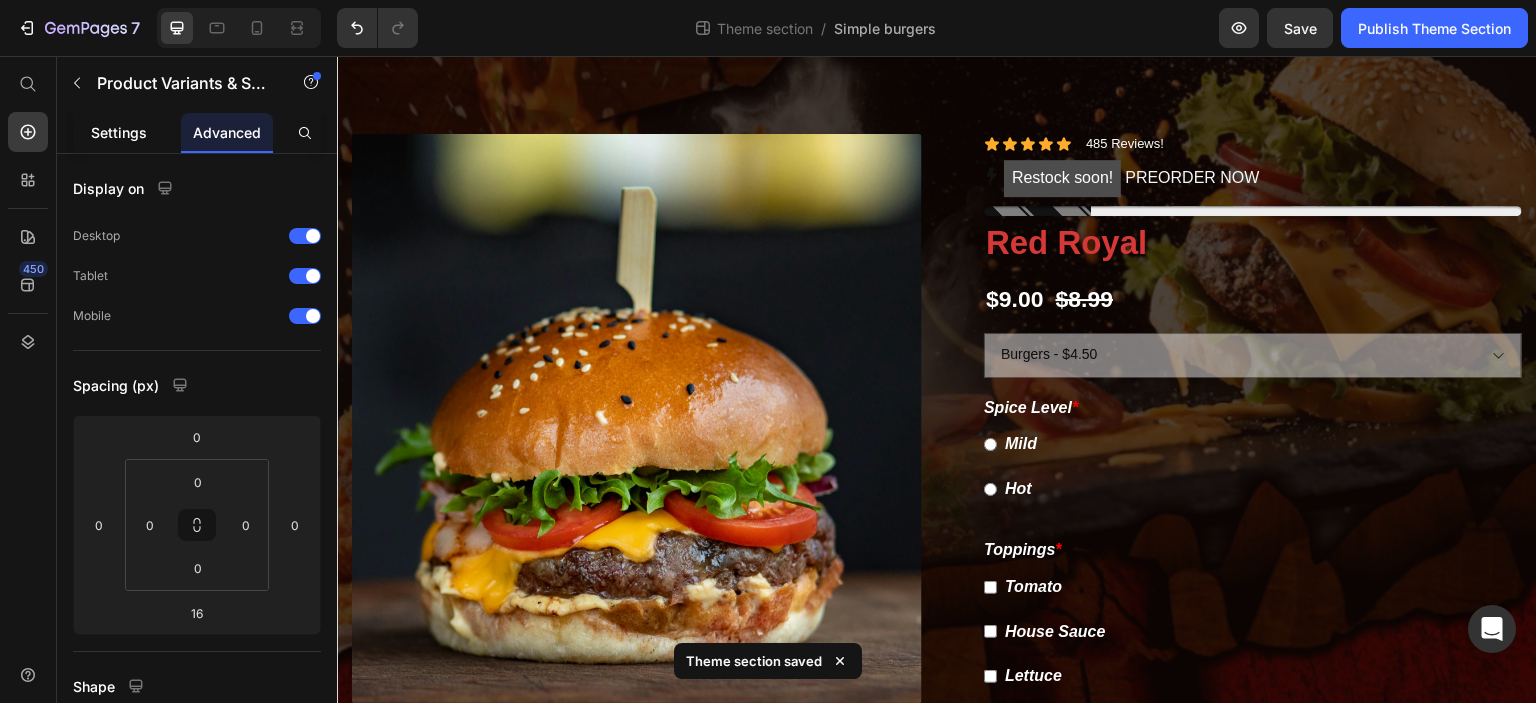 click on "Settings" at bounding box center [119, 132] 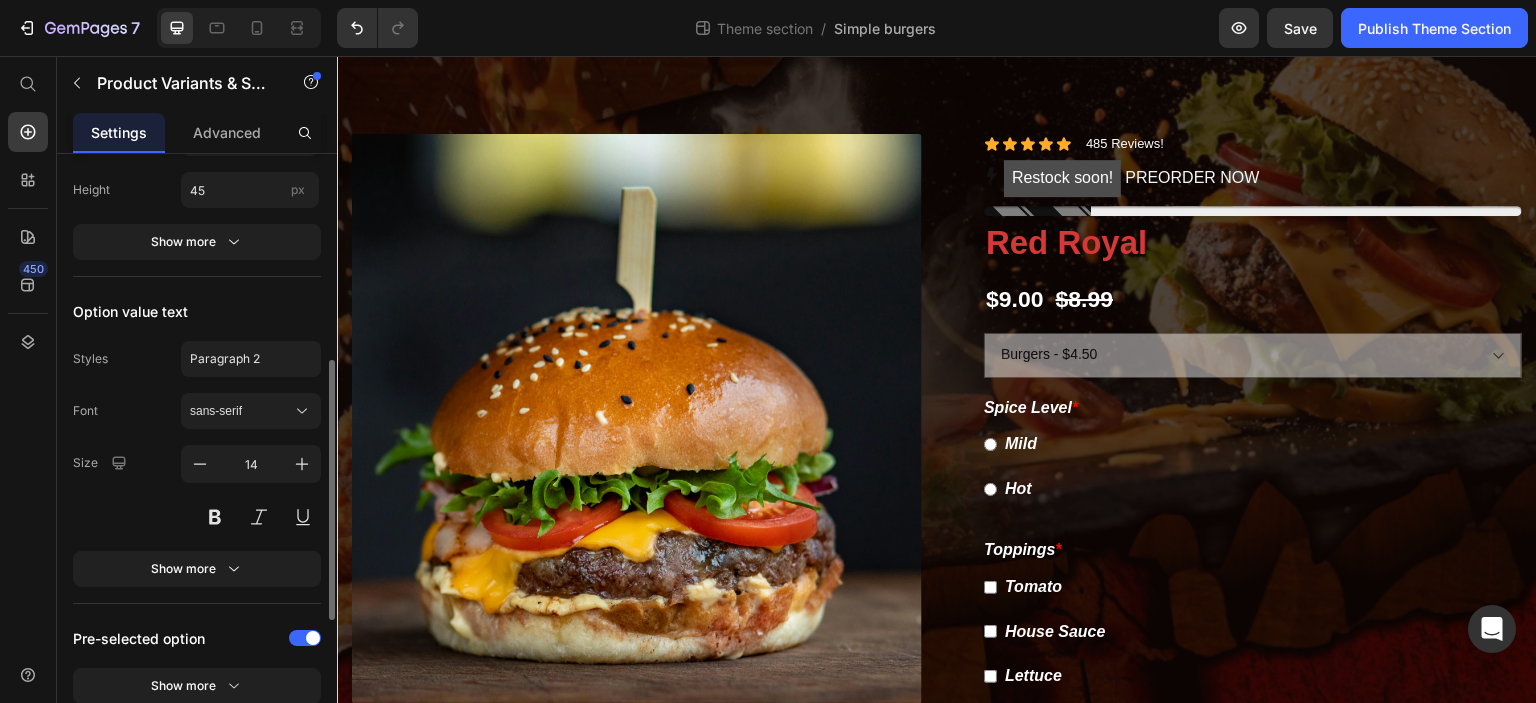 scroll, scrollTop: 482, scrollLeft: 0, axis: vertical 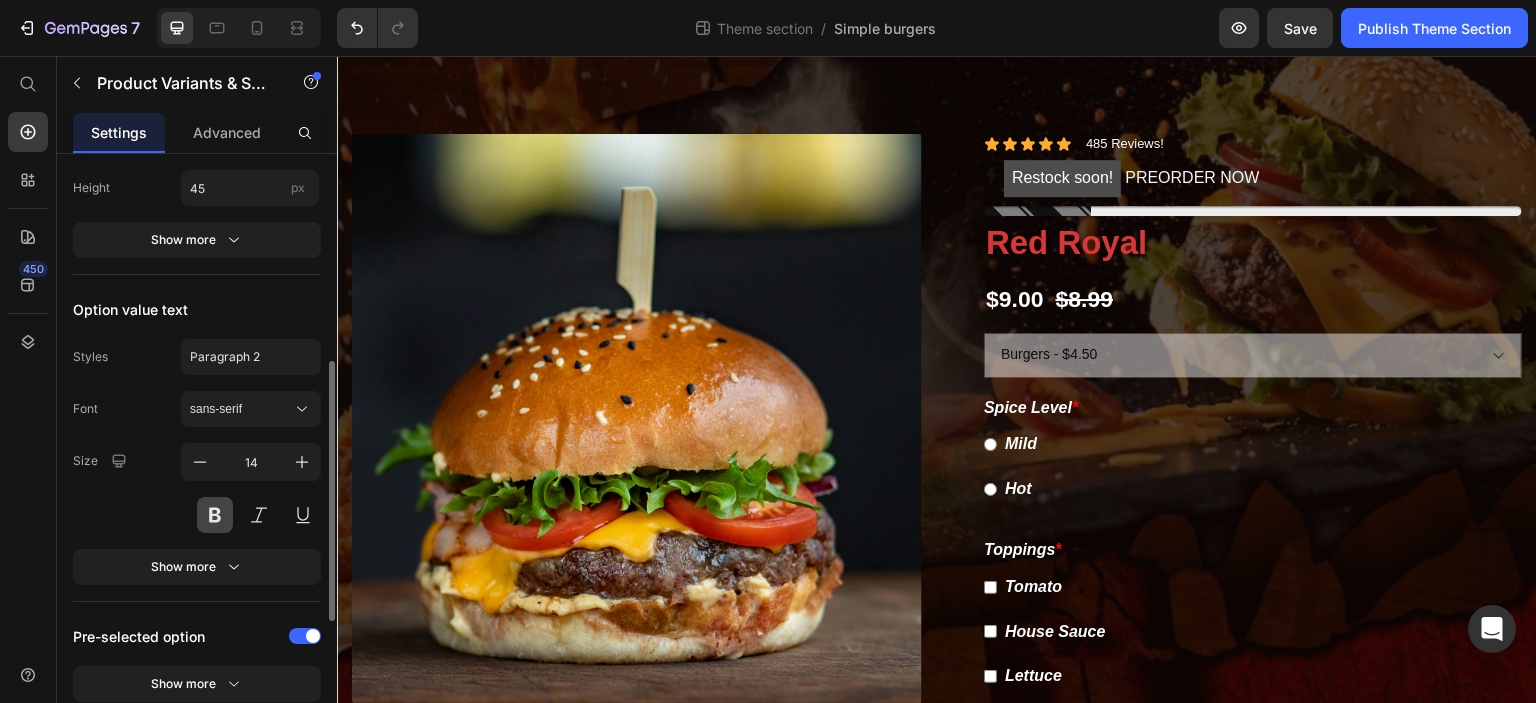 click at bounding box center (215, 515) 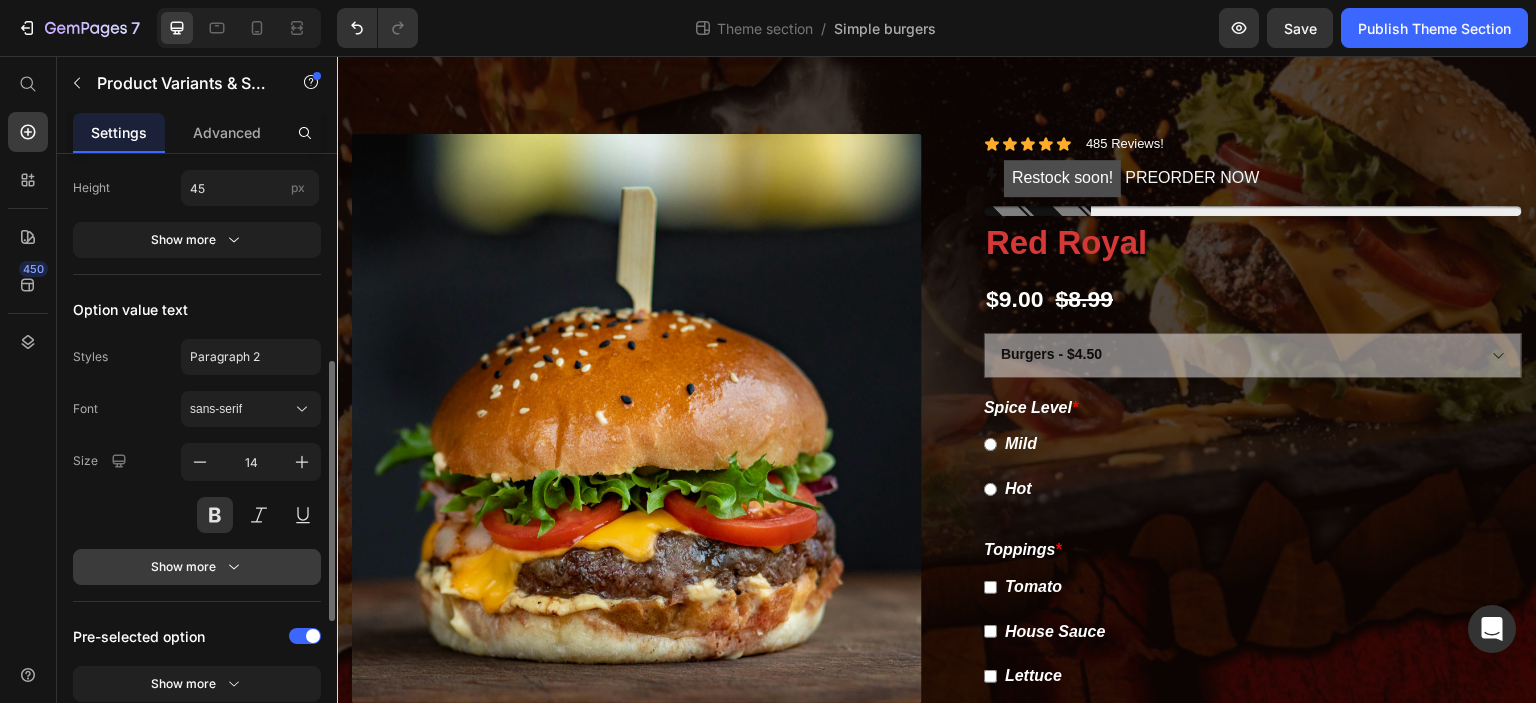 click on "Show more" at bounding box center (197, 567) 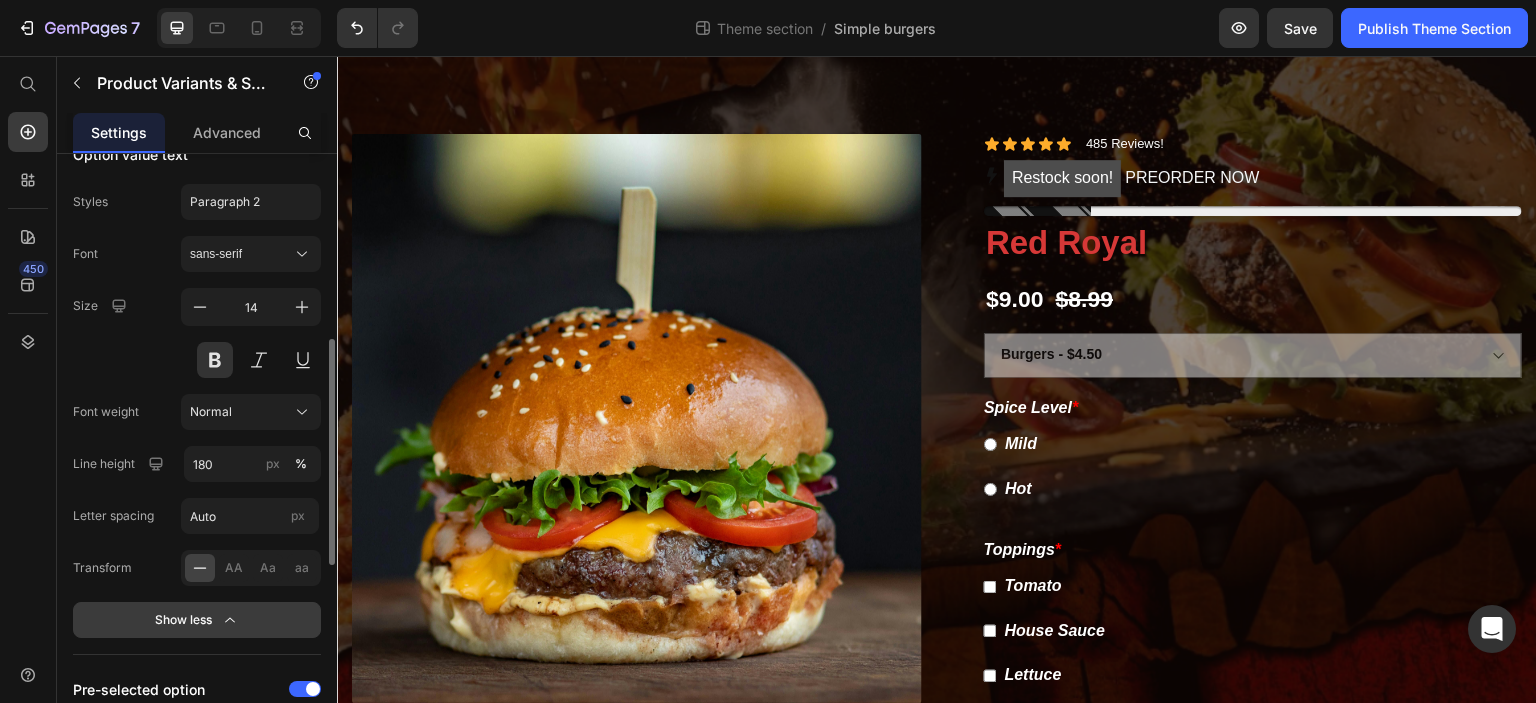 scroll, scrollTop: 571, scrollLeft: 0, axis: vertical 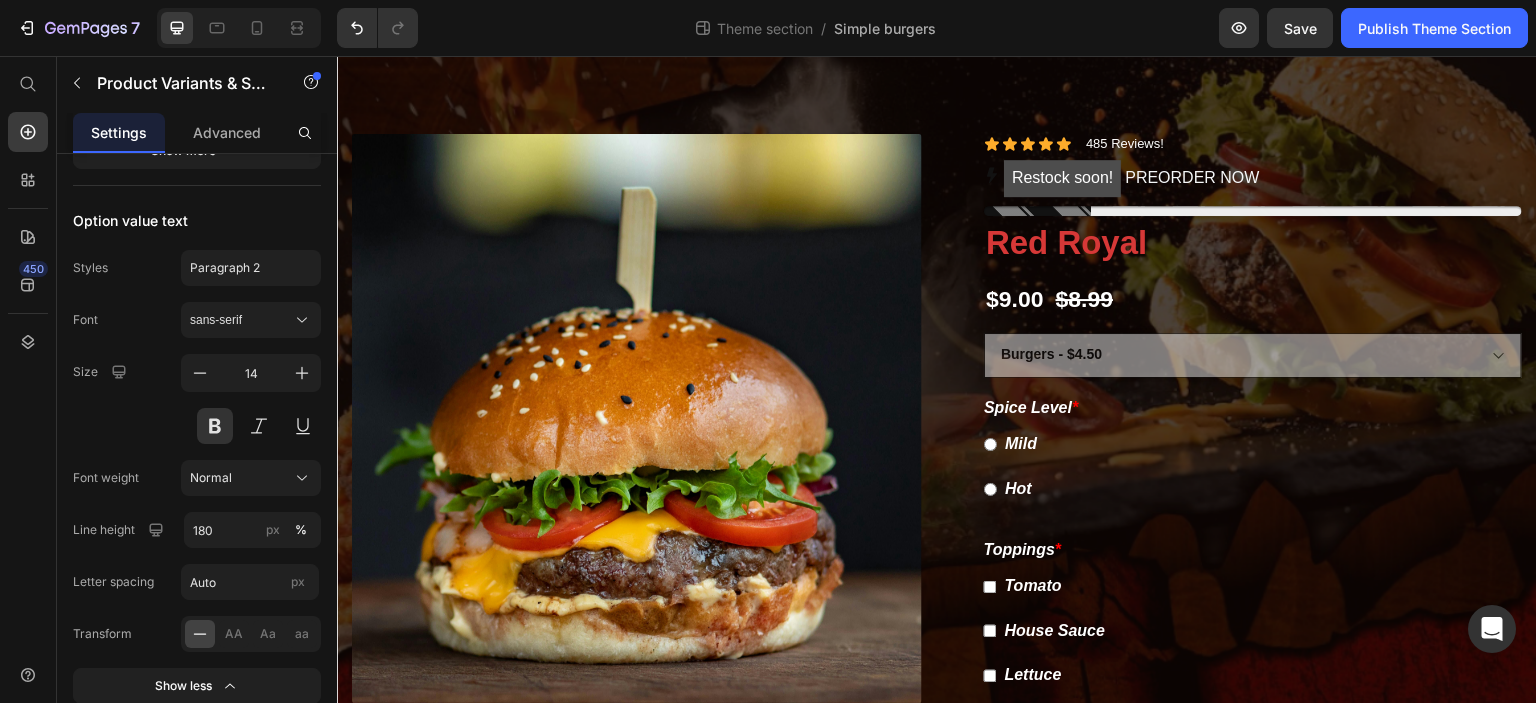 click on "Burgers - $4.50  Burgers with Falooda - $9.00" at bounding box center (1253, 355) 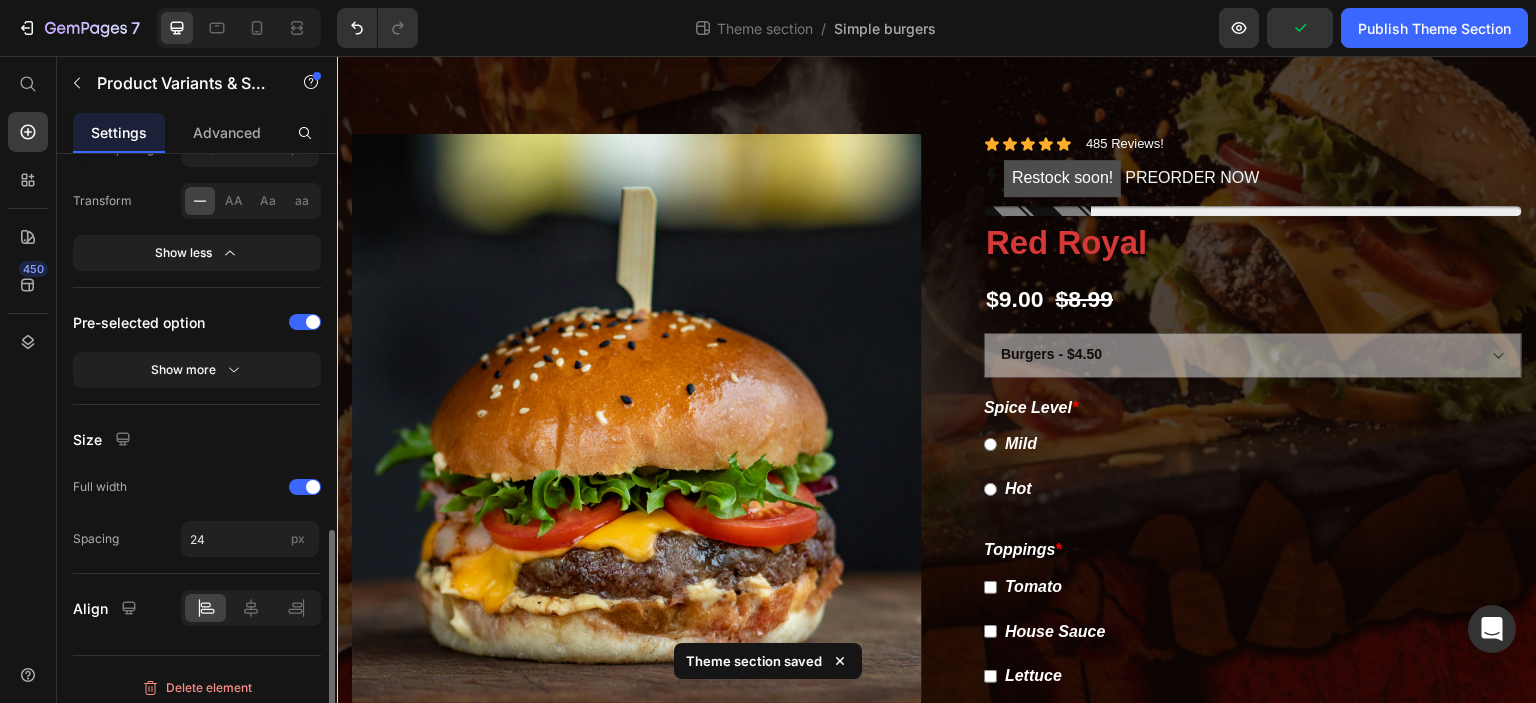 scroll, scrollTop: 1012, scrollLeft: 0, axis: vertical 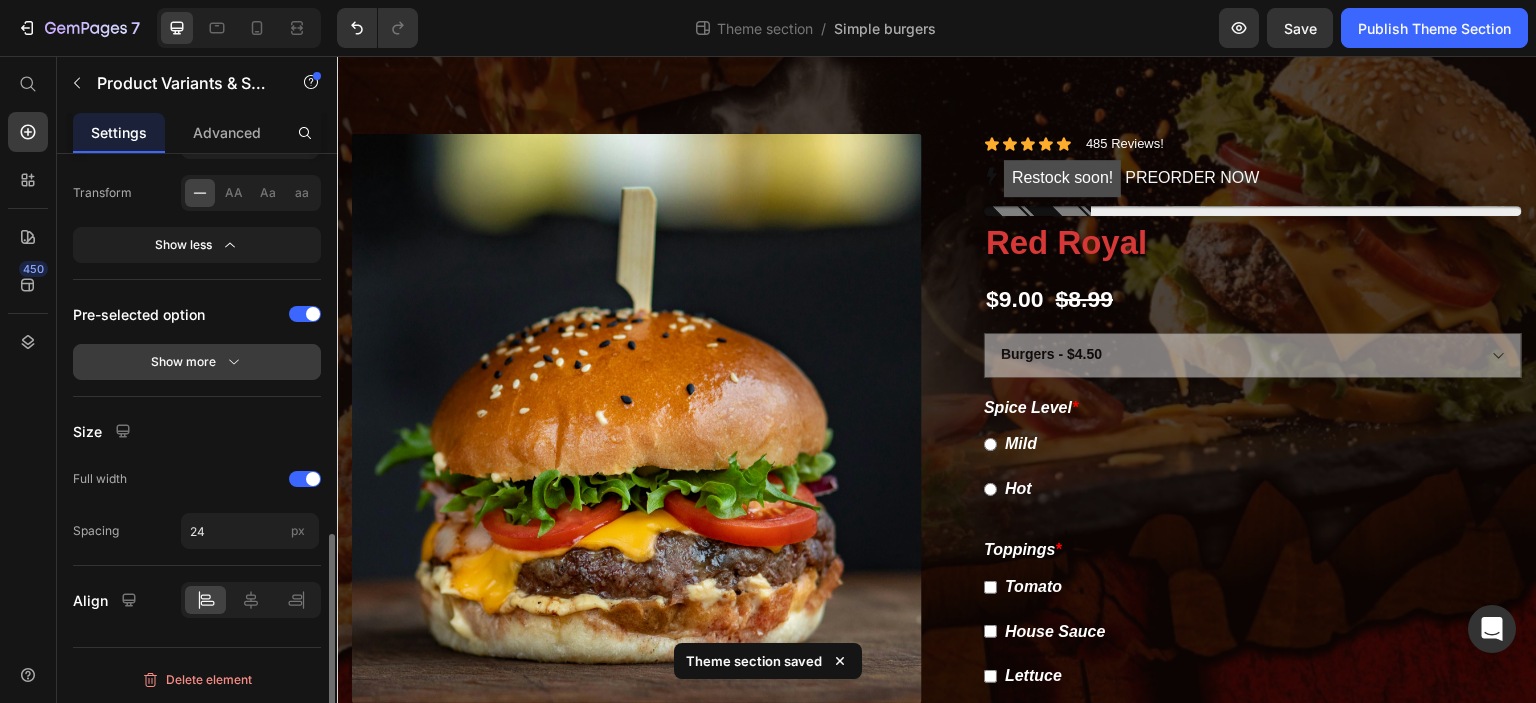 click on "Show more" 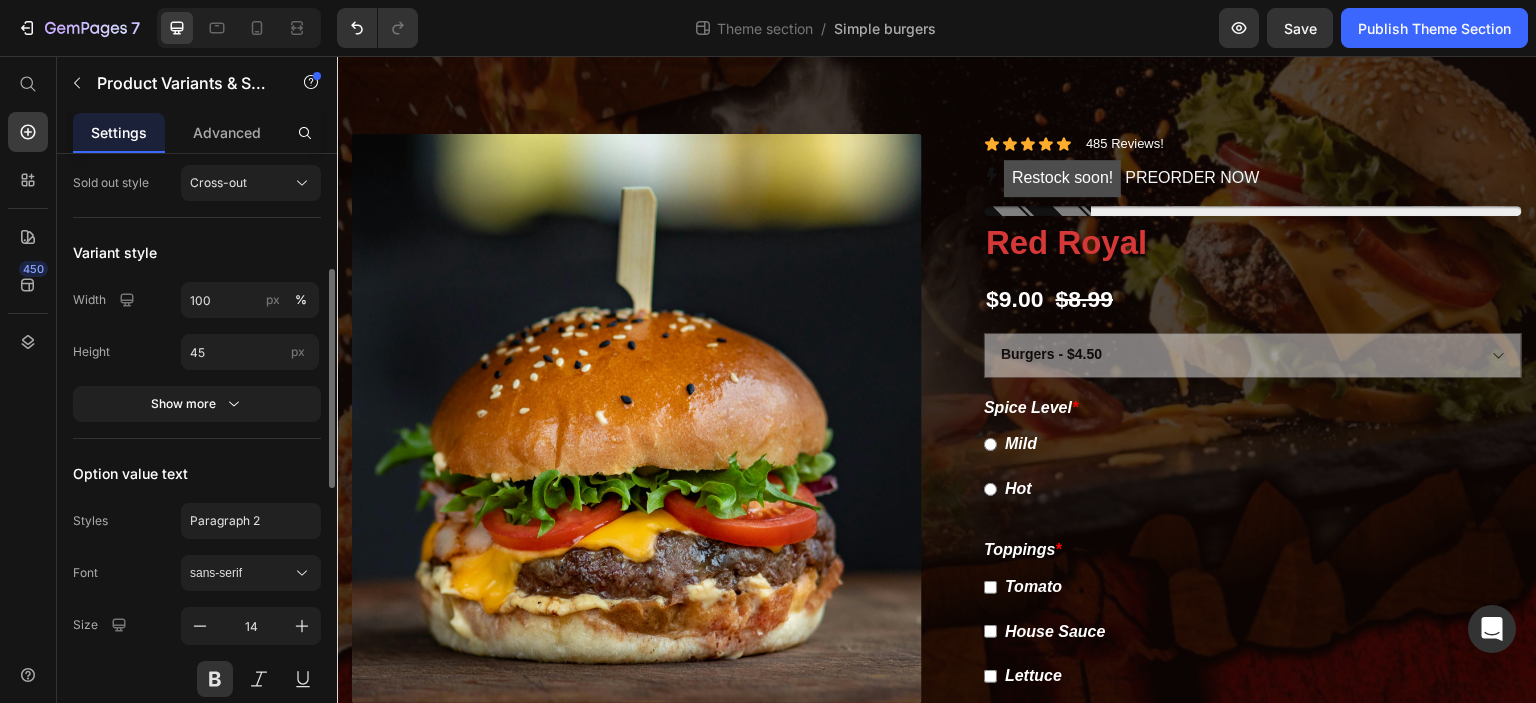 scroll, scrollTop: 300, scrollLeft: 0, axis: vertical 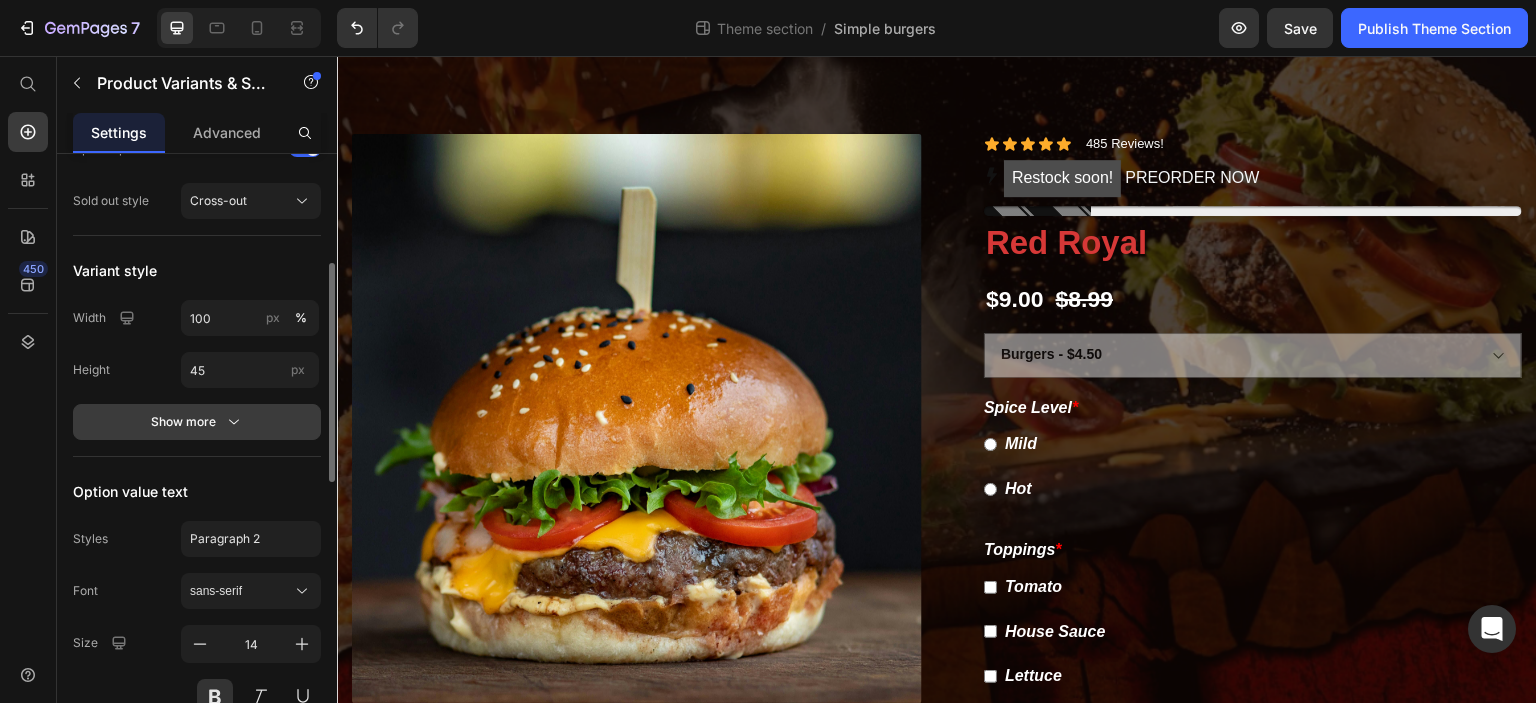 click on "Show more" at bounding box center (197, 422) 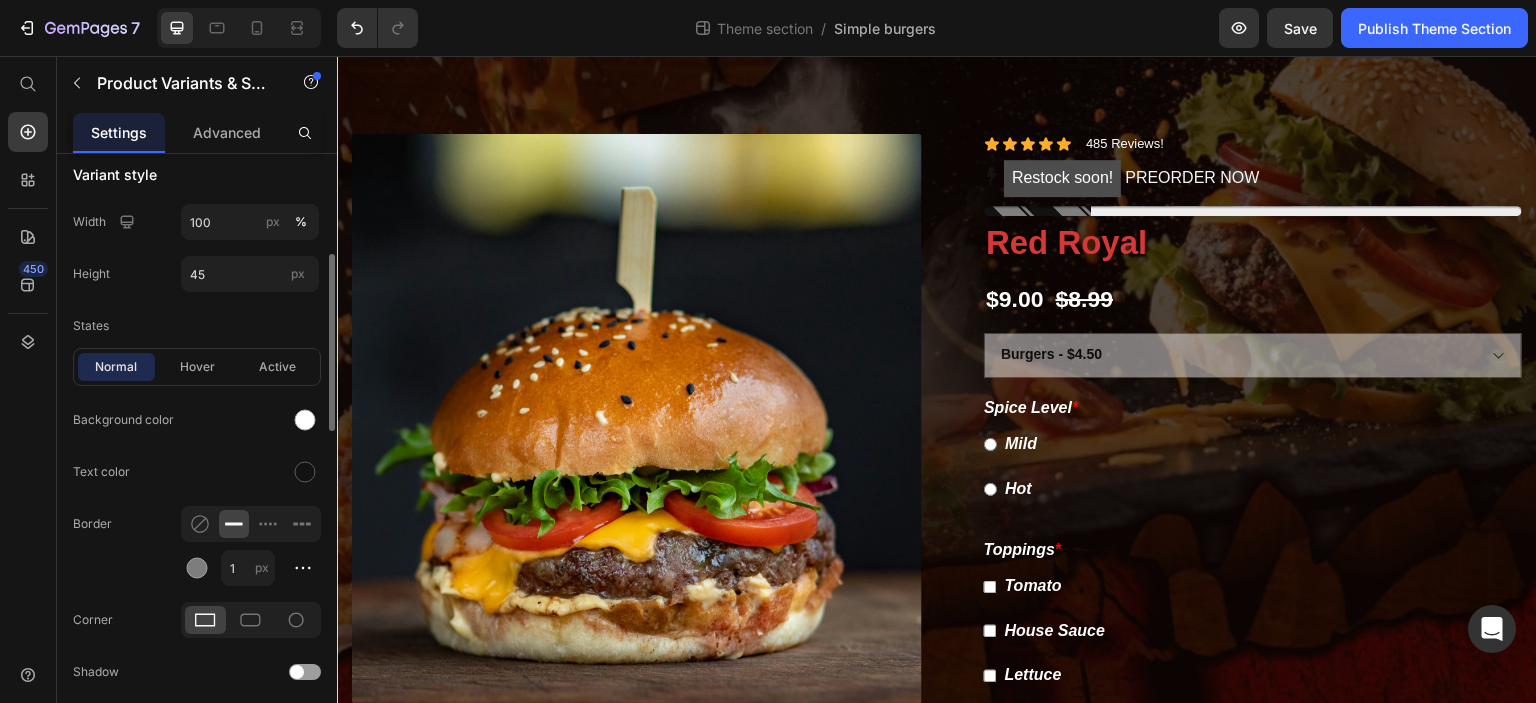 scroll, scrollTop: 399, scrollLeft: 0, axis: vertical 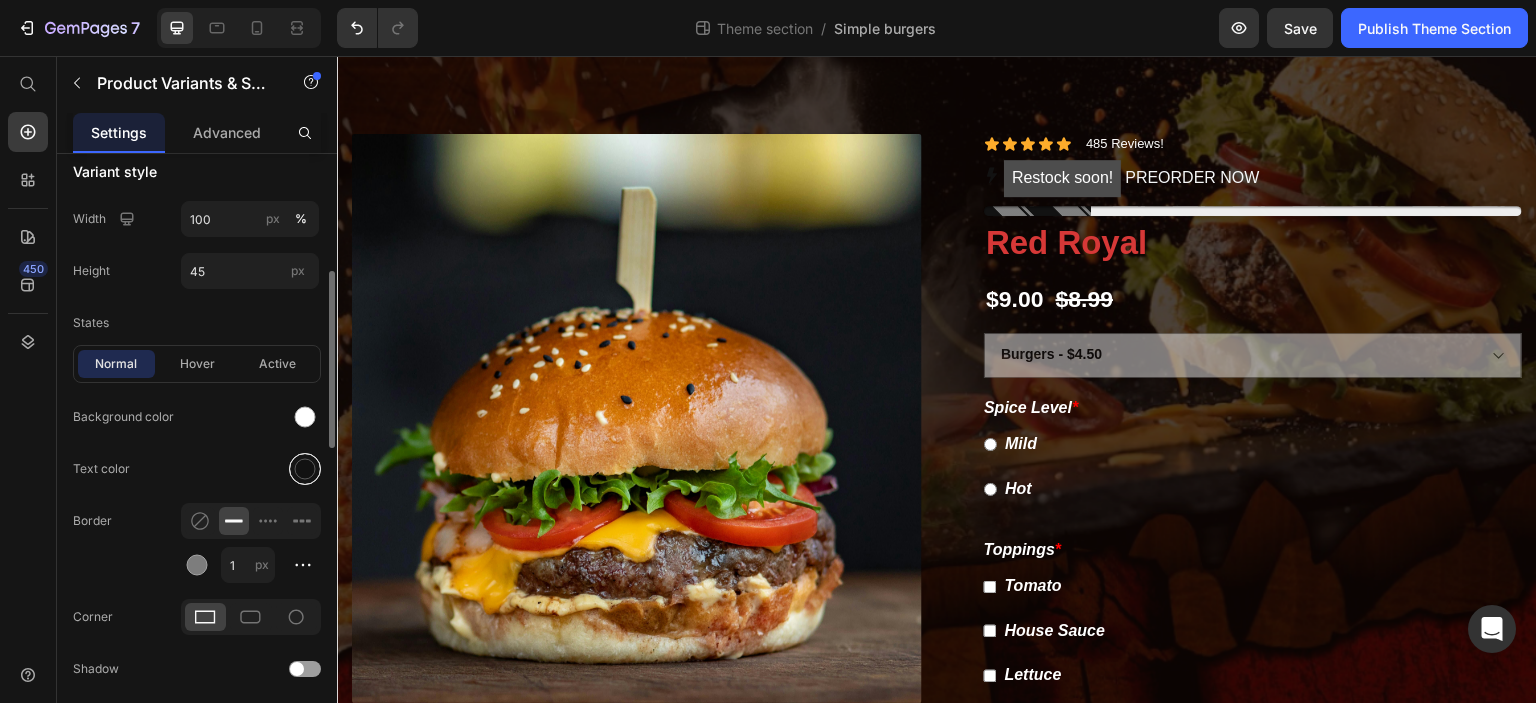 click at bounding box center (305, 469) 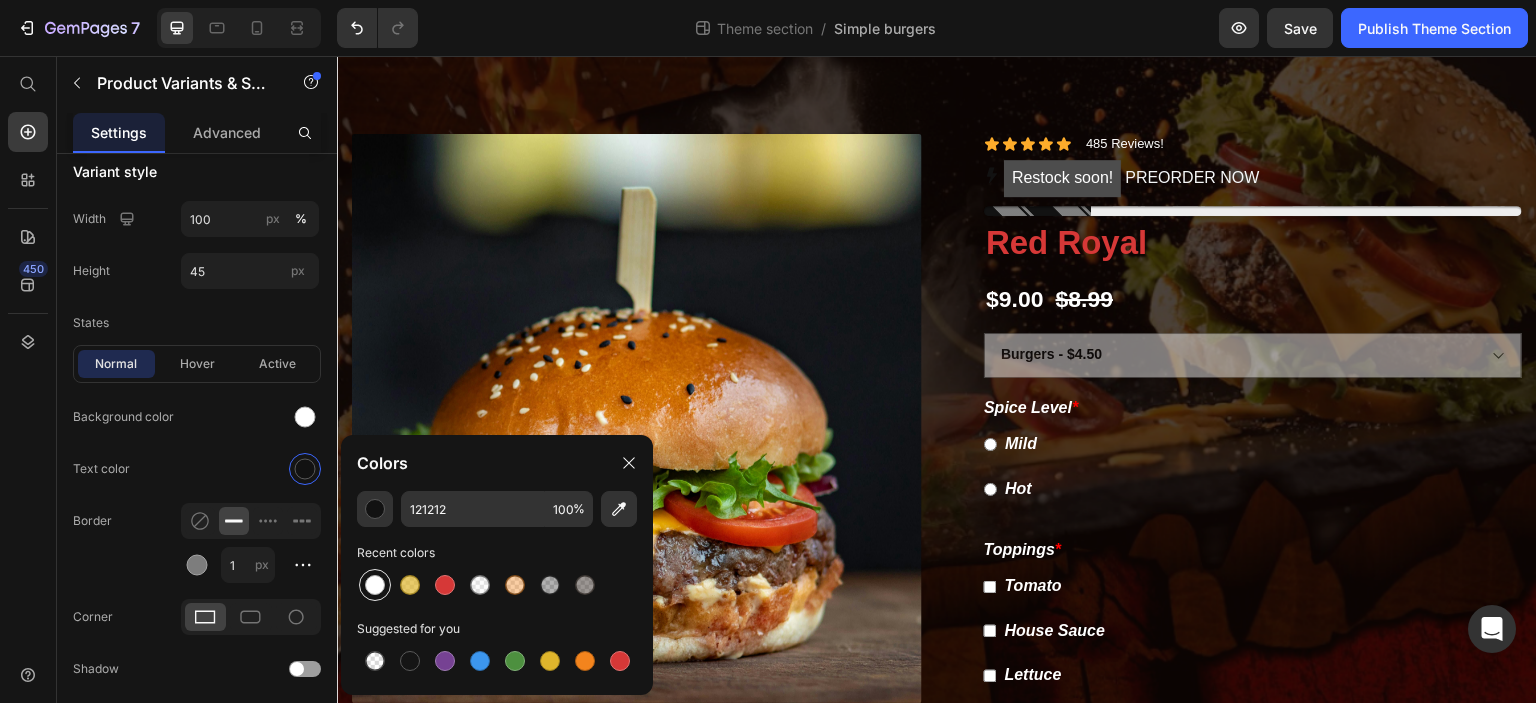 click at bounding box center [375, 585] 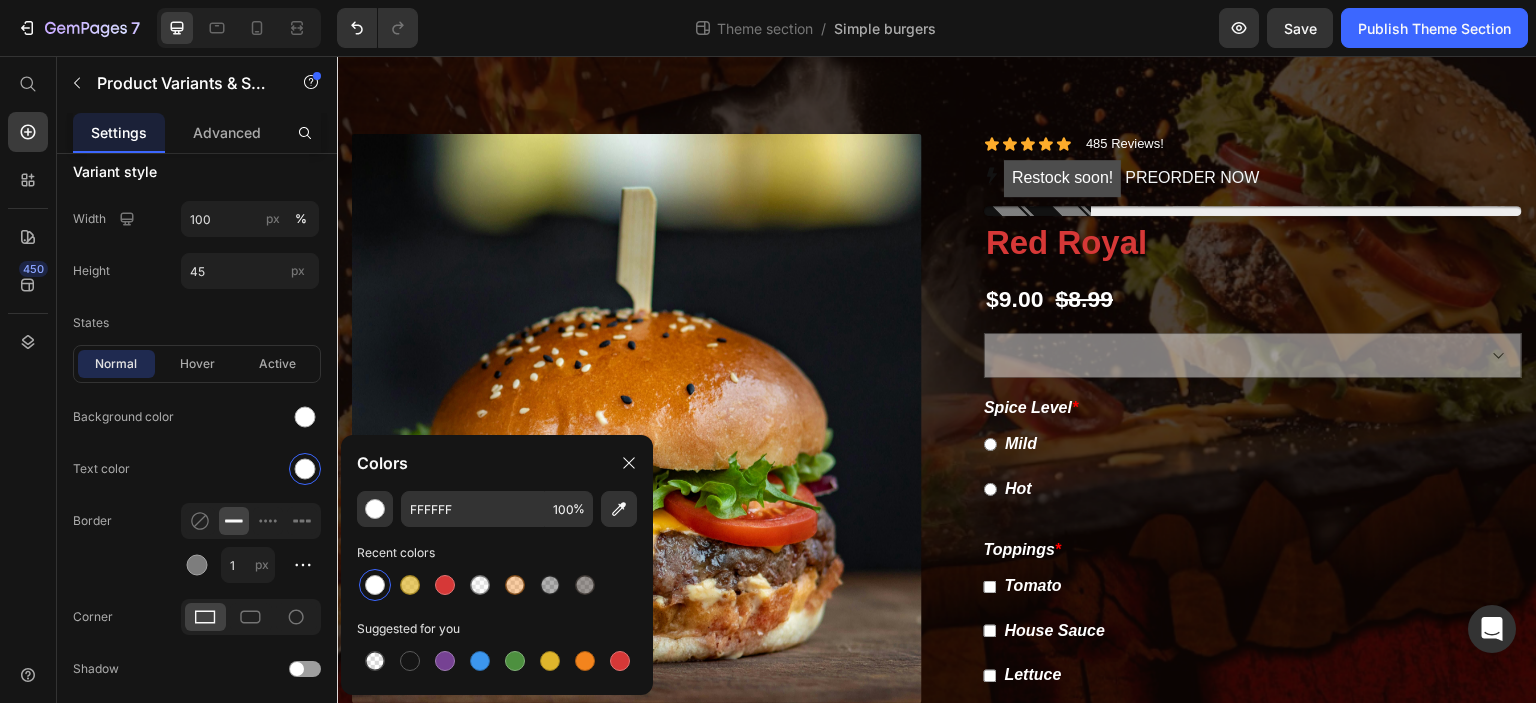 click at bounding box center [375, 585] 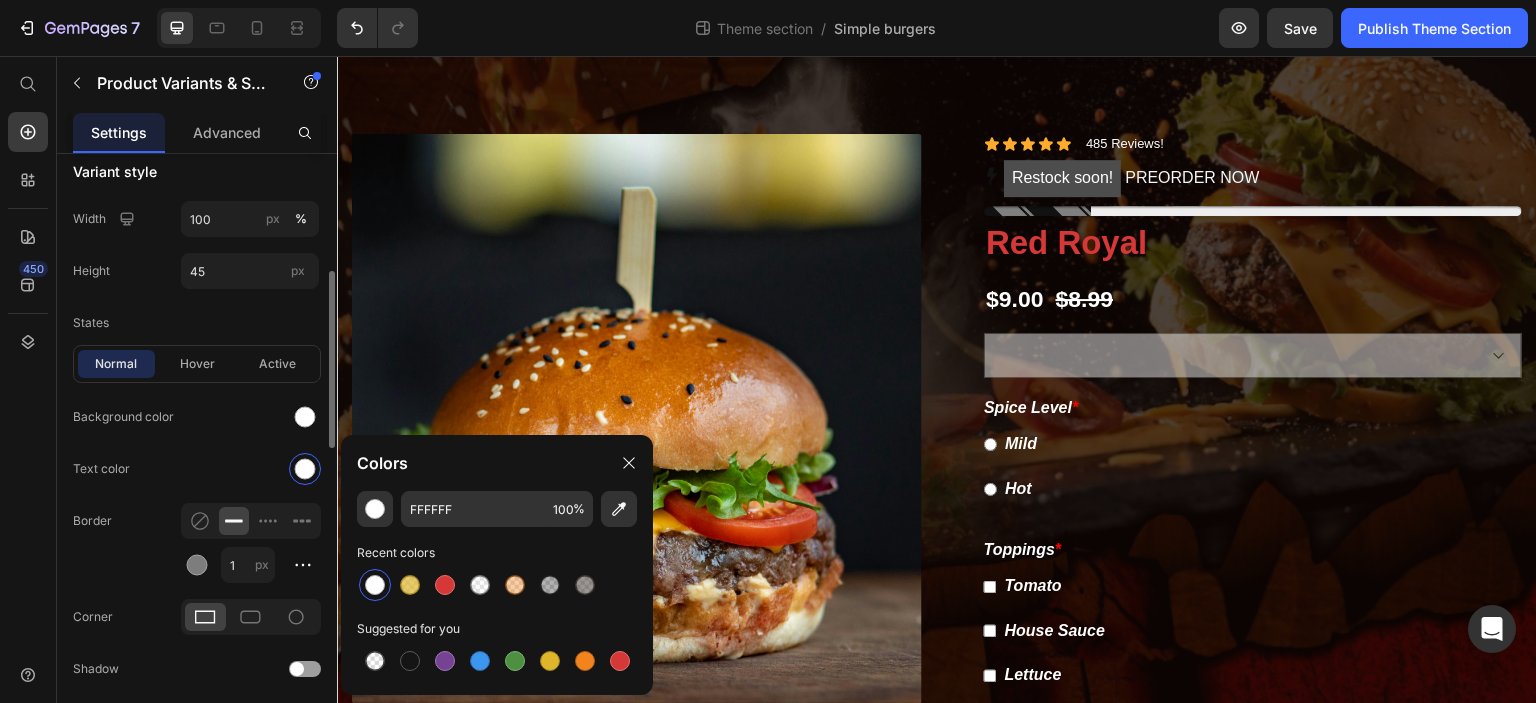 click on "Normal Hover Active Background color Text color Border 1 px Corner Shadow" 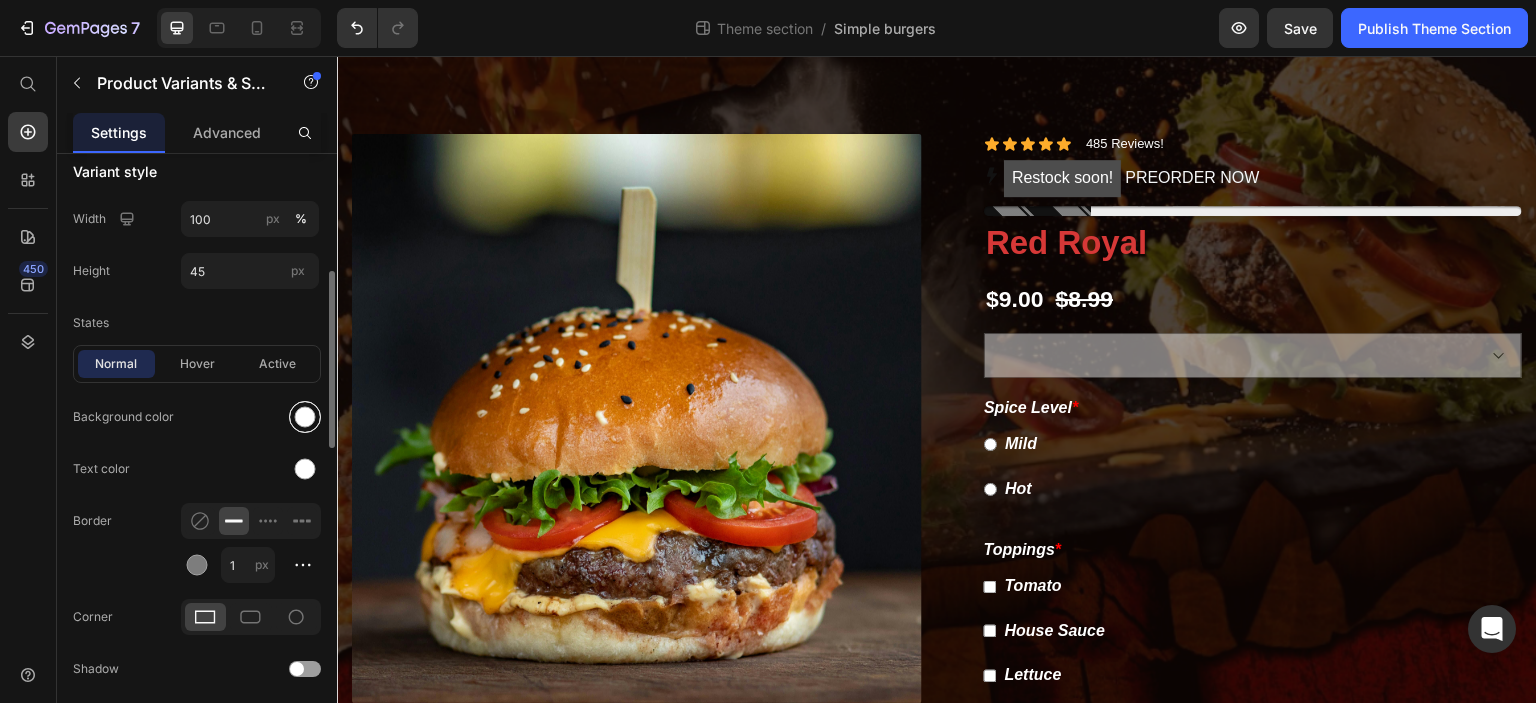 click at bounding box center [305, 417] 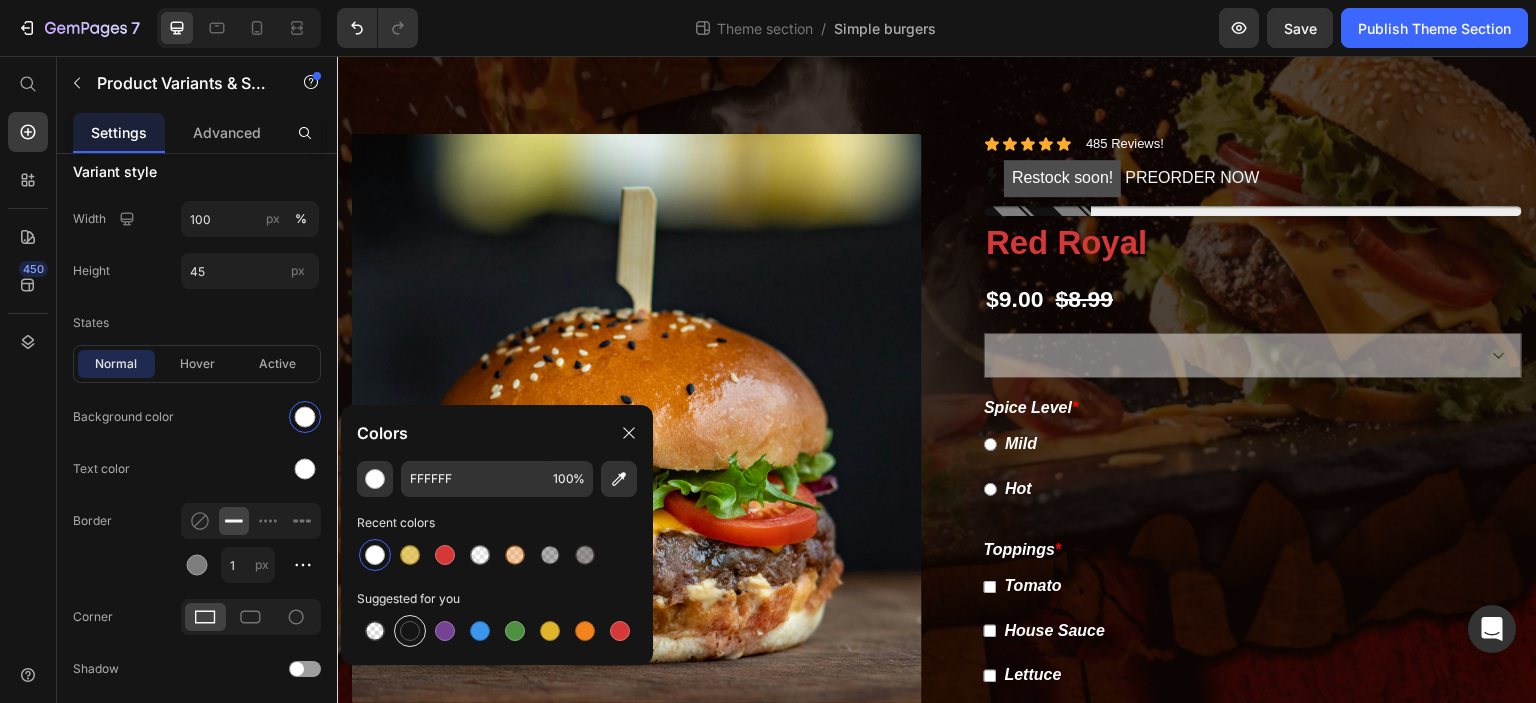 click at bounding box center [410, 631] 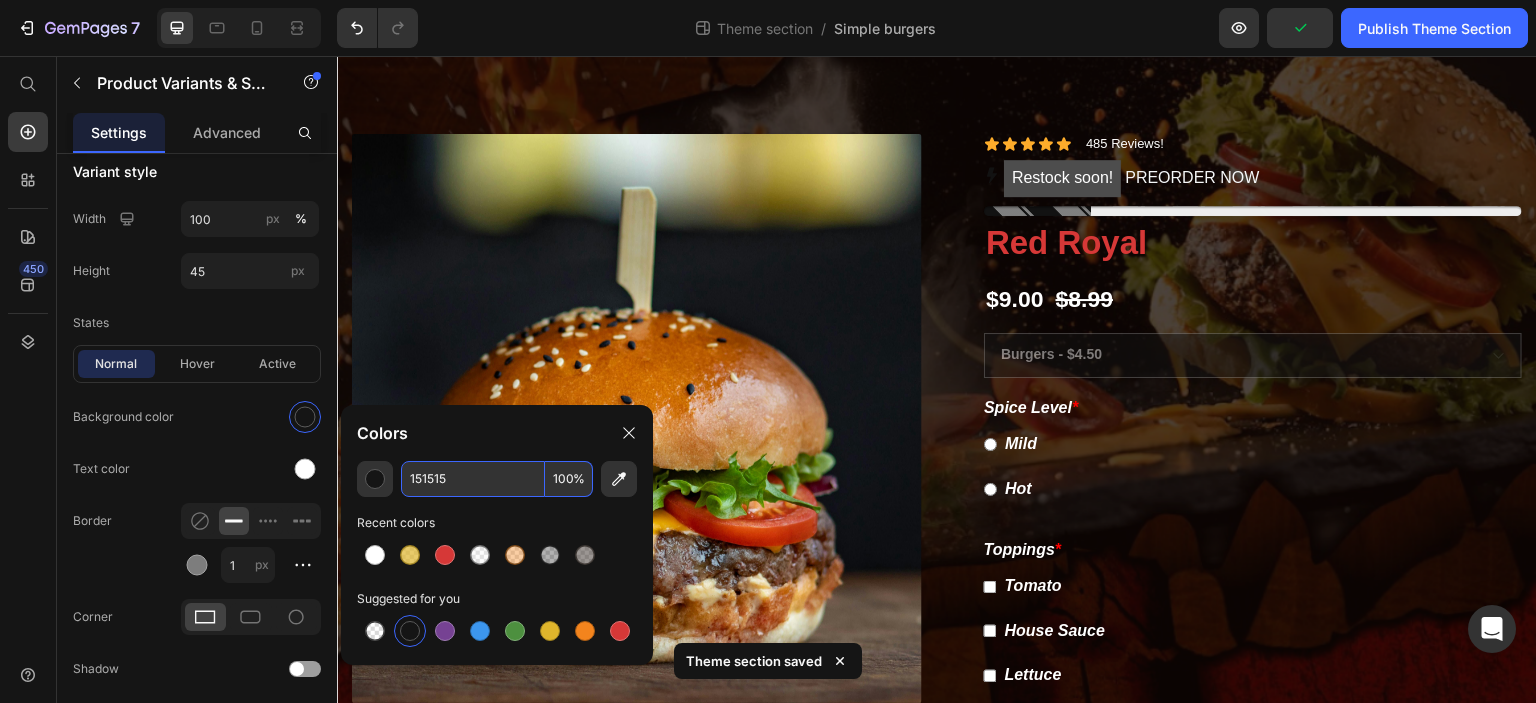 click on "100" at bounding box center [569, 479] 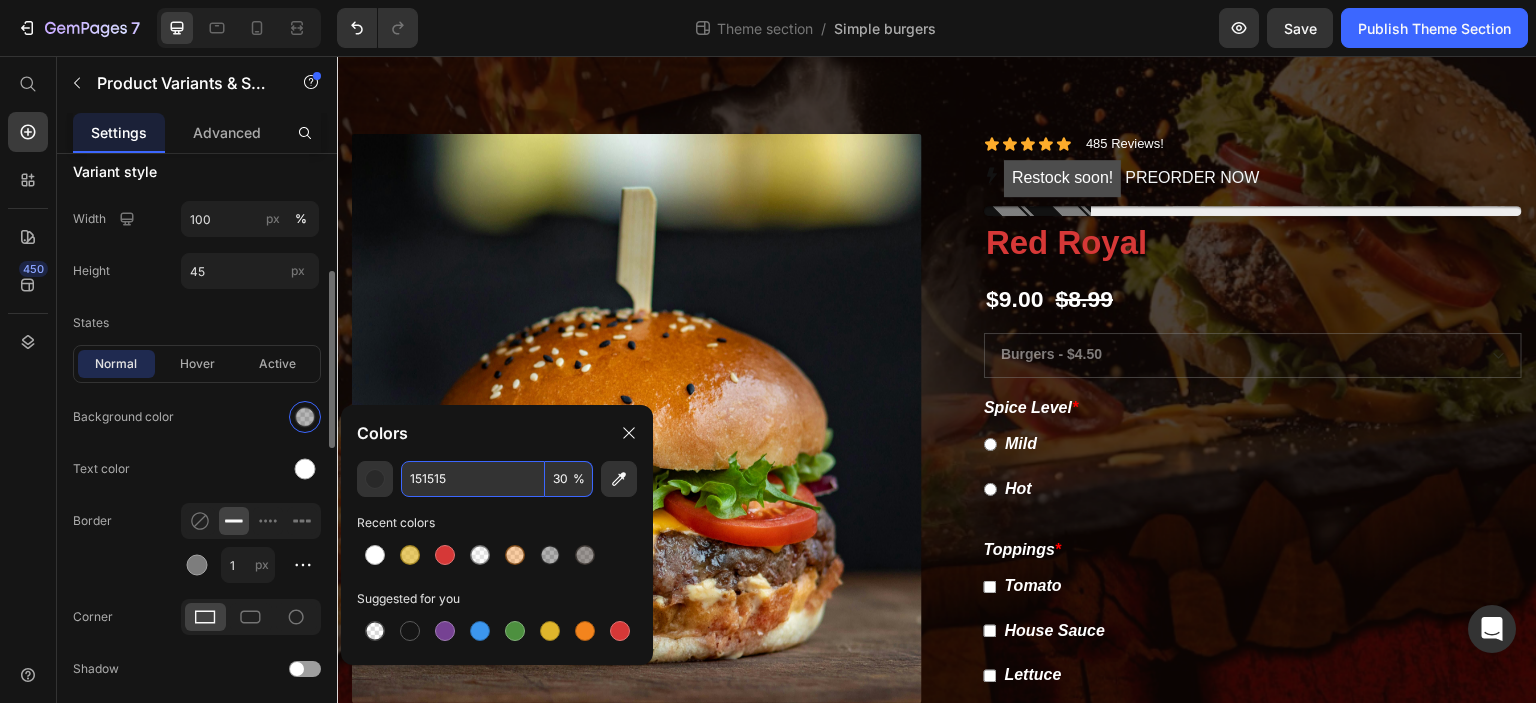 type on "30" 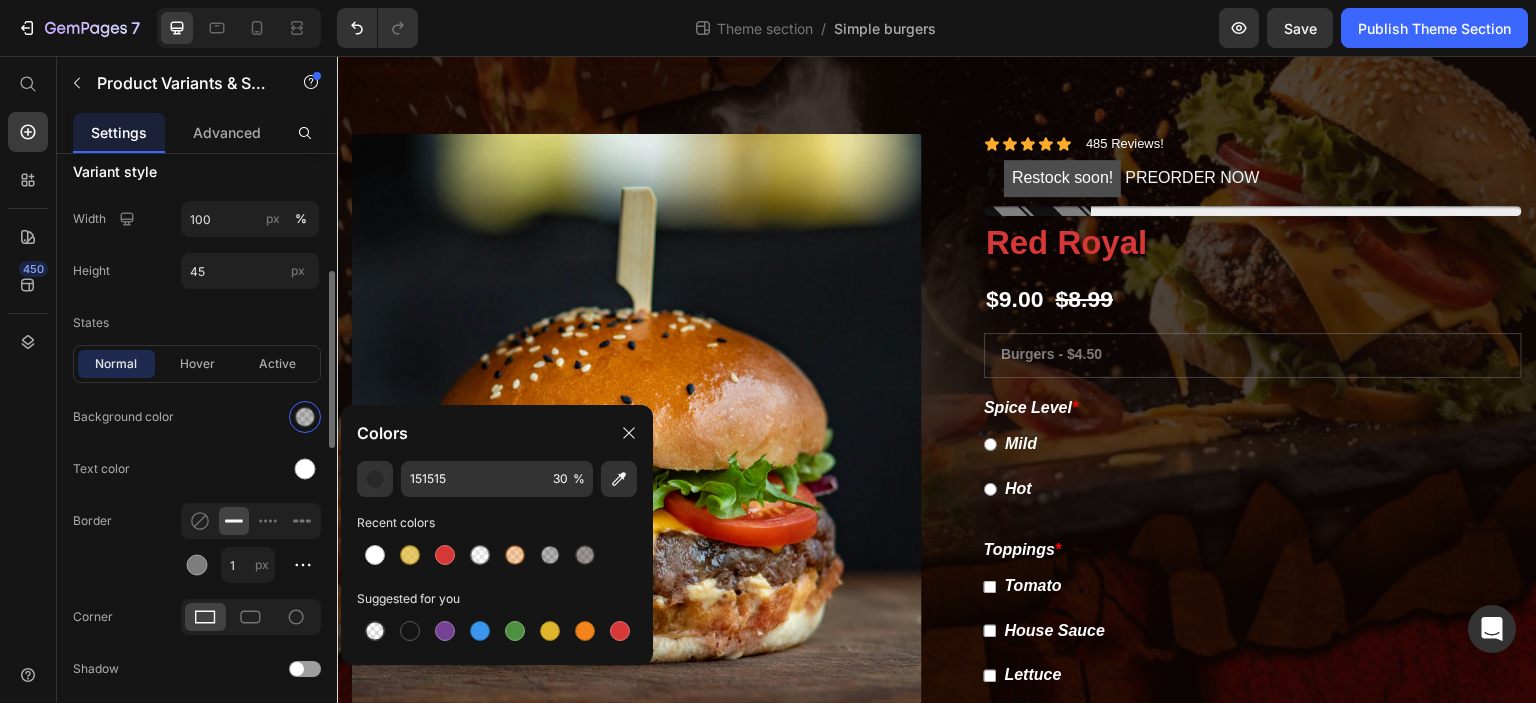 click on "Text color" 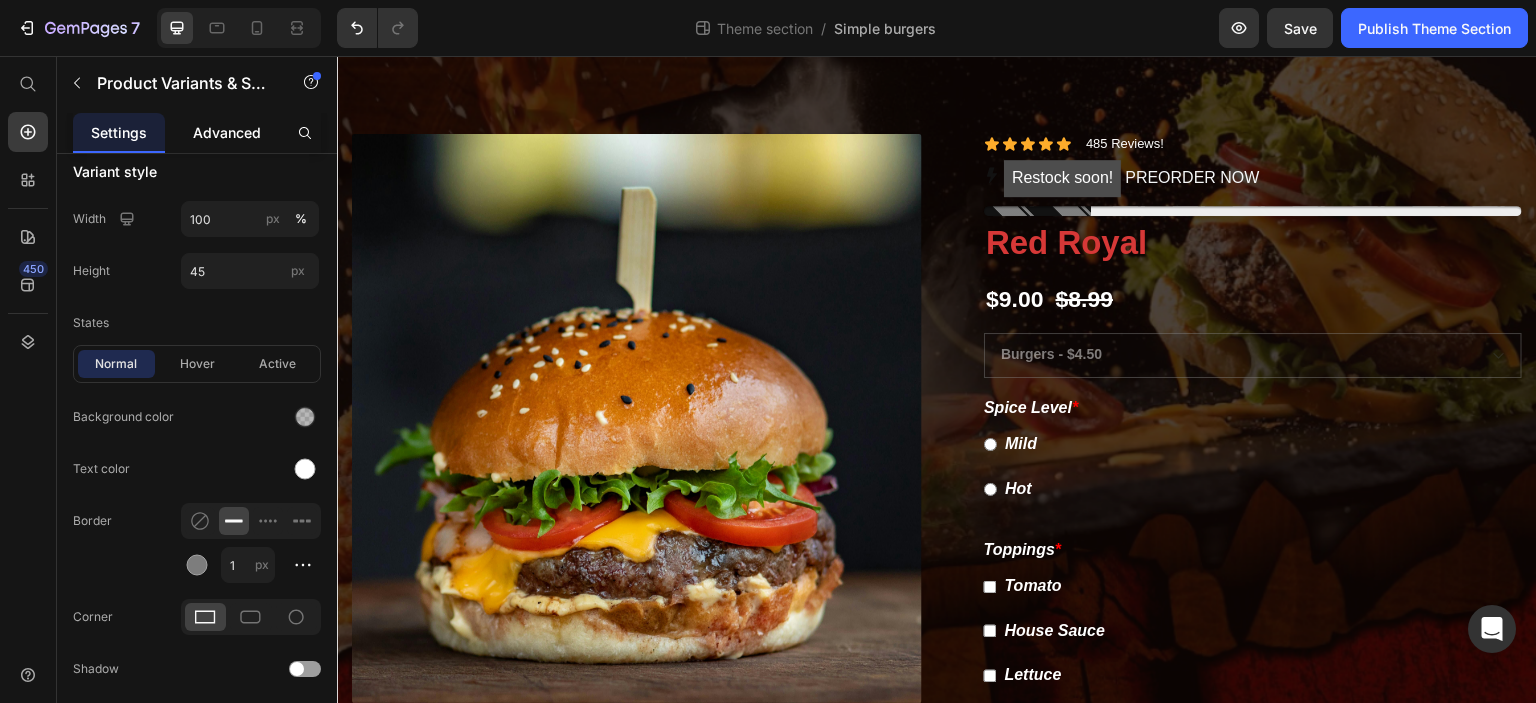 click on "Advanced" at bounding box center (227, 132) 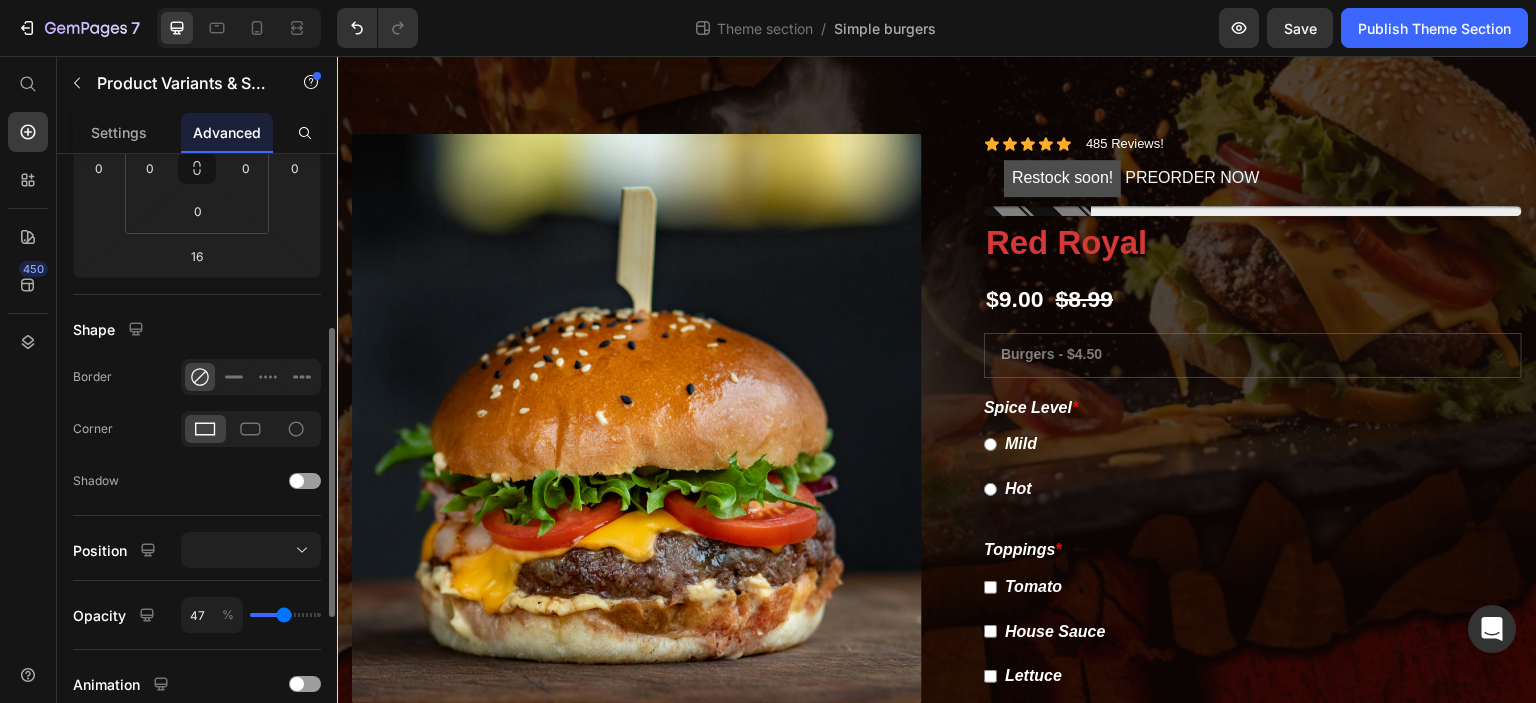 scroll, scrollTop: 360, scrollLeft: 0, axis: vertical 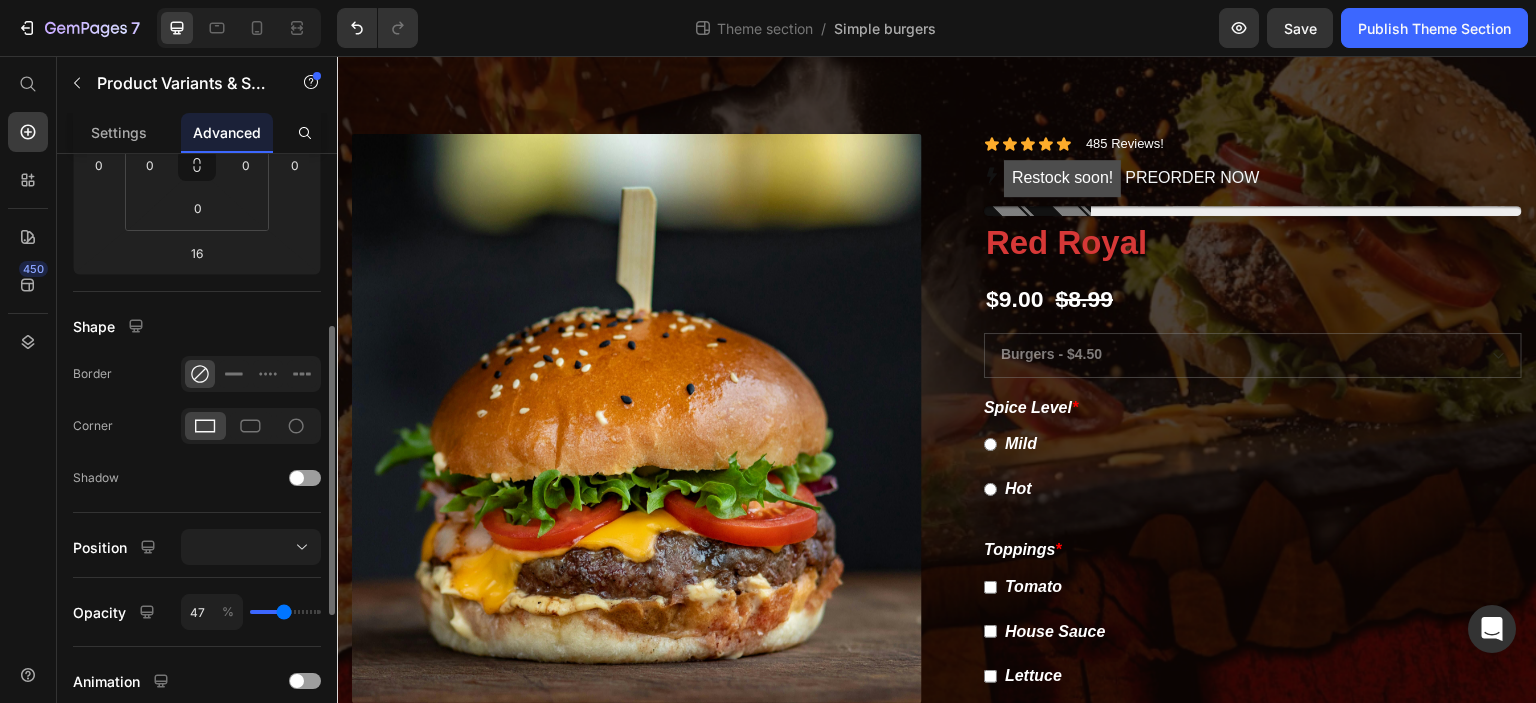 type on "81" 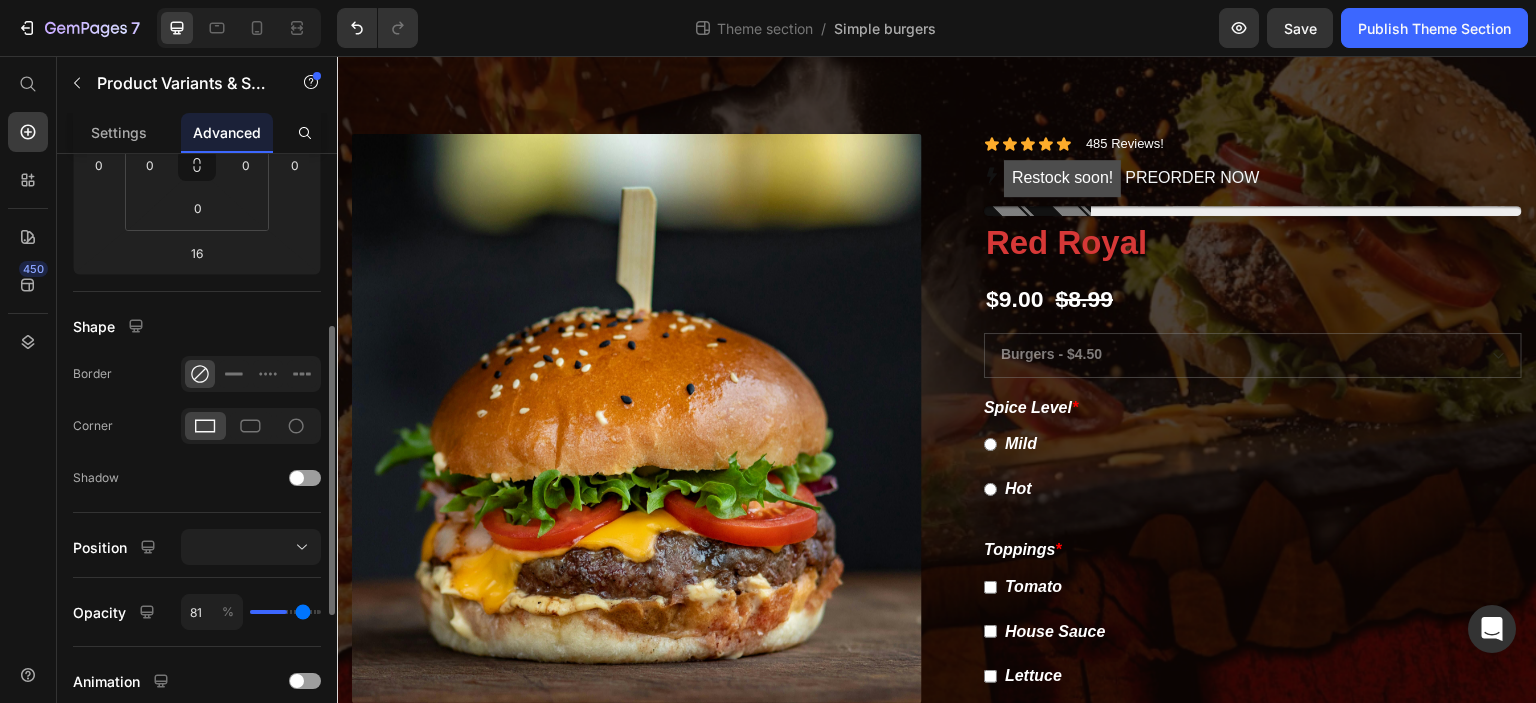 type on "89" 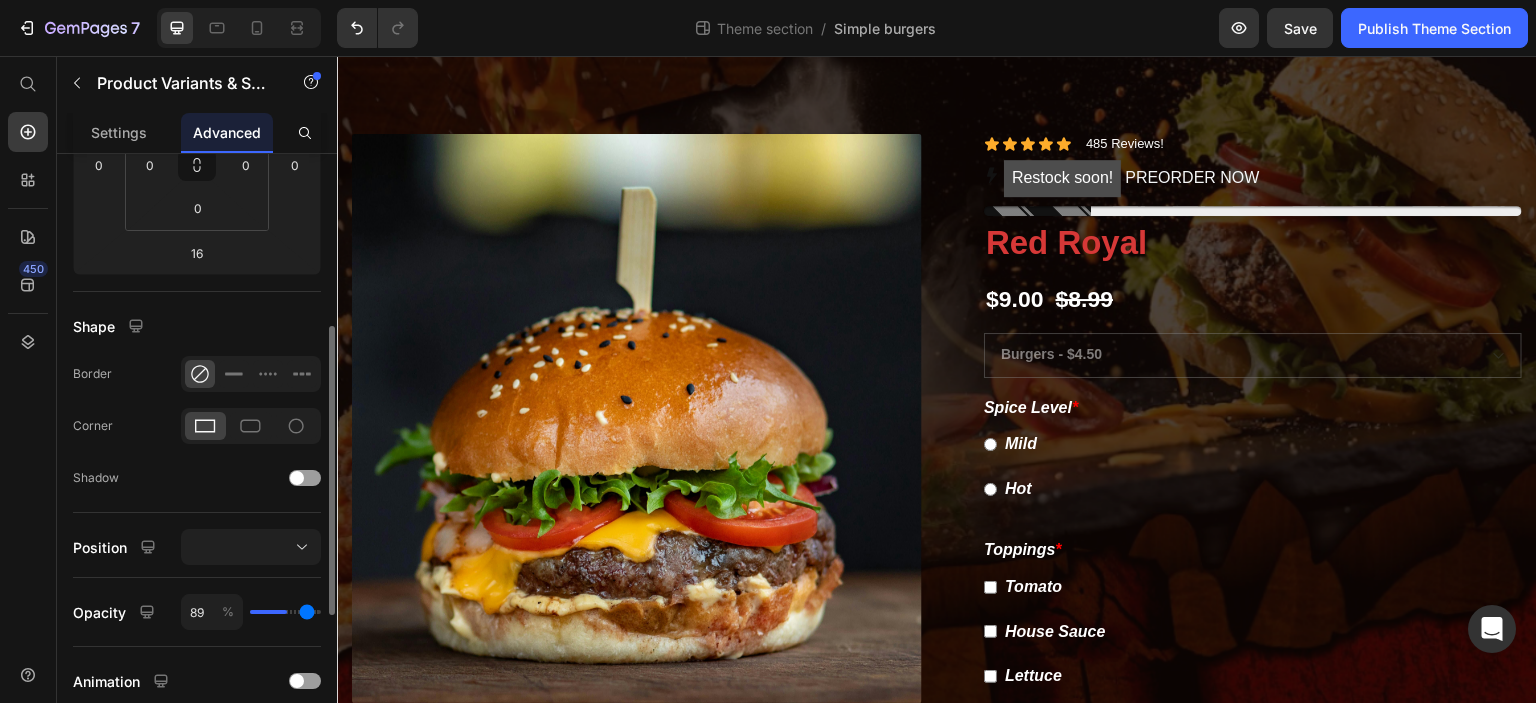 type on "92" 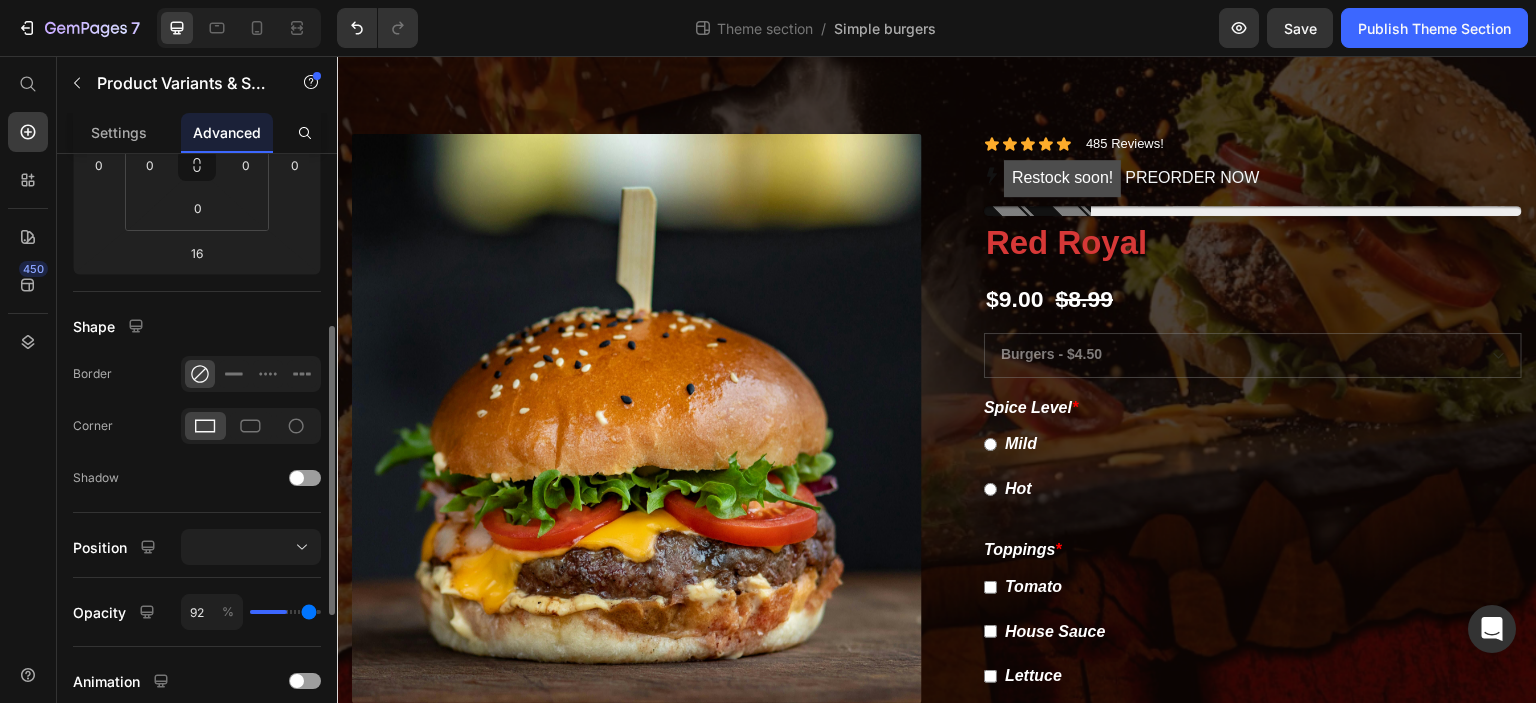 type on "95" 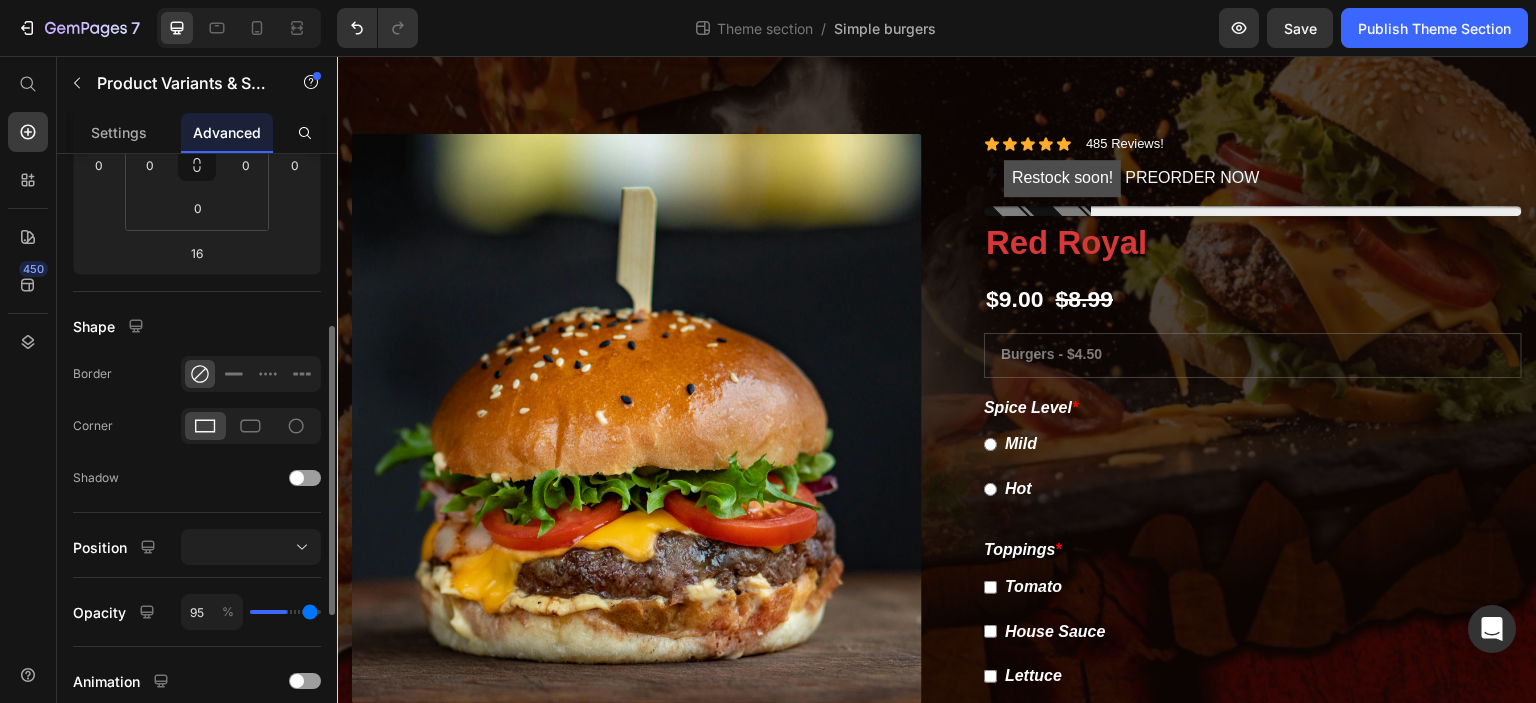 type on "97" 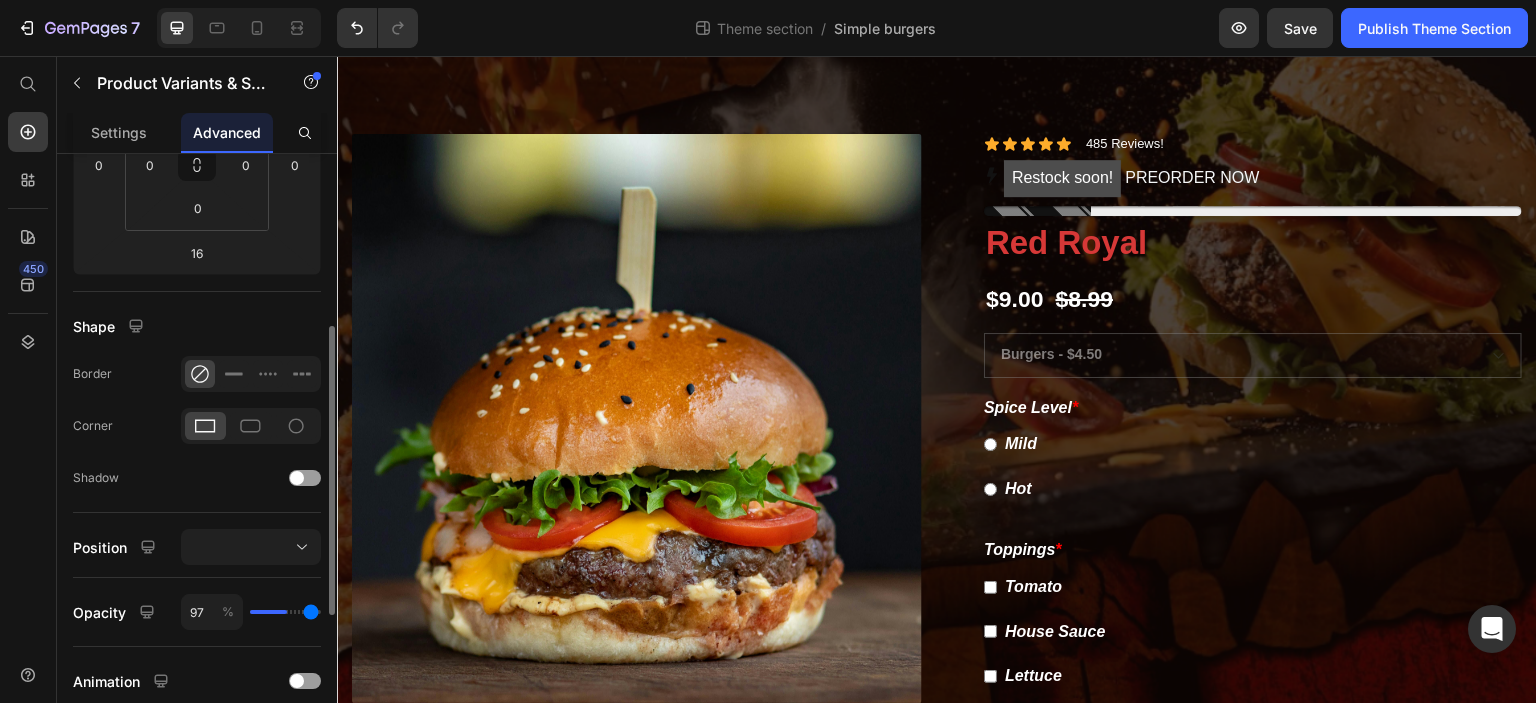 type on "98" 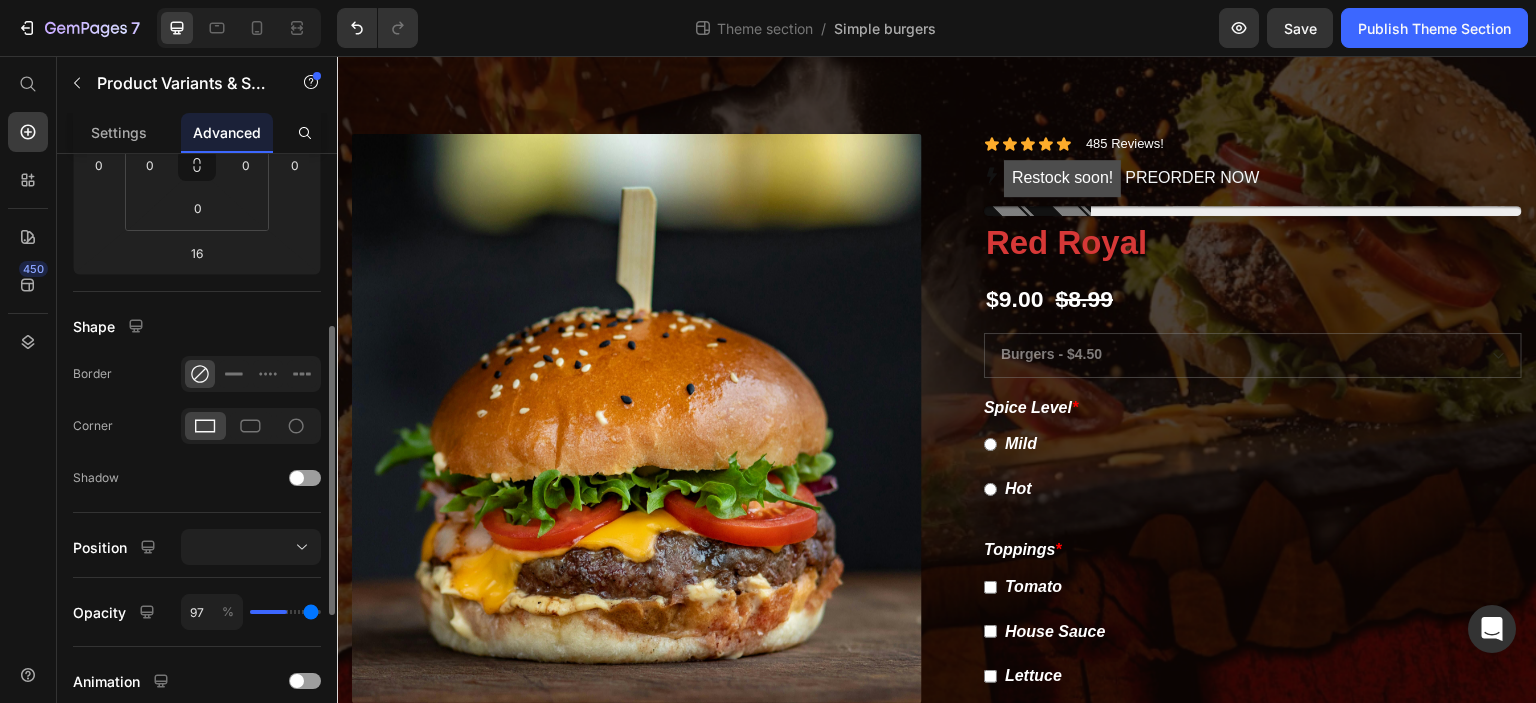 type on "98" 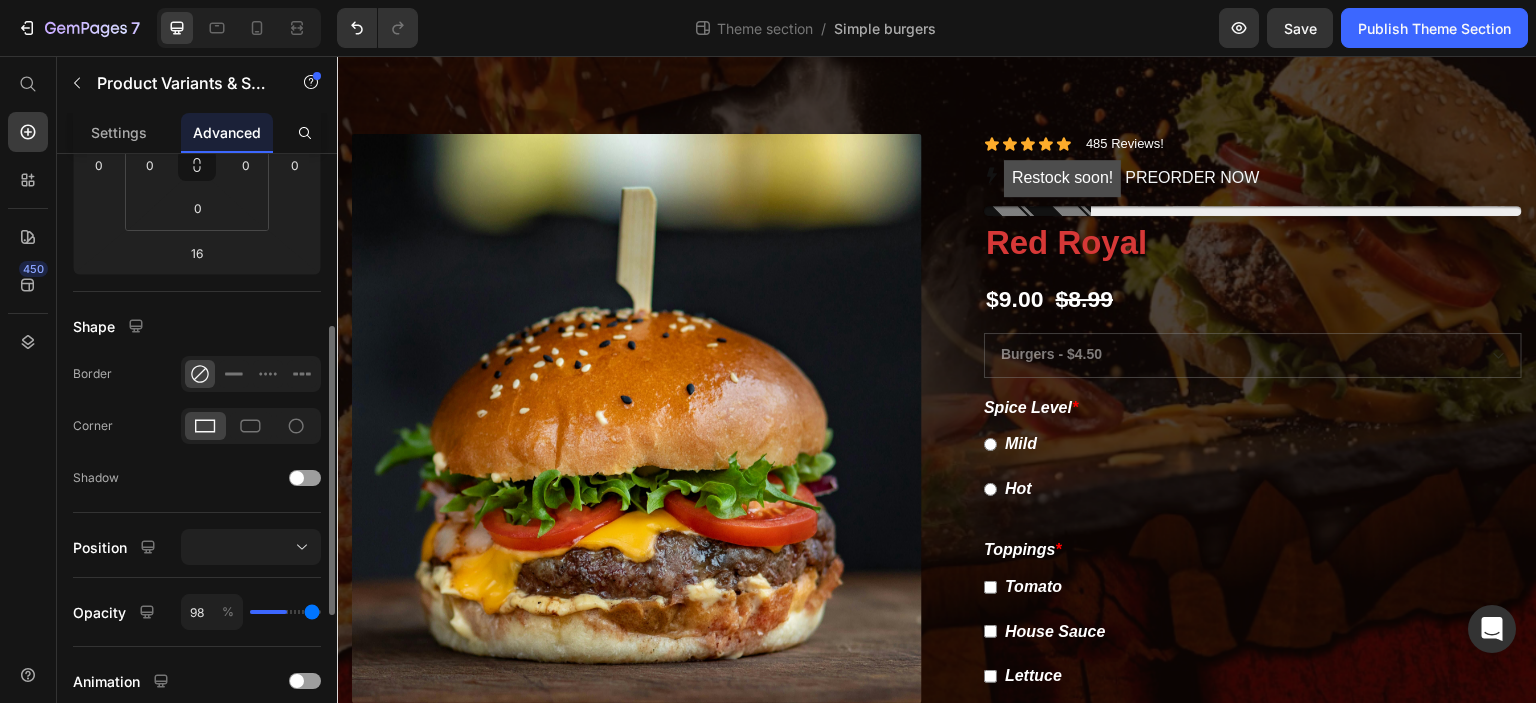type on "100" 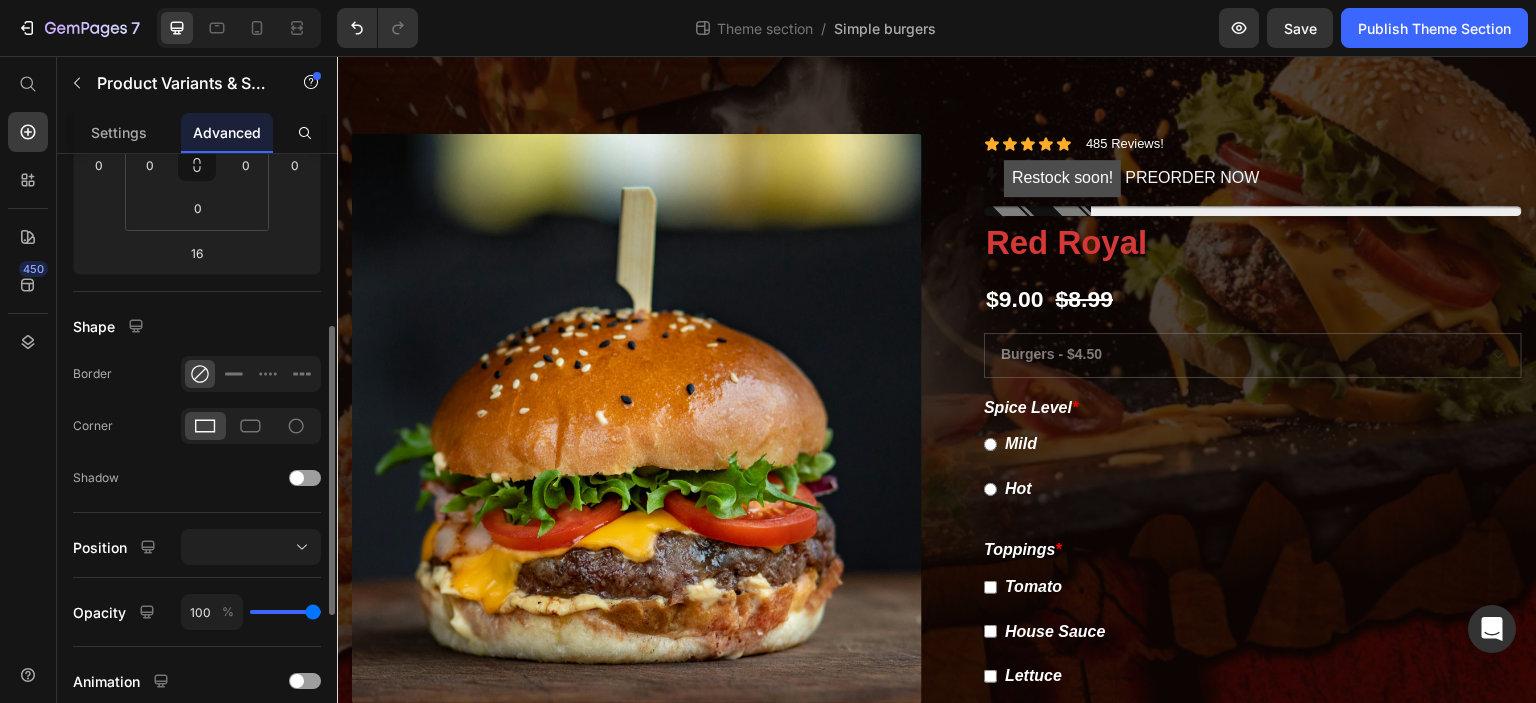 drag, startPoint x: 287, startPoint y: 607, endPoint x: 313, endPoint y: 609, distance: 26.076809 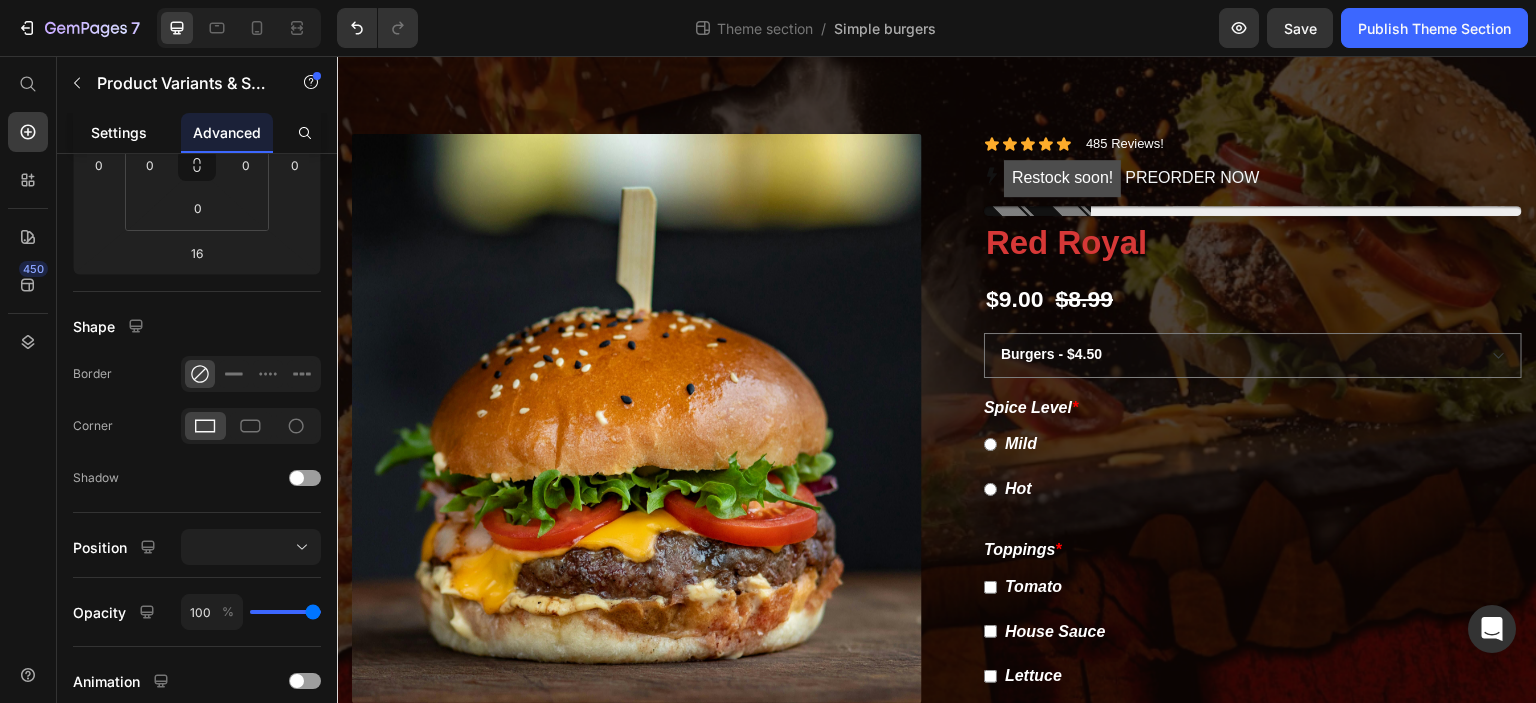 drag, startPoint x: 137, startPoint y: 115, endPoint x: 127, endPoint y: 126, distance: 14.866069 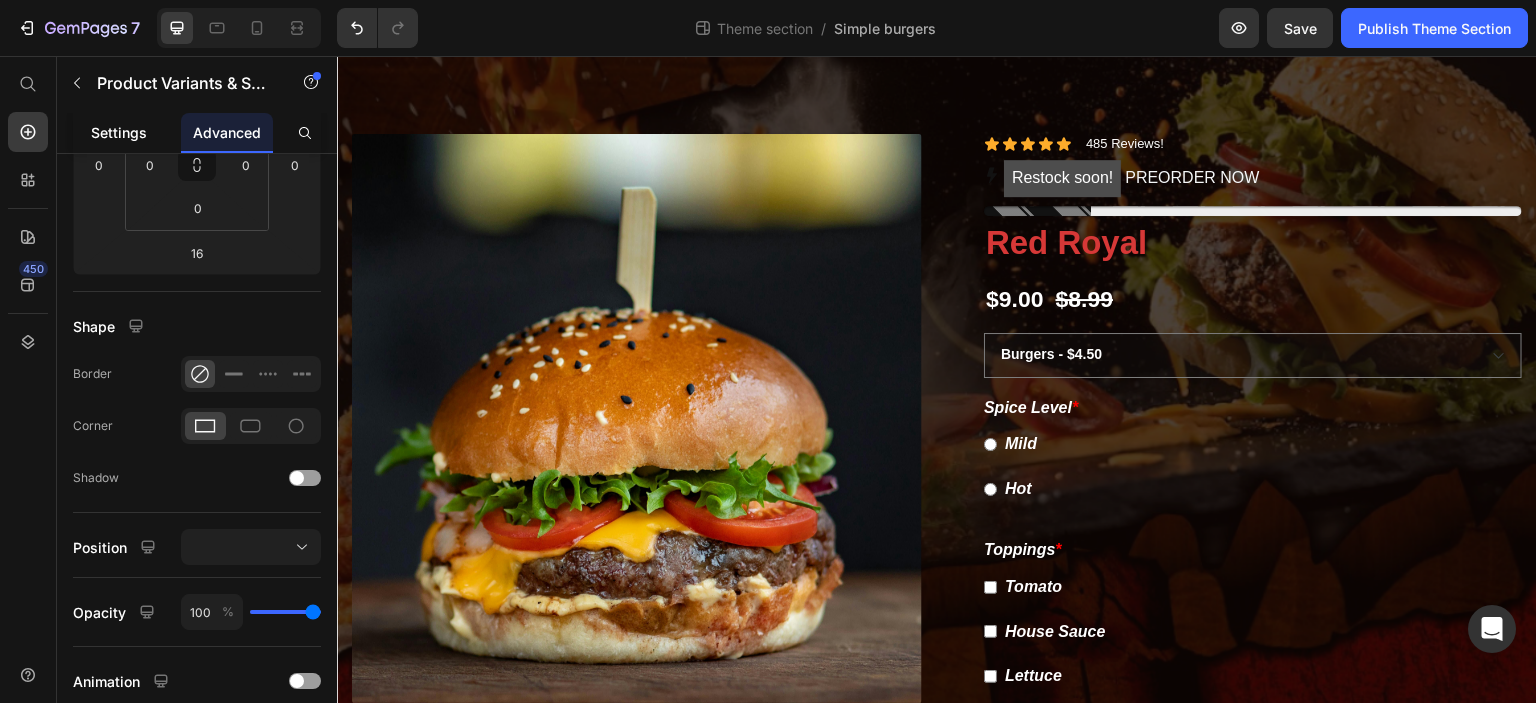 click on "Settings" 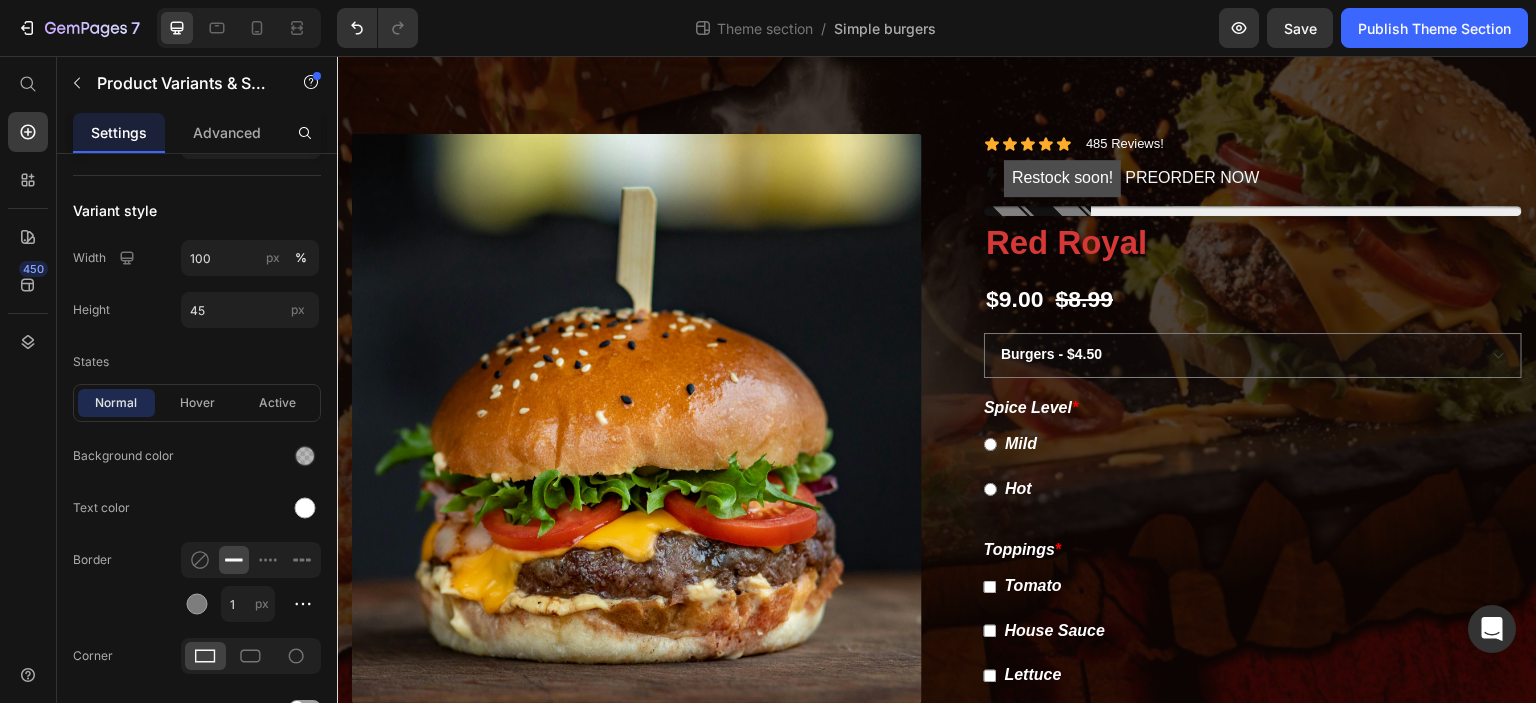 scroll, scrollTop: 0, scrollLeft: 0, axis: both 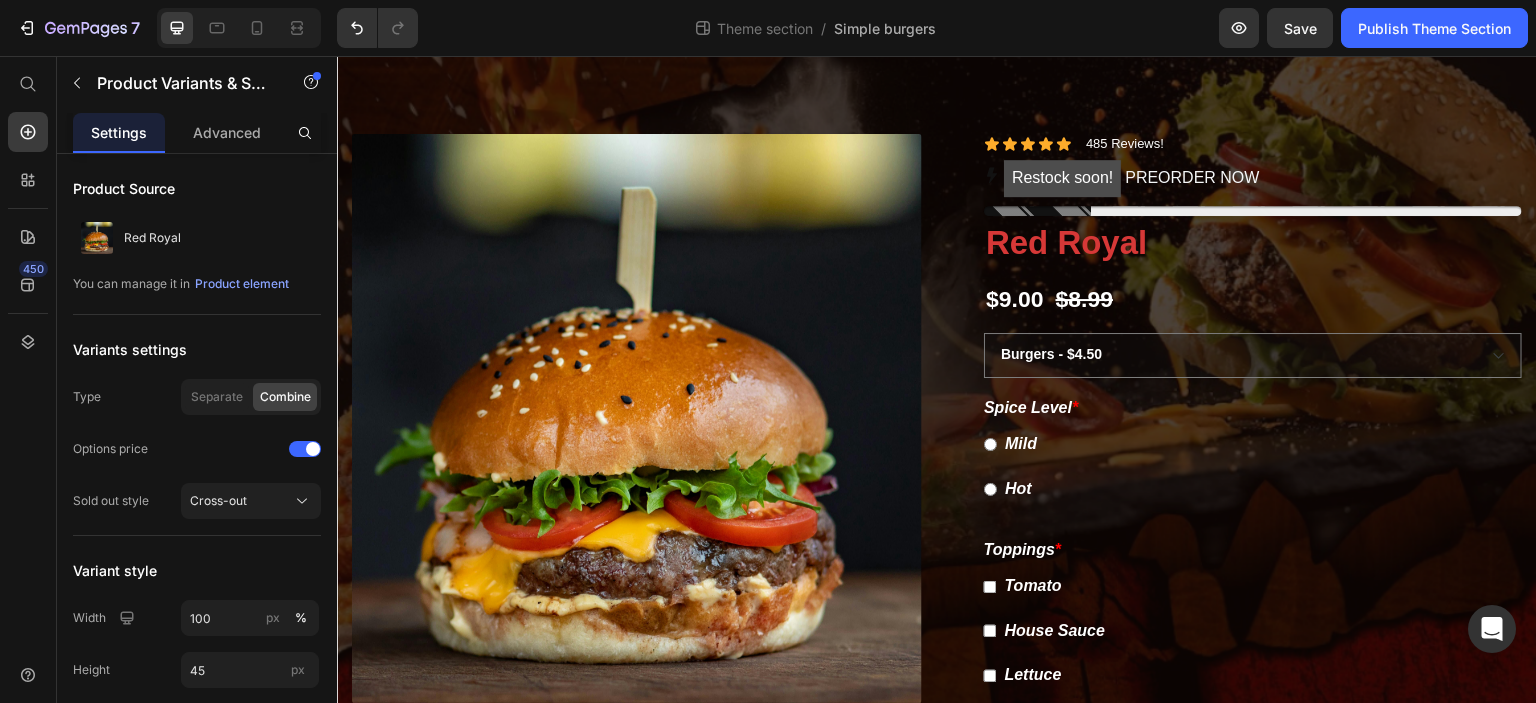 click on "Settings" at bounding box center (119, 132) 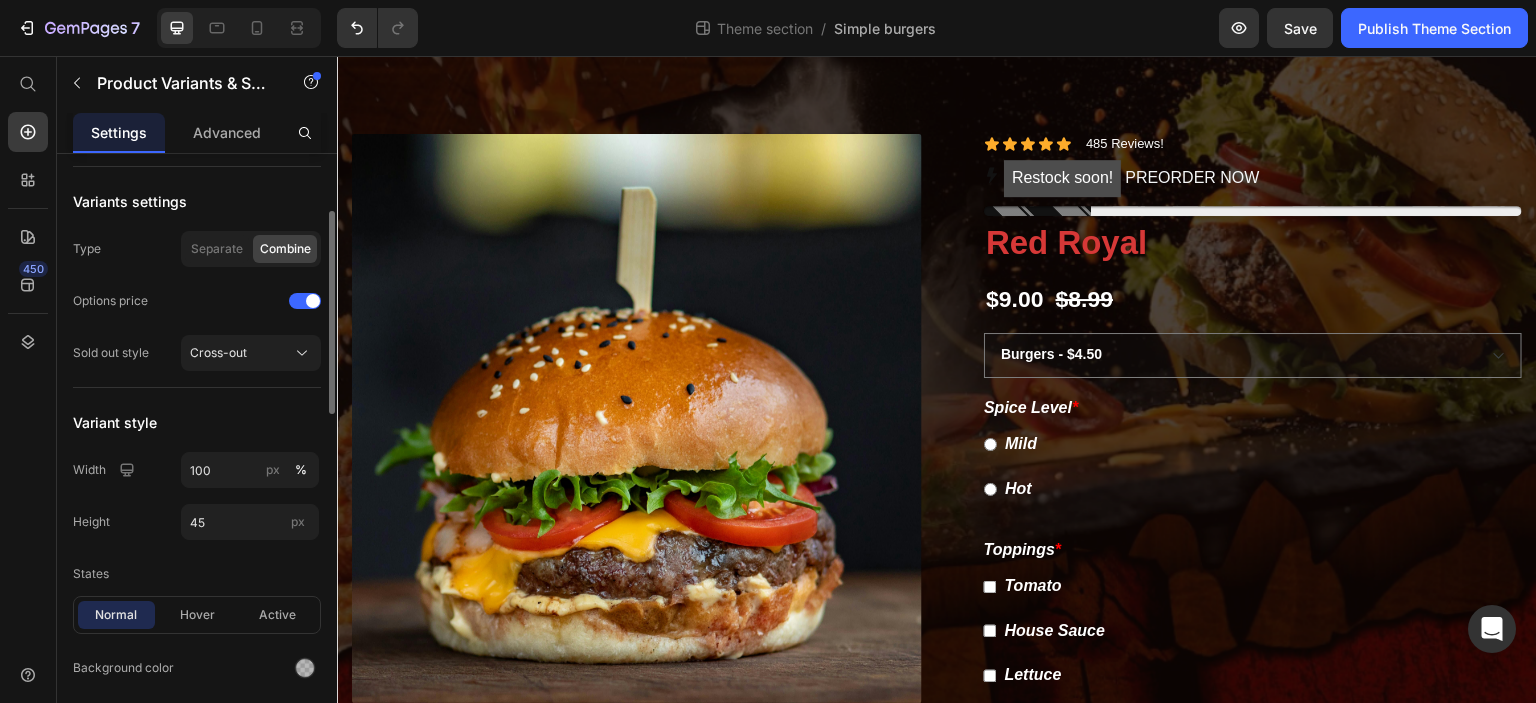 scroll, scrollTop: 155, scrollLeft: 0, axis: vertical 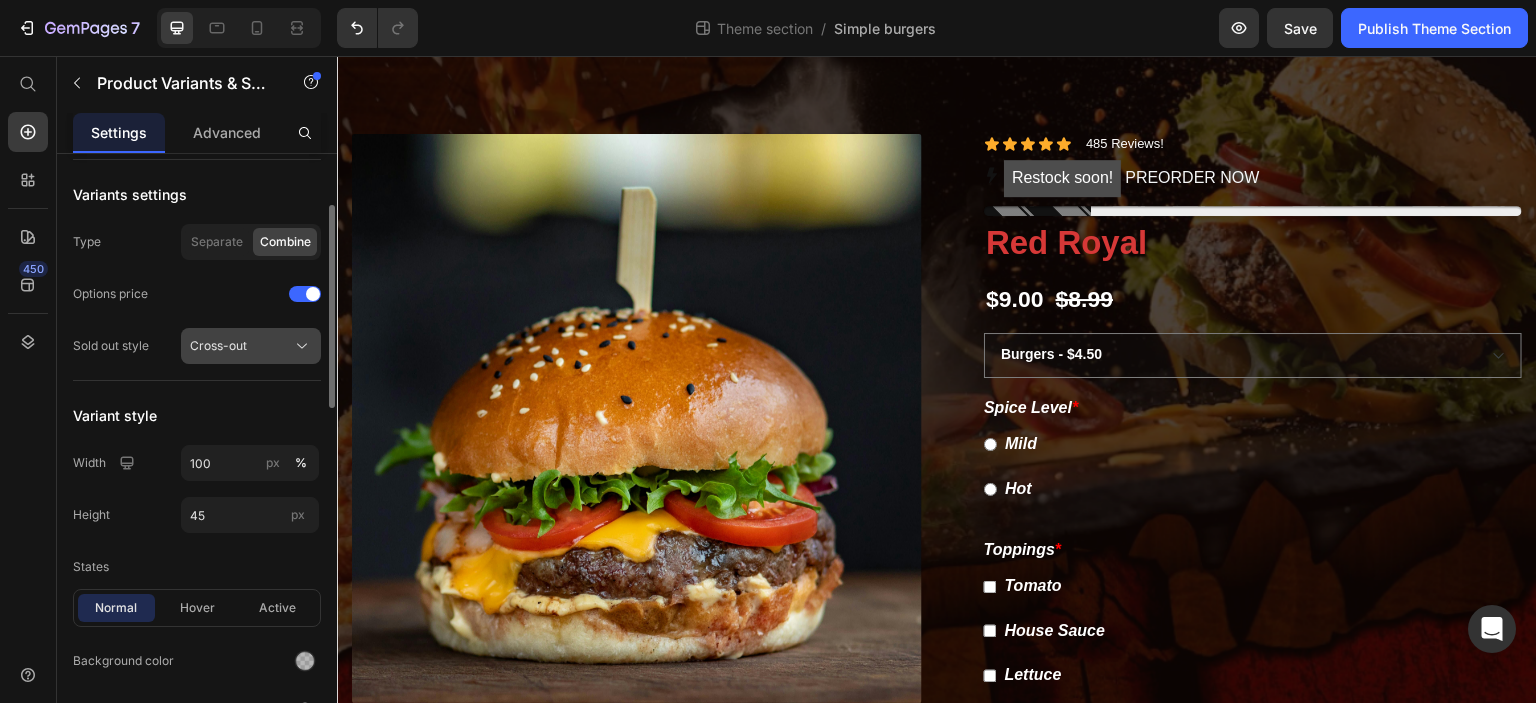 click on "Cross-out" at bounding box center [218, 346] 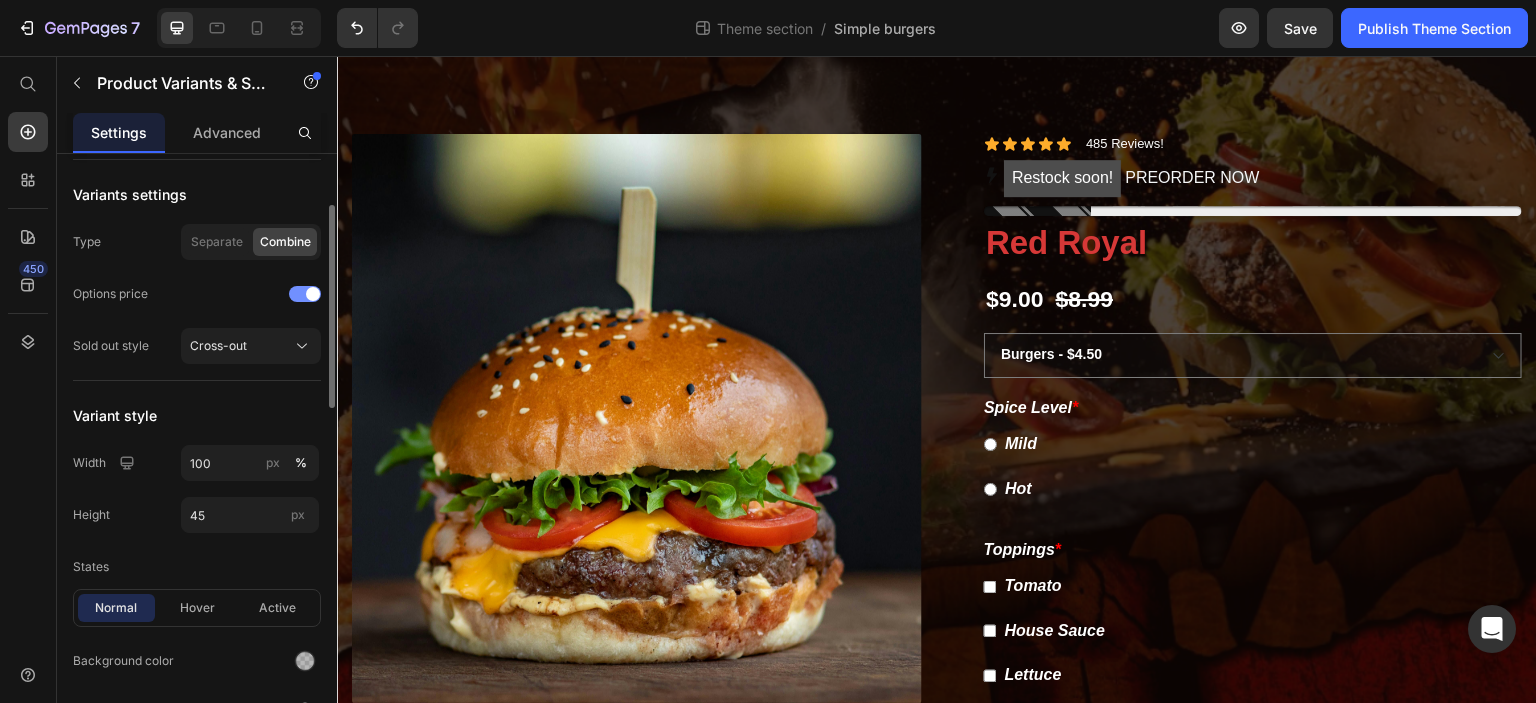 click on "Options price" 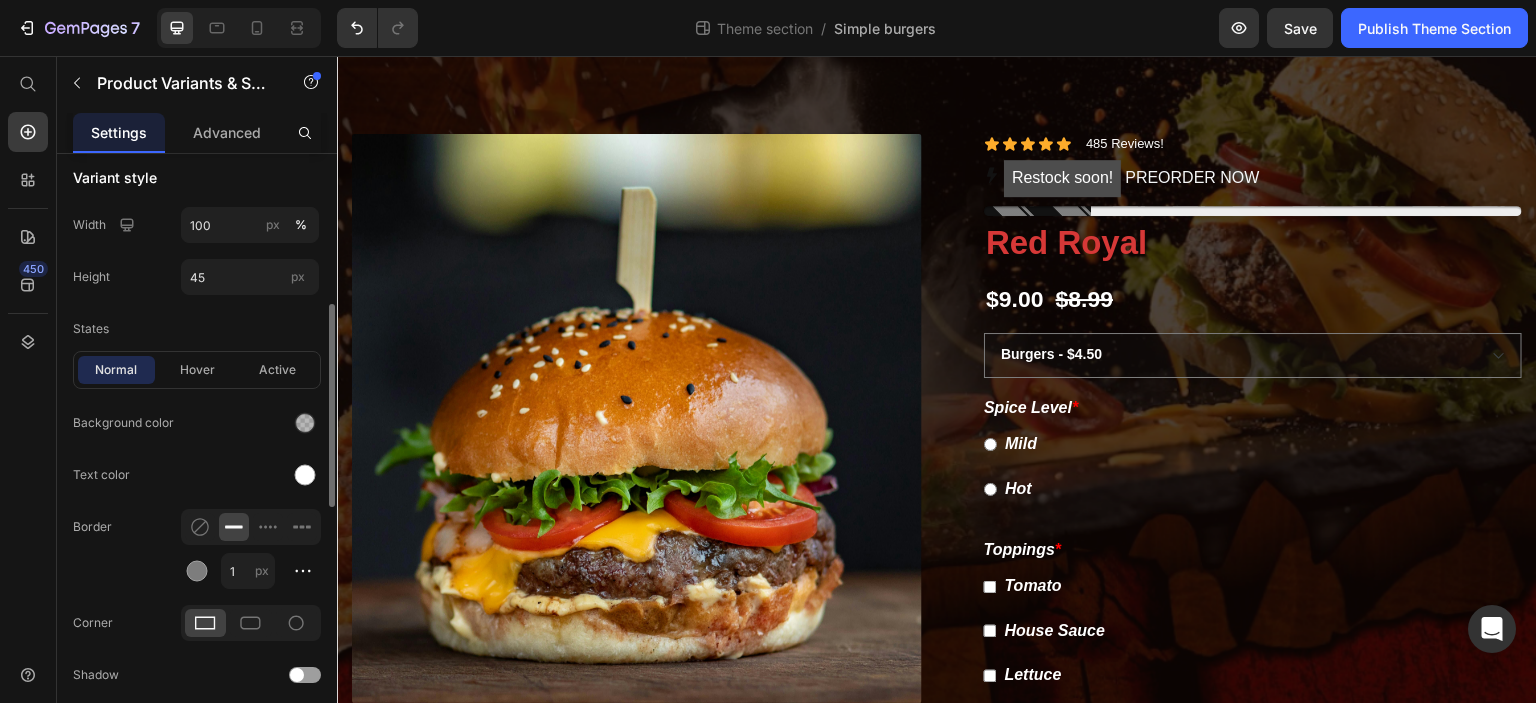 scroll, scrollTop: 411, scrollLeft: 0, axis: vertical 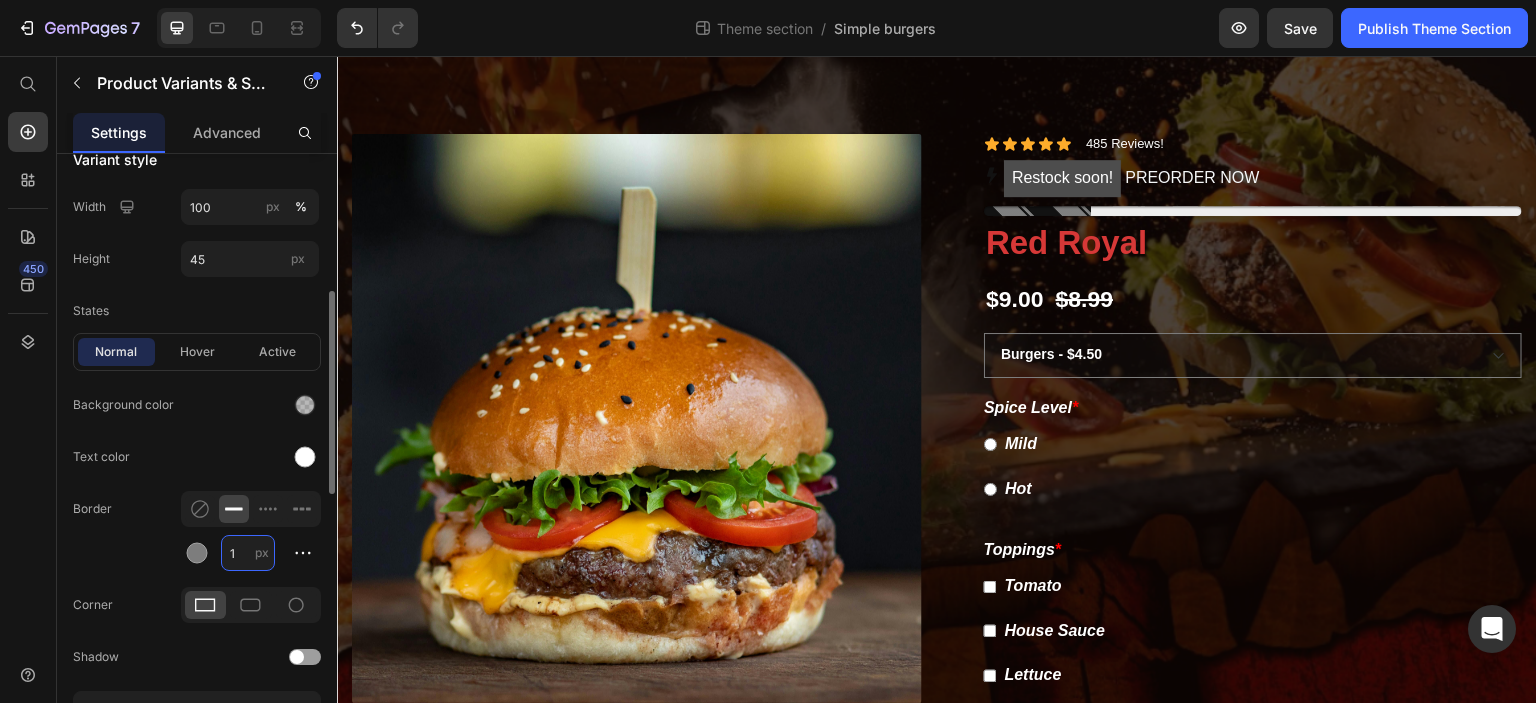 click on "1" at bounding box center [248, 553] 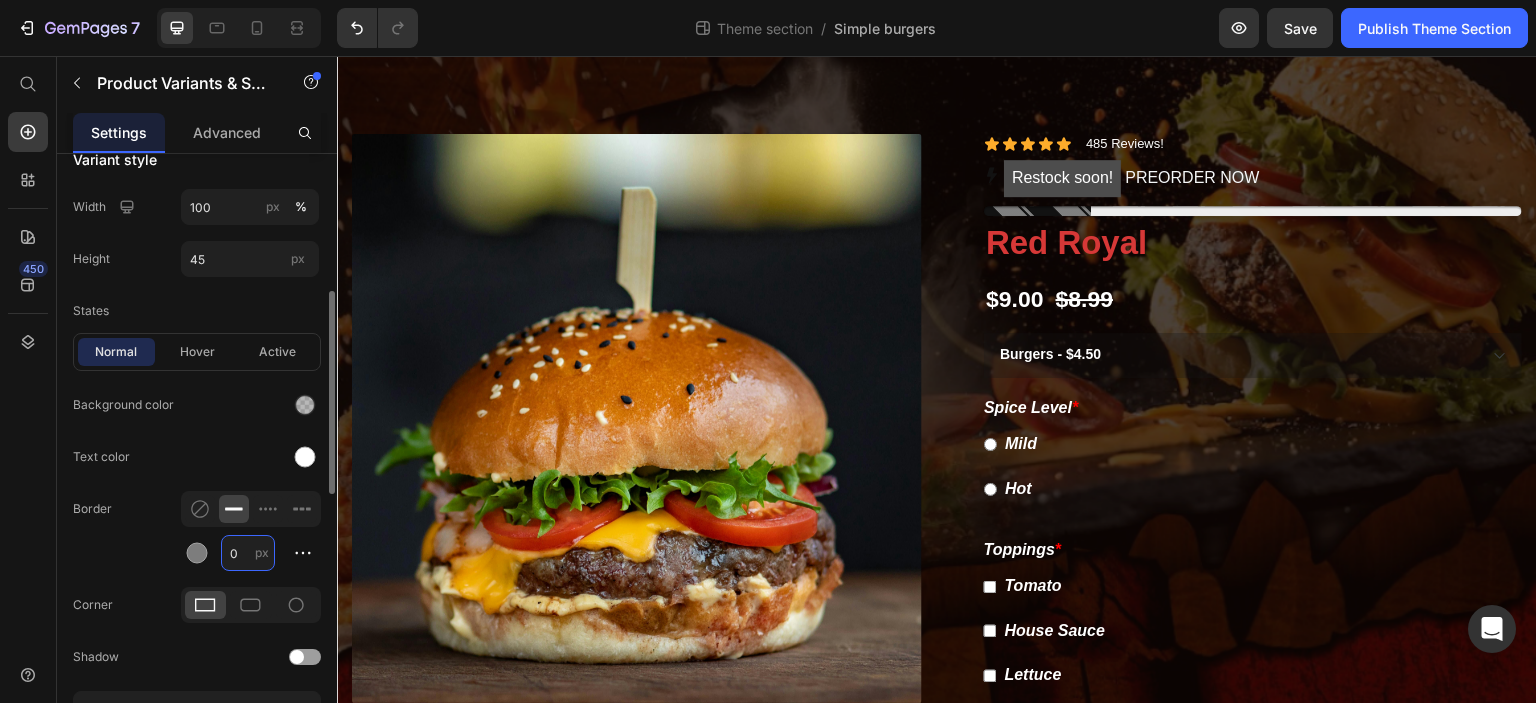 type on "00" 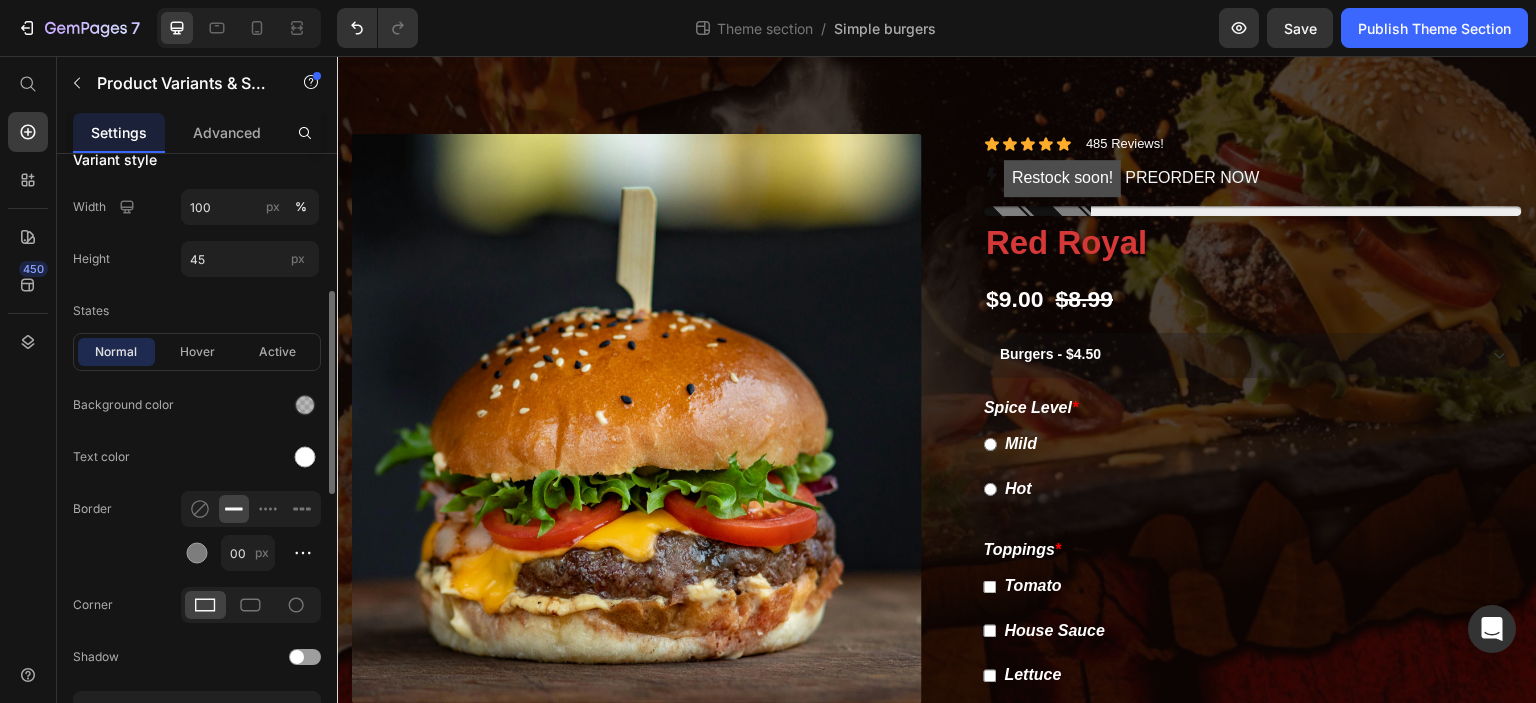 click on "Normal Hover Active Background color Text color Border 00 px Corner Shadow" 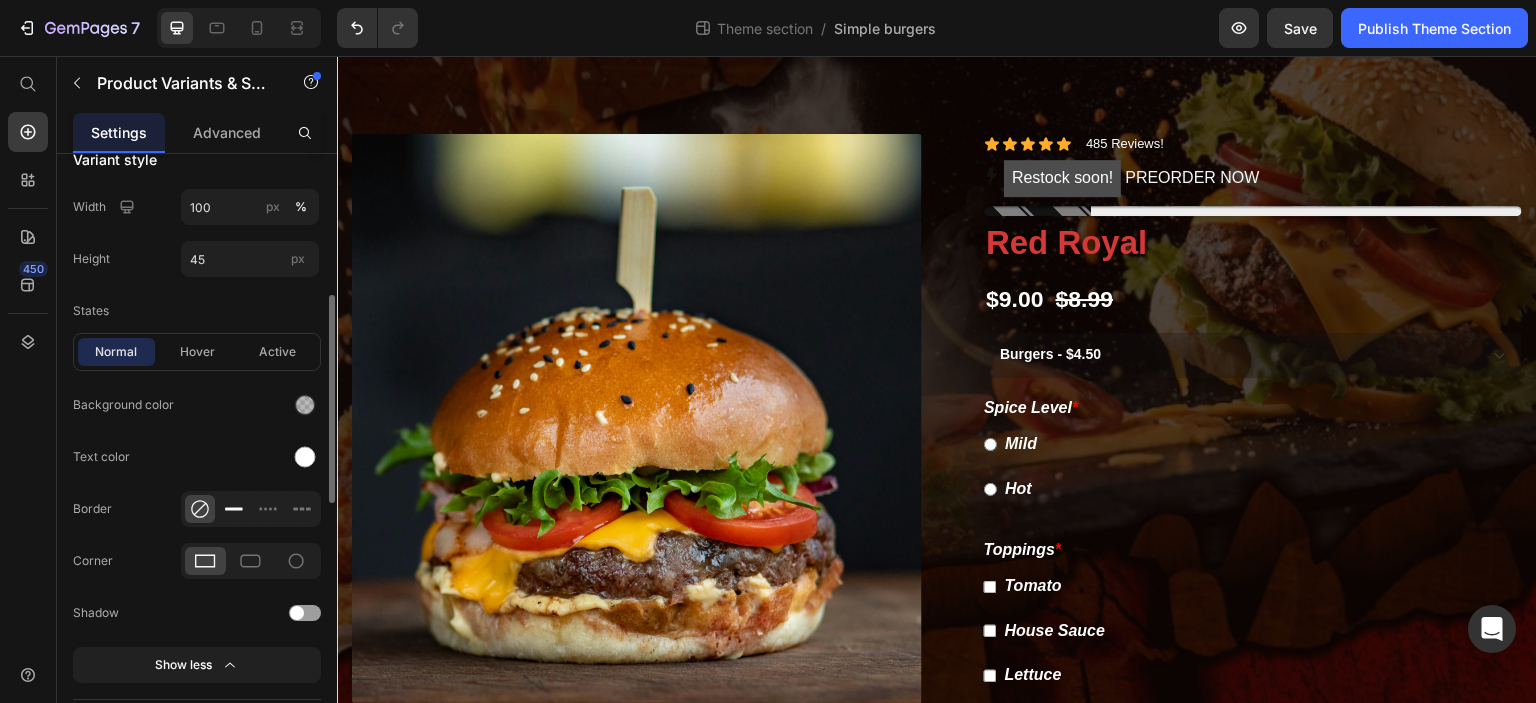 click 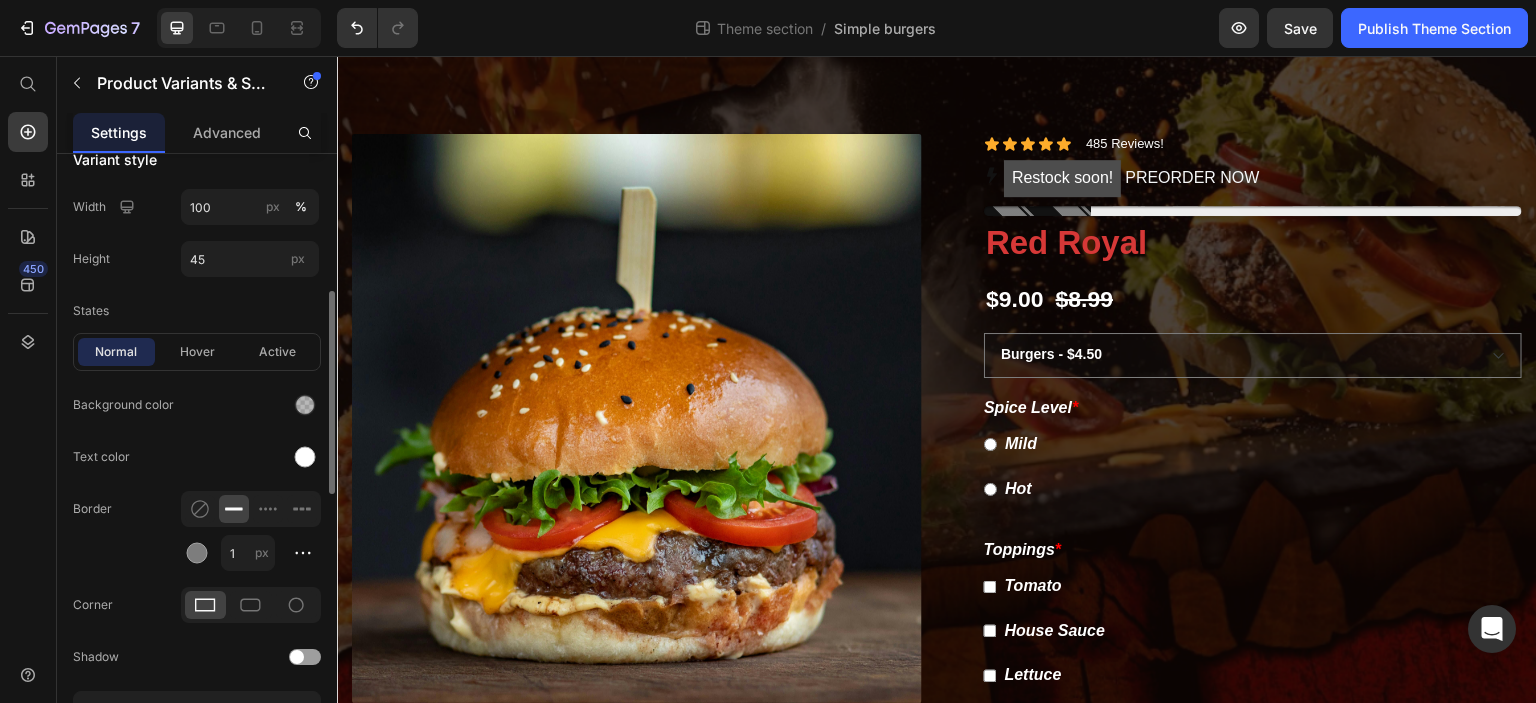 scroll, scrollTop: 468, scrollLeft: 0, axis: vertical 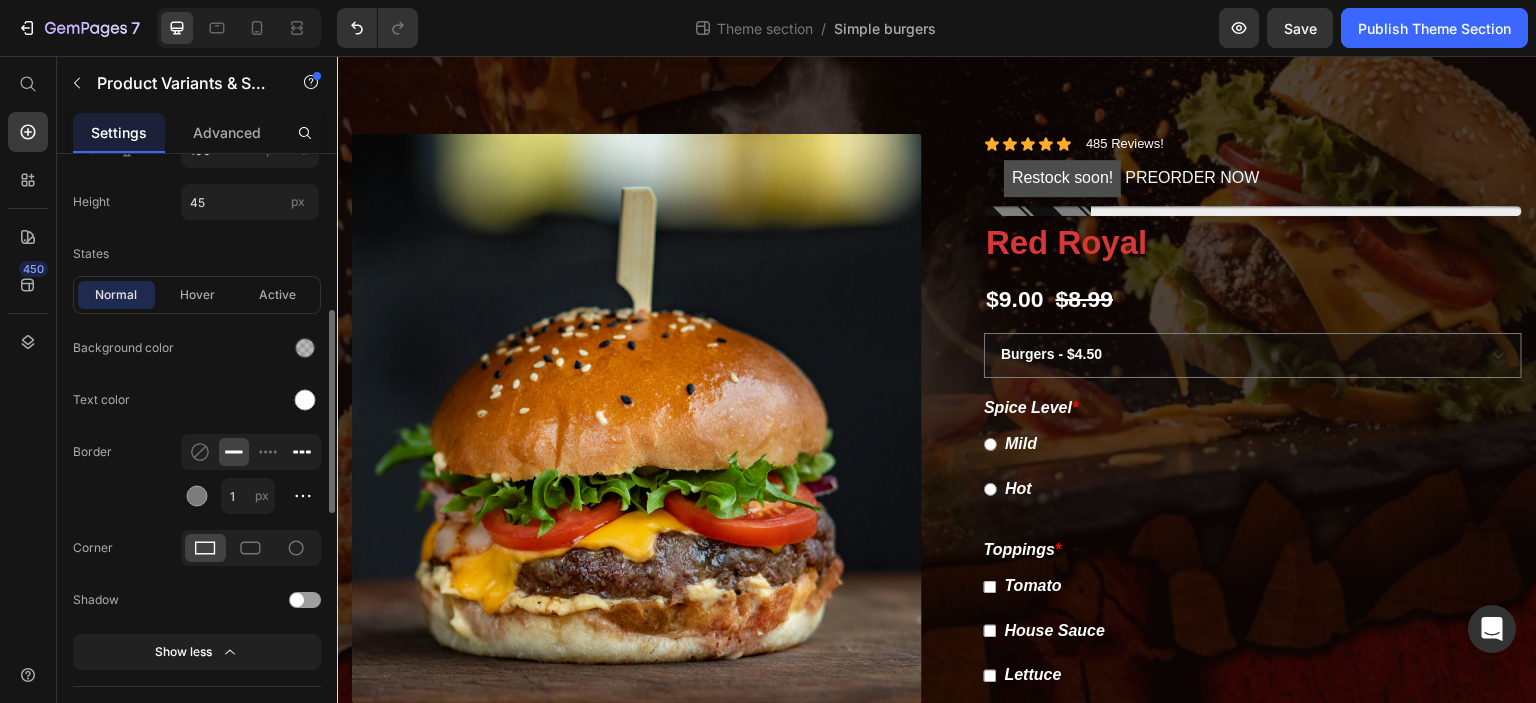 click 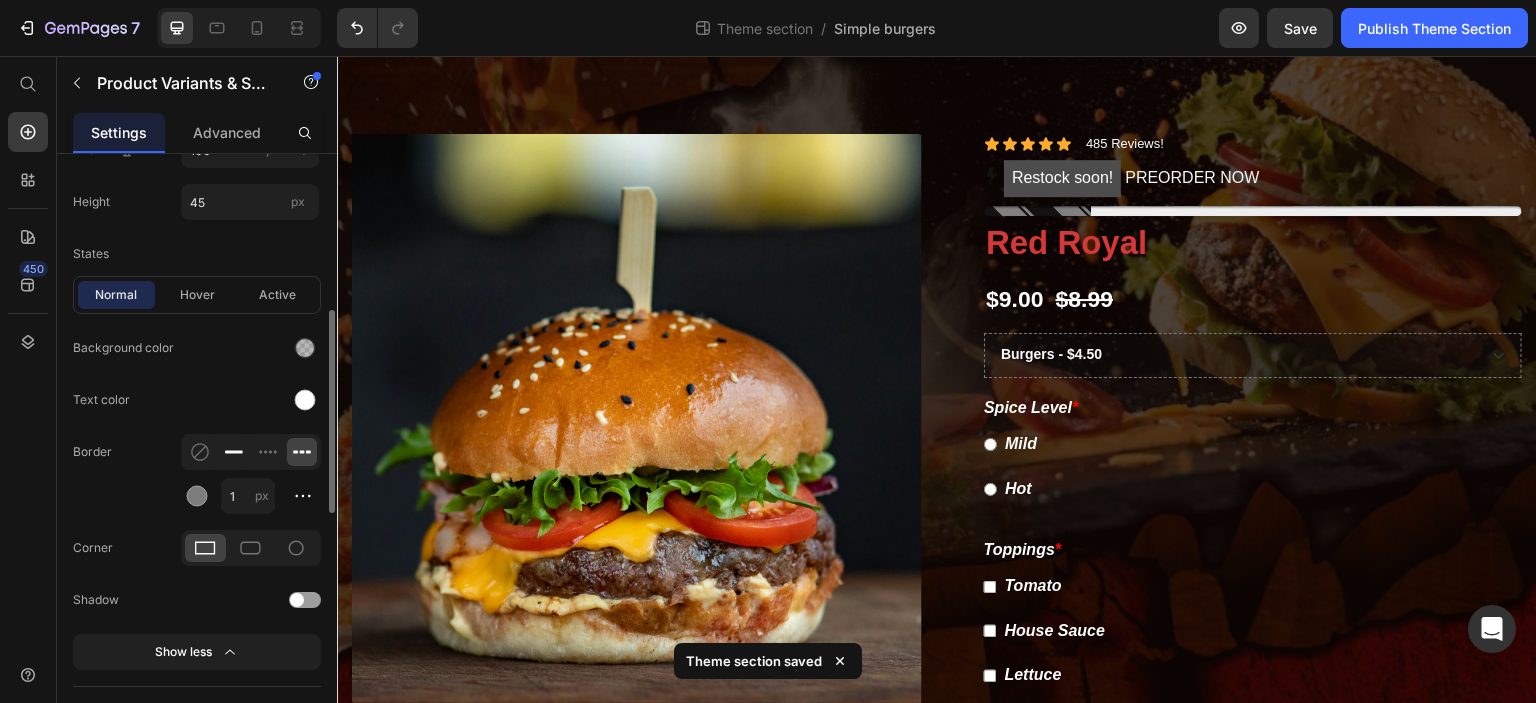 click 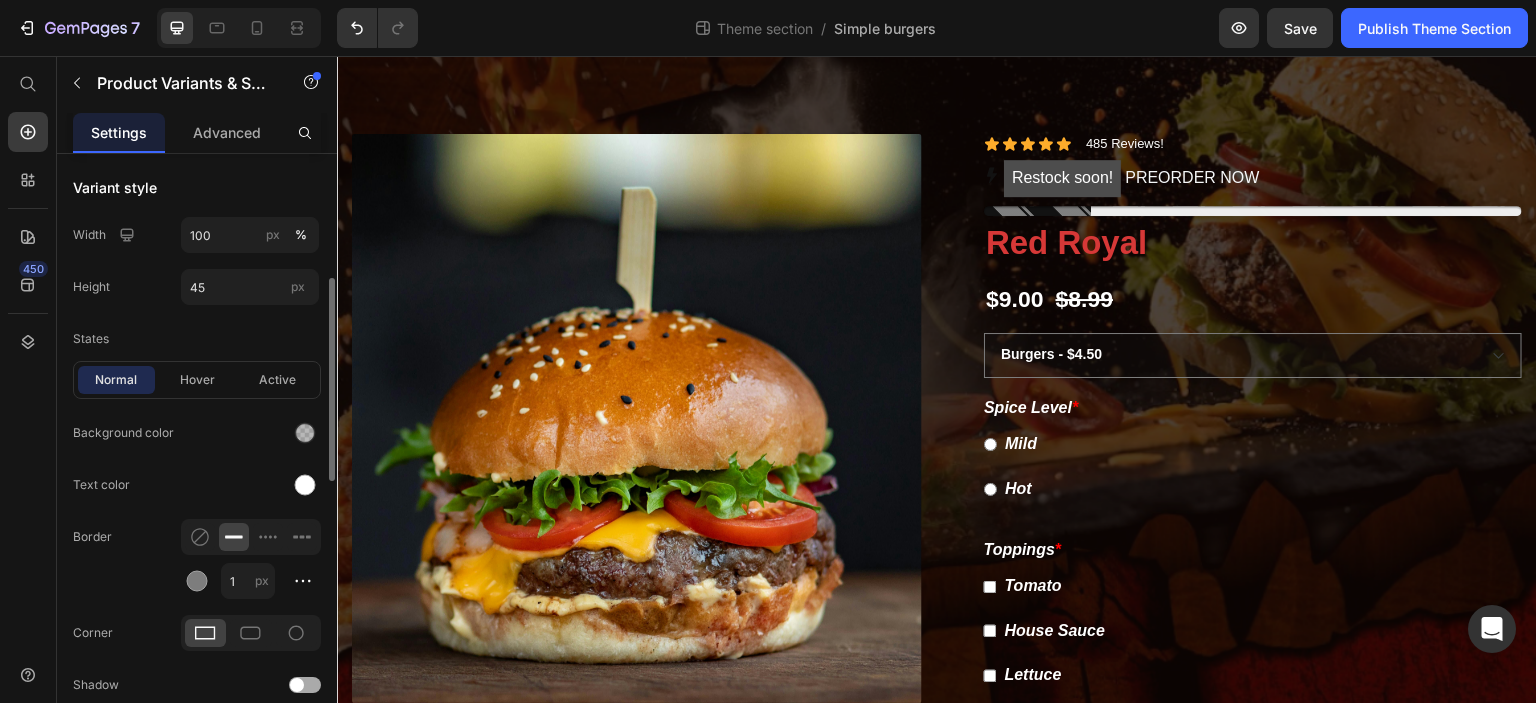 scroll, scrollTop: 379, scrollLeft: 0, axis: vertical 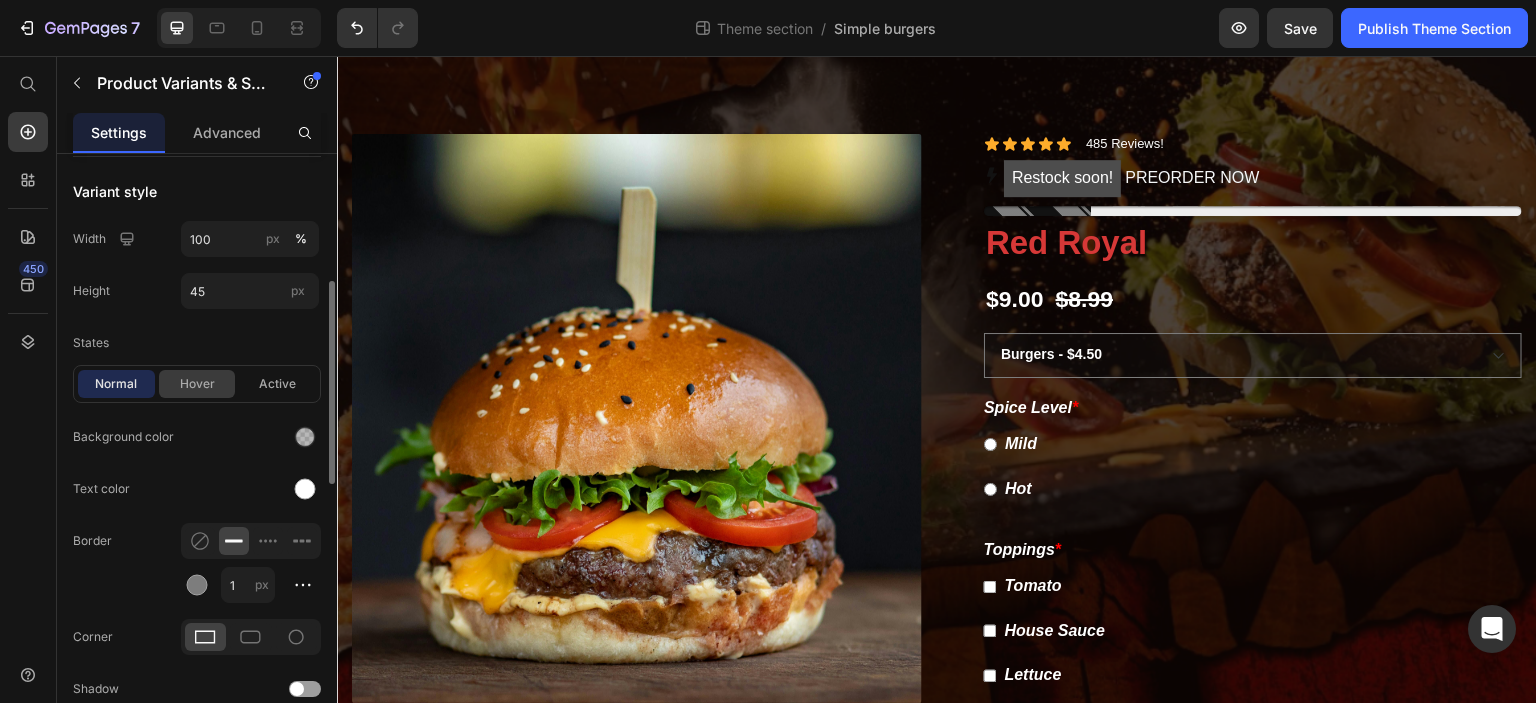 click on "Hover" at bounding box center [197, 384] 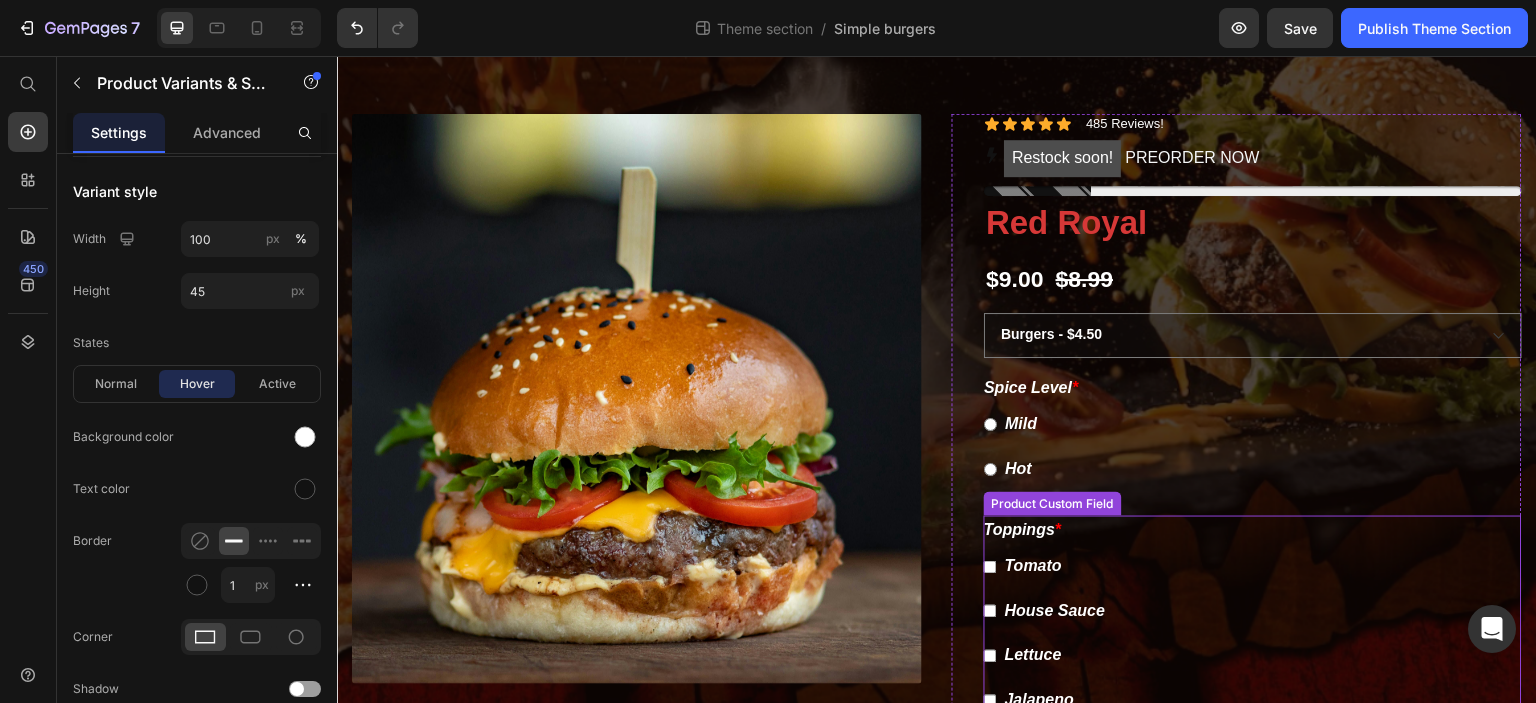 scroll, scrollTop: 95, scrollLeft: 0, axis: vertical 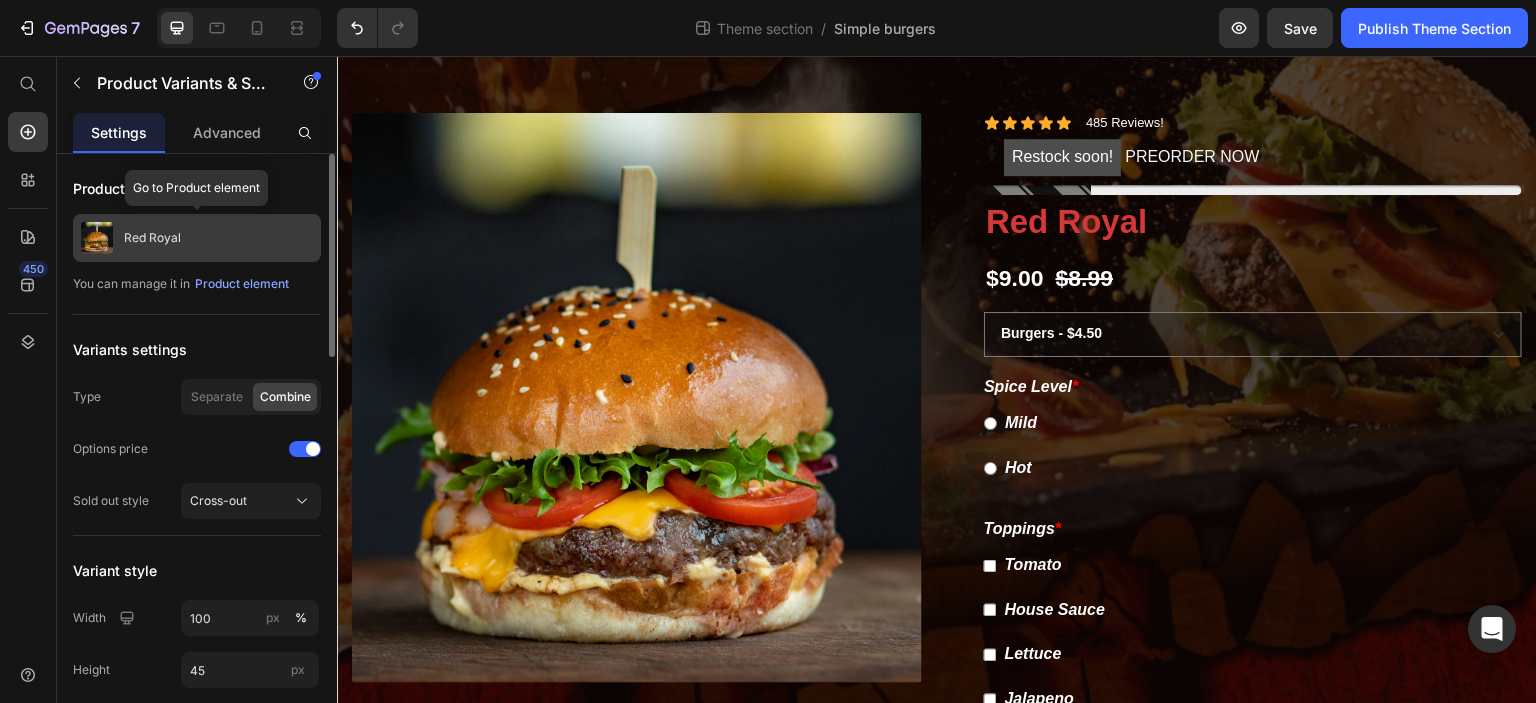 click on "Red Royal" at bounding box center [197, 238] 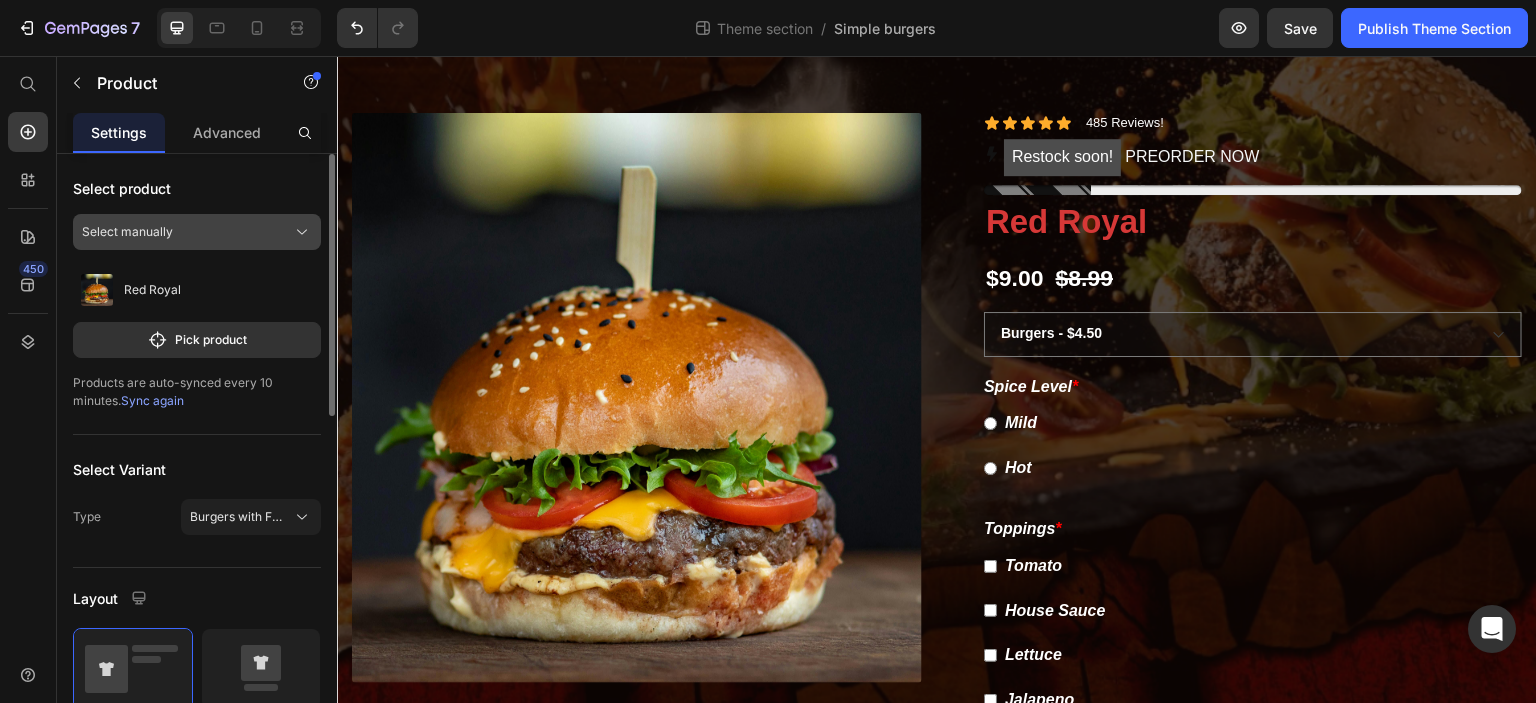 click on "Select manually" 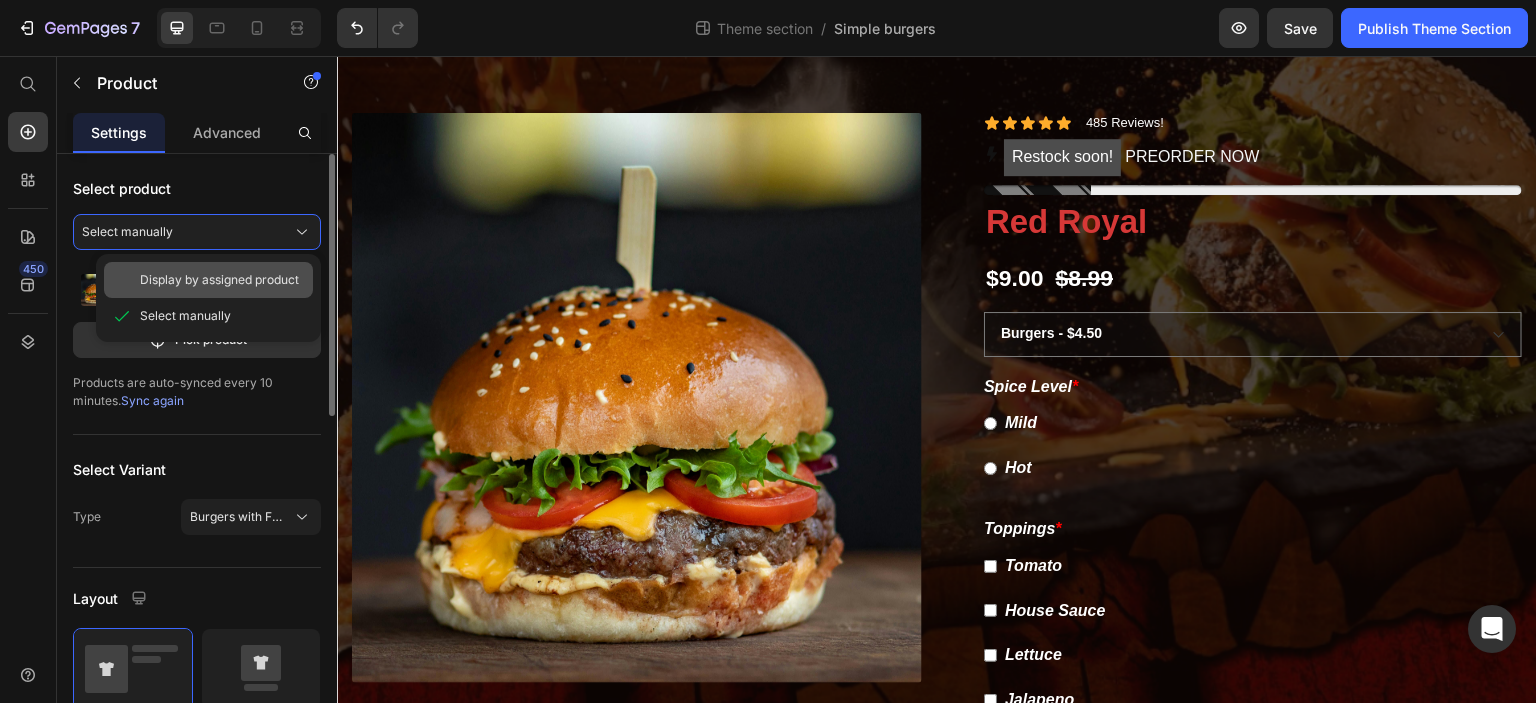 click on "Display by assigned product" at bounding box center [219, 280] 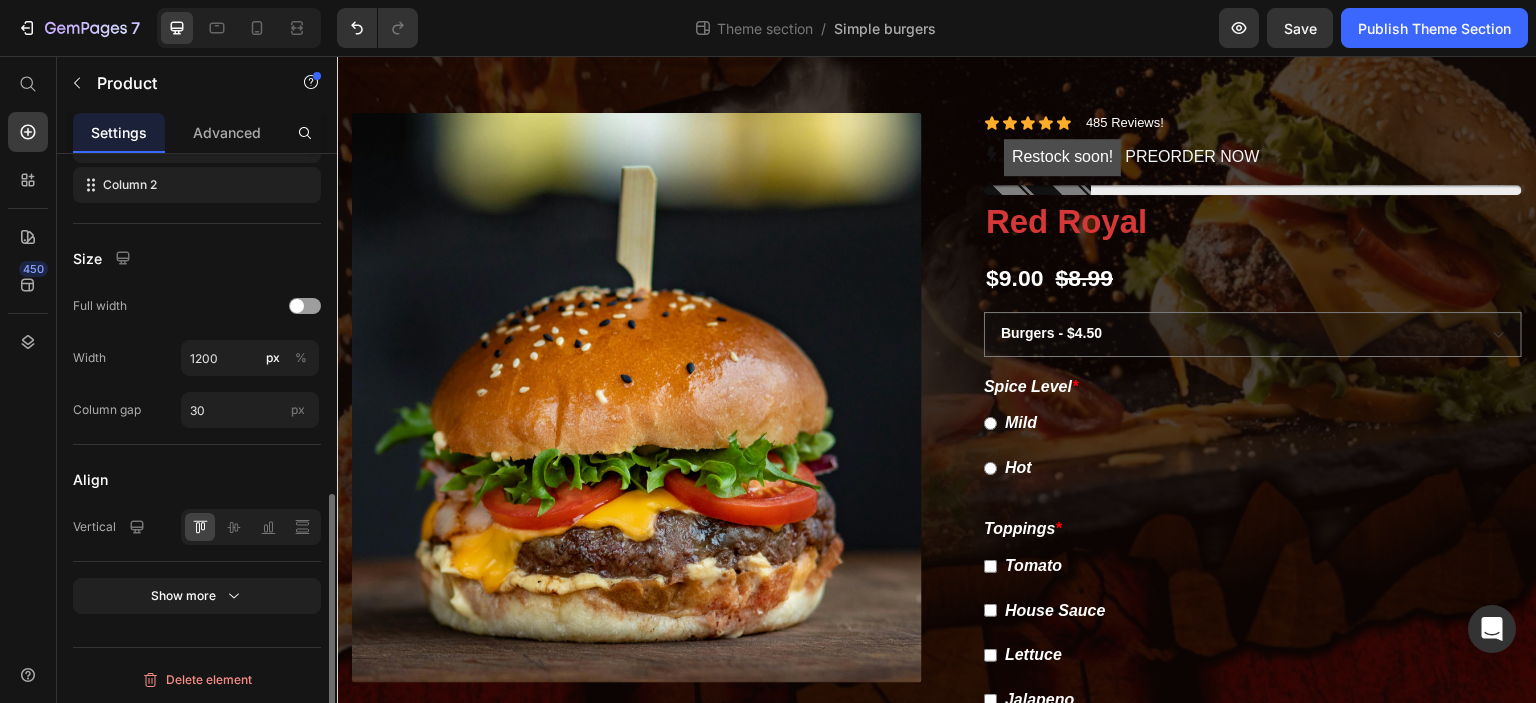 scroll, scrollTop: 782, scrollLeft: 0, axis: vertical 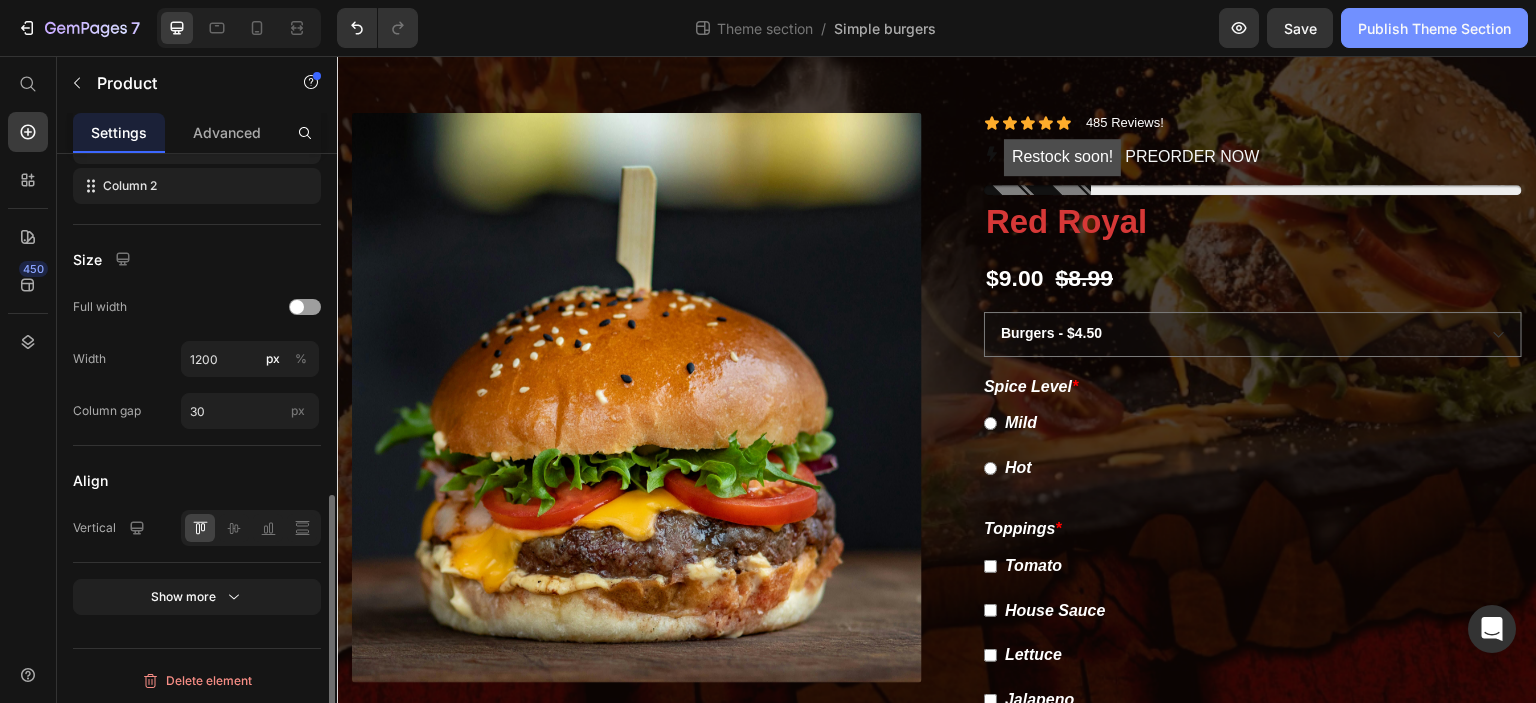 click on "Publish Theme Section" at bounding box center [1434, 28] 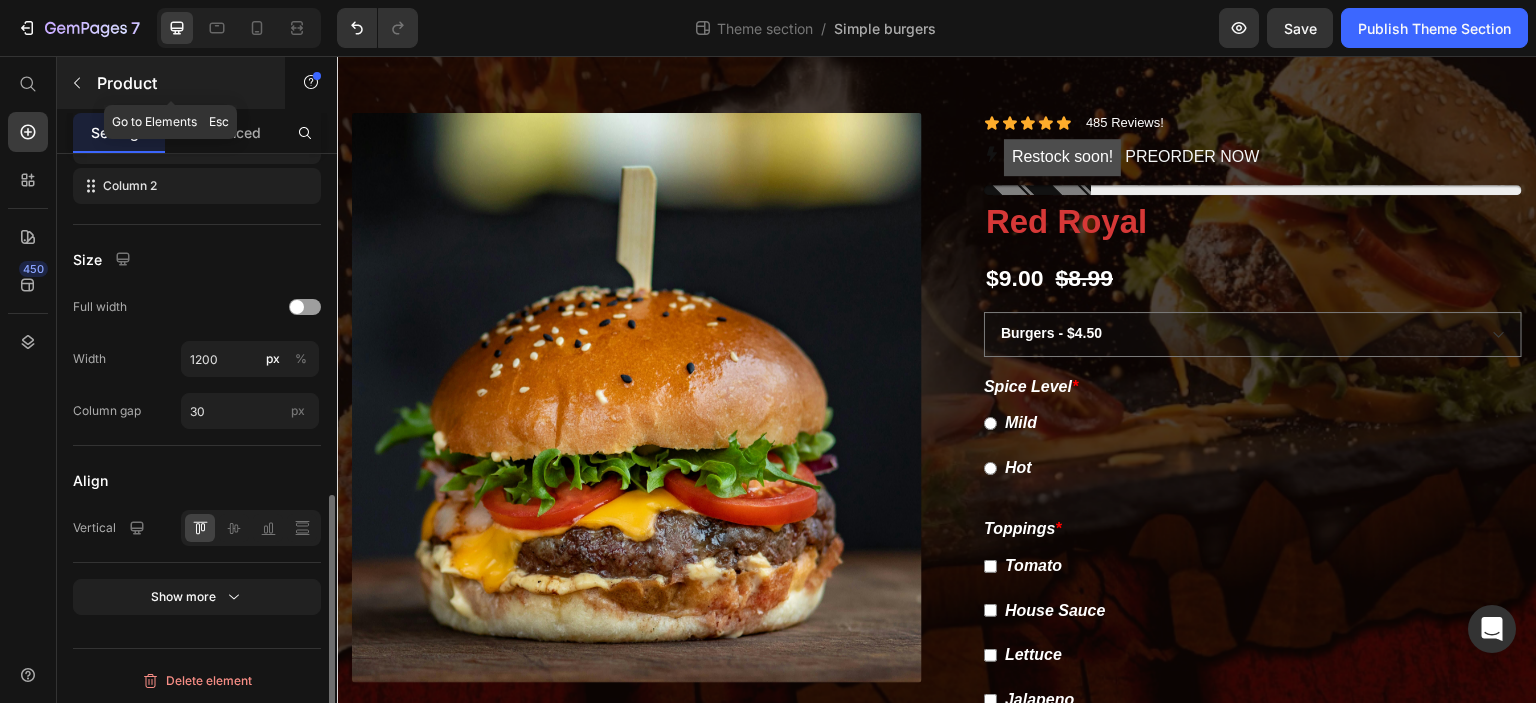 click 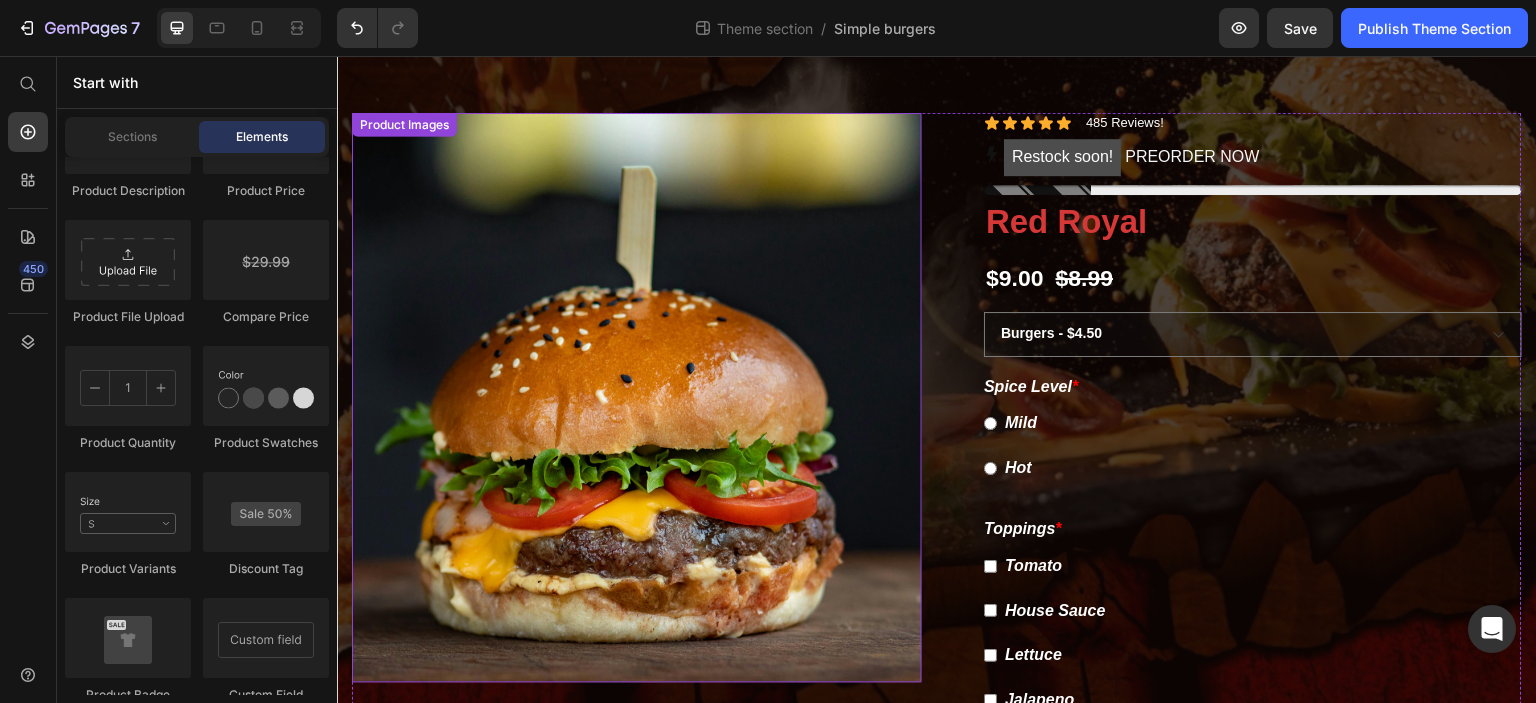 click at bounding box center (637, 398) 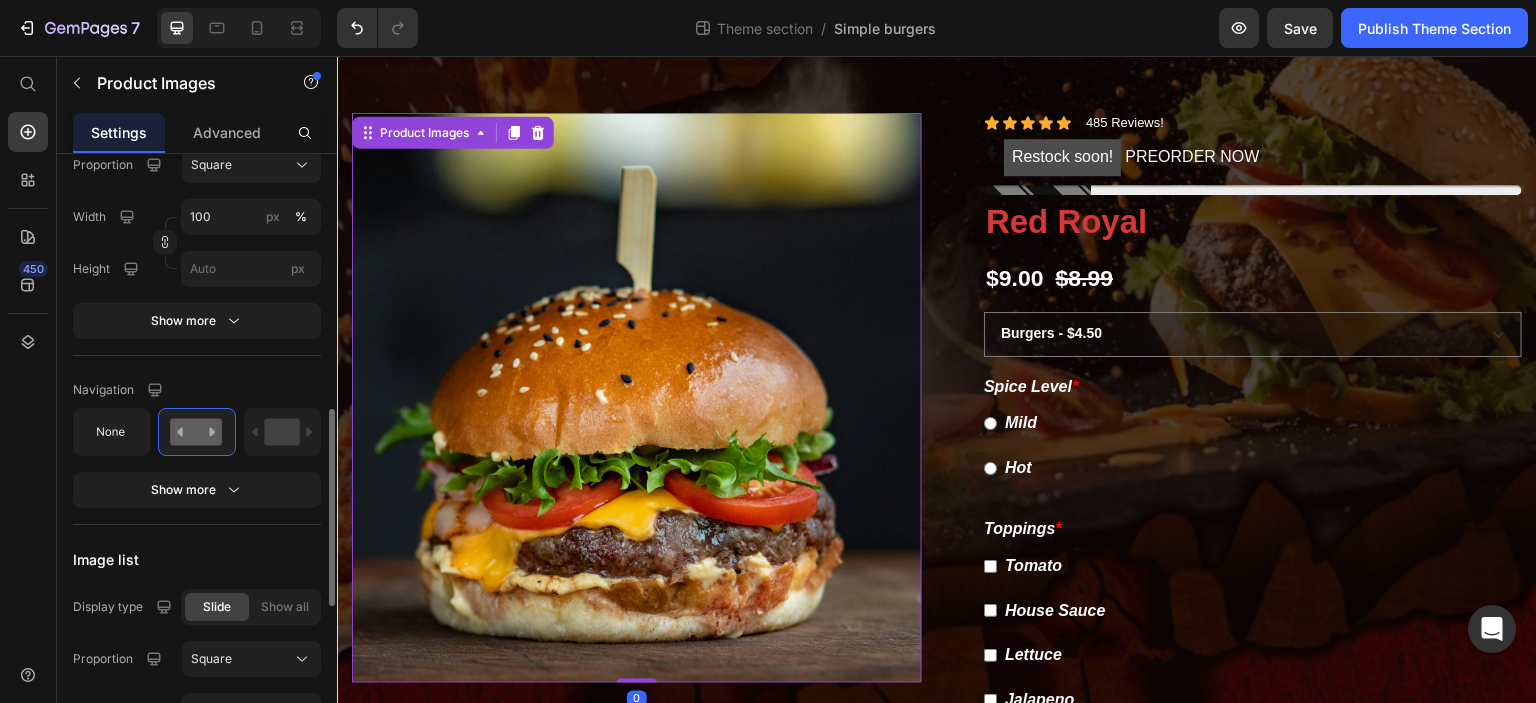 scroll, scrollTop: 0, scrollLeft: 0, axis: both 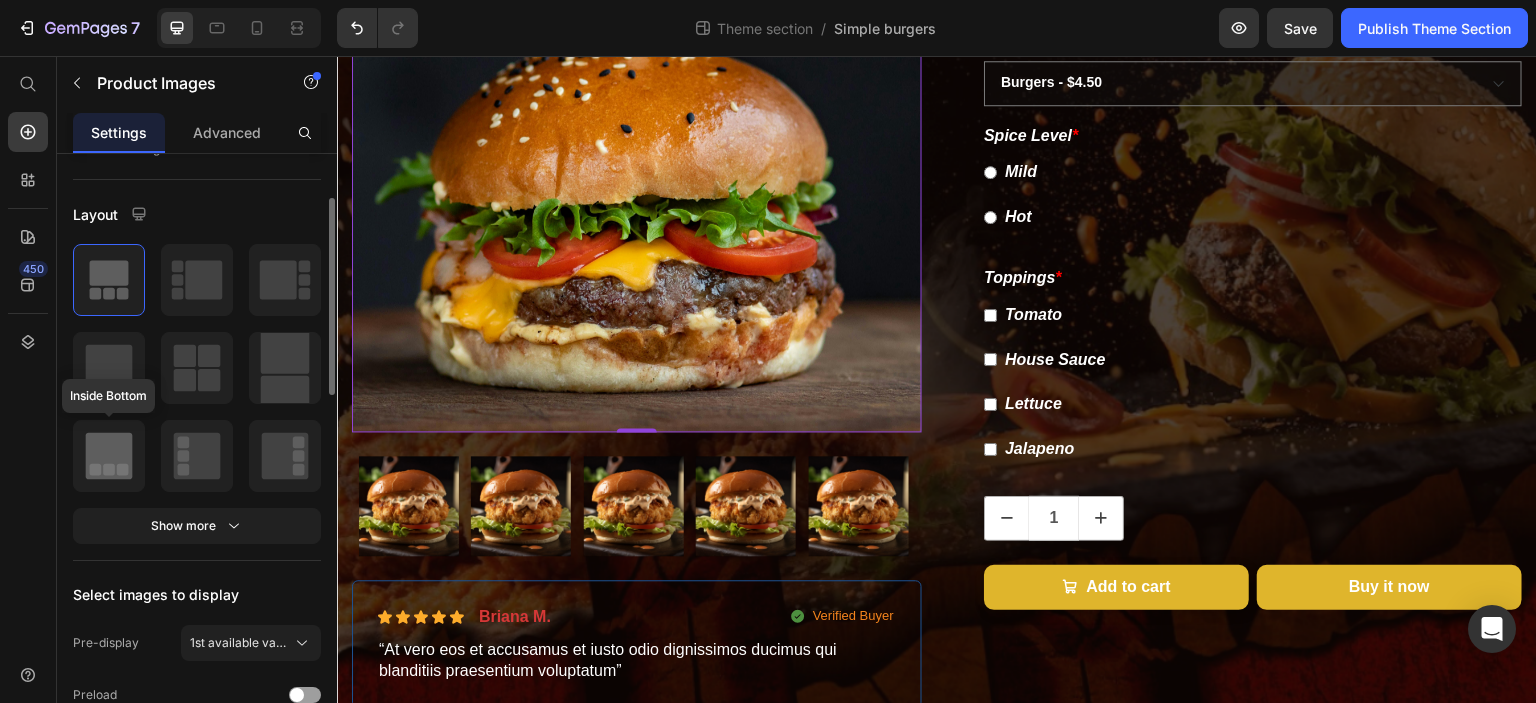 click 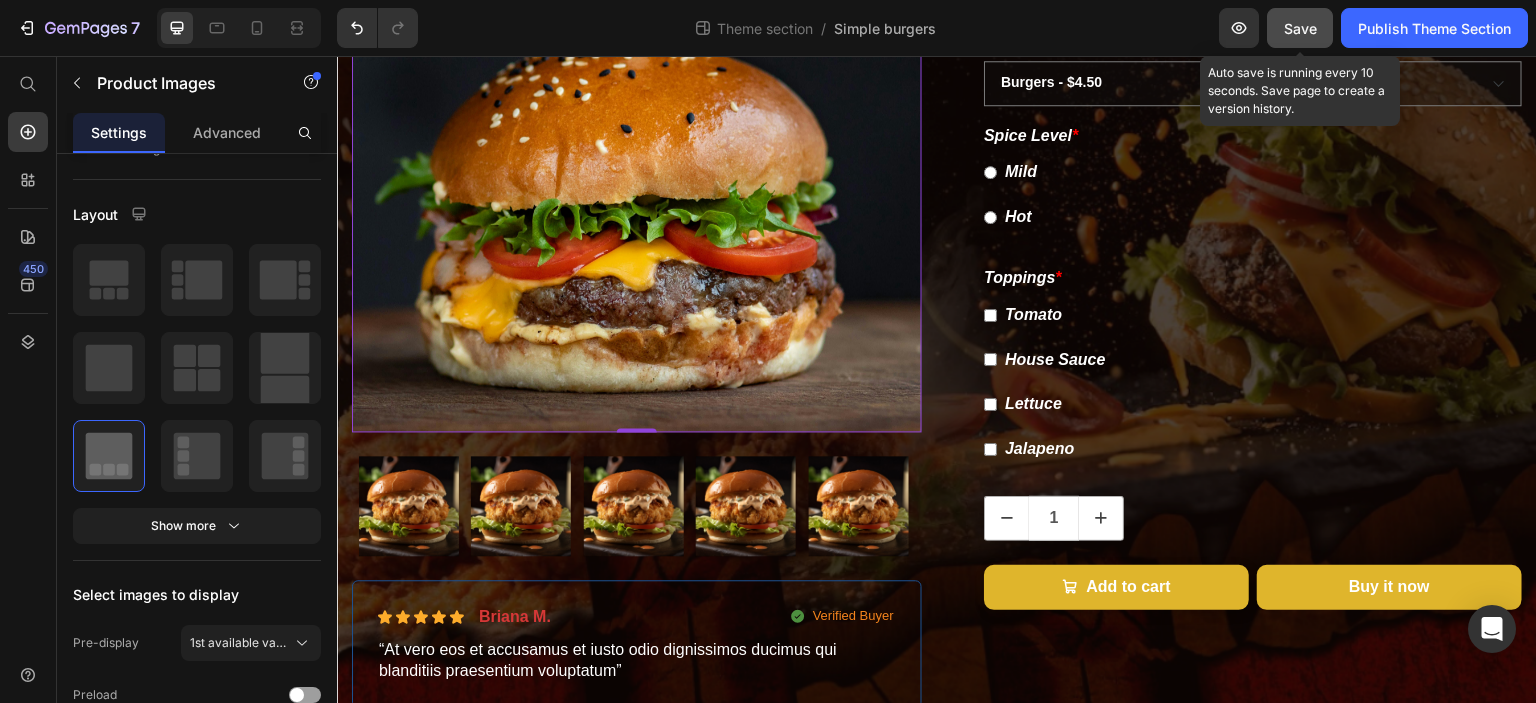 click on "Save" at bounding box center (1300, 28) 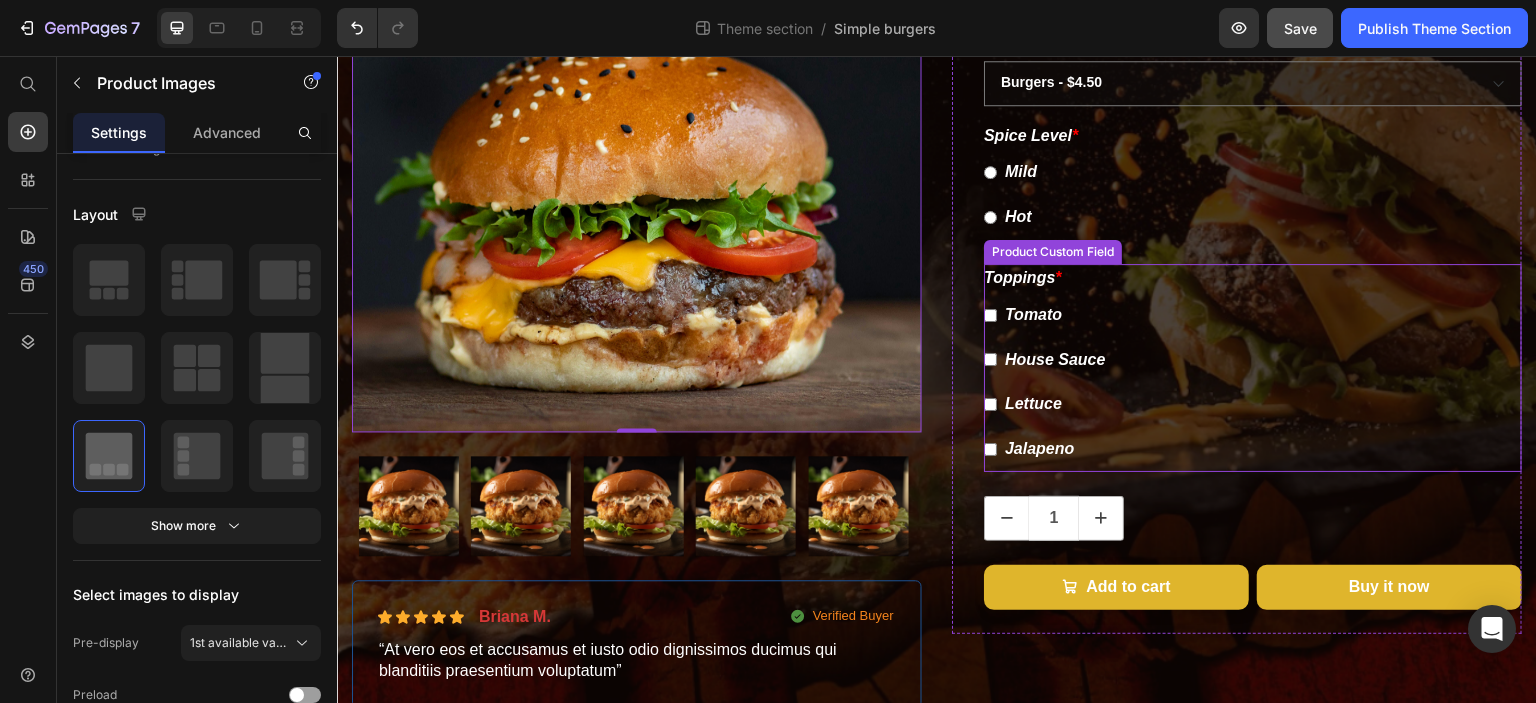 scroll, scrollTop: 599, scrollLeft: 0, axis: vertical 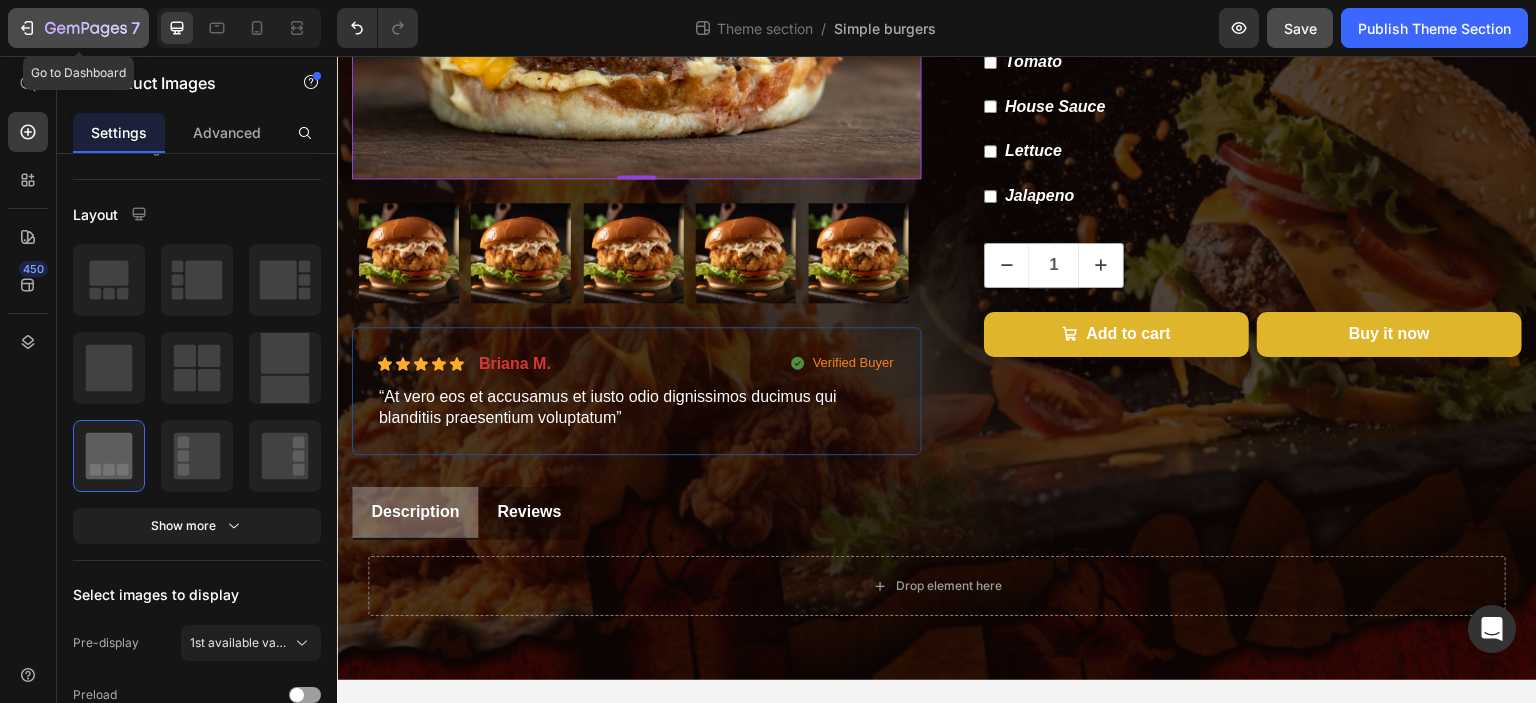 click 